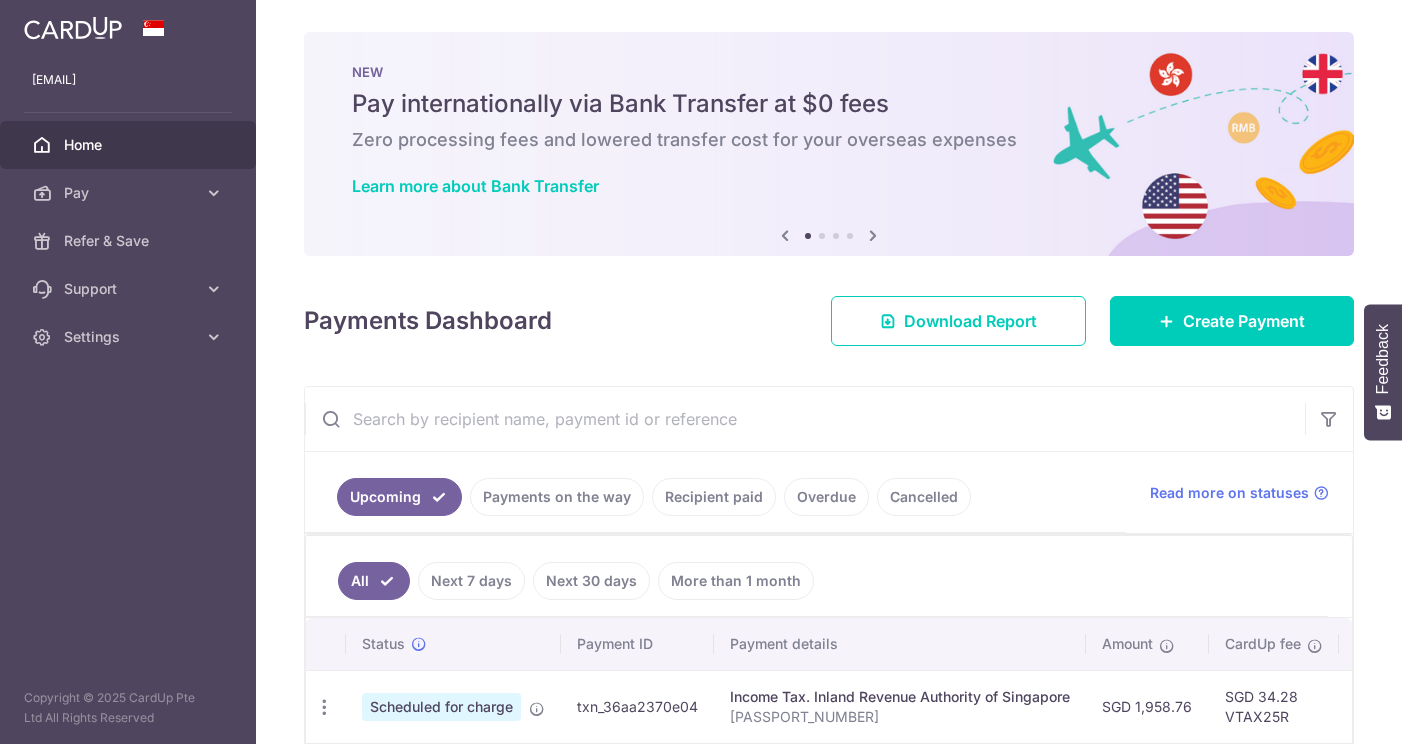 scroll, scrollTop: 0, scrollLeft: 0, axis: both 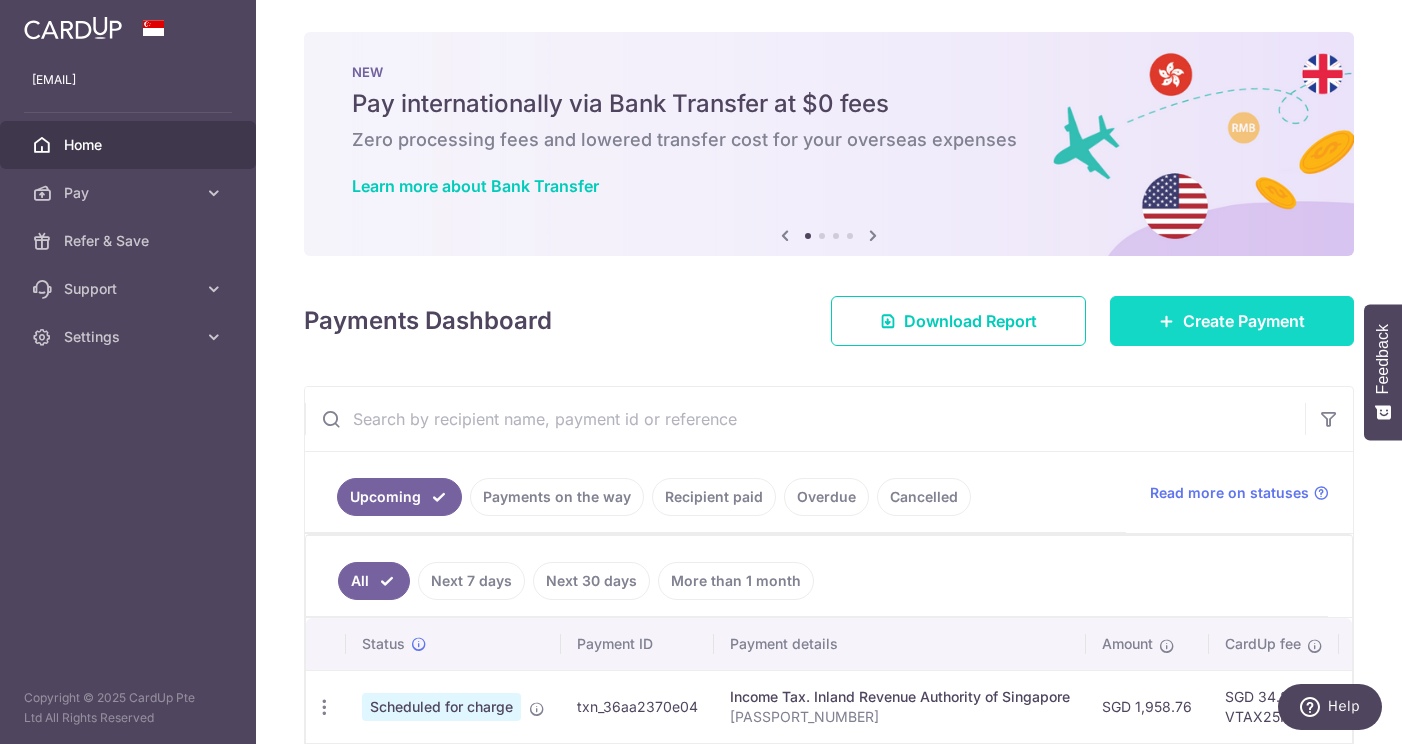 click on "Create Payment" at bounding box center [1244, 321] 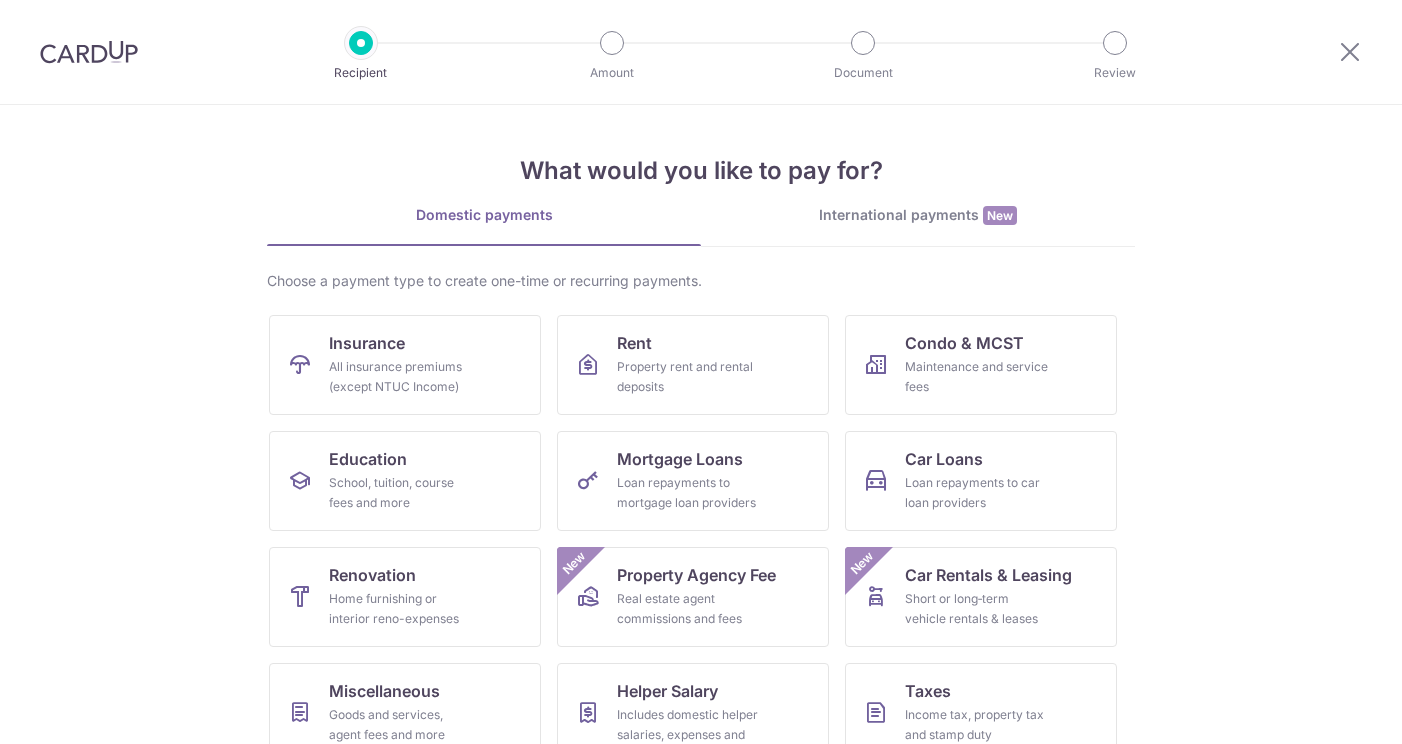 scroll, scrollTop: 0, scrollLeft: 0, axis: both 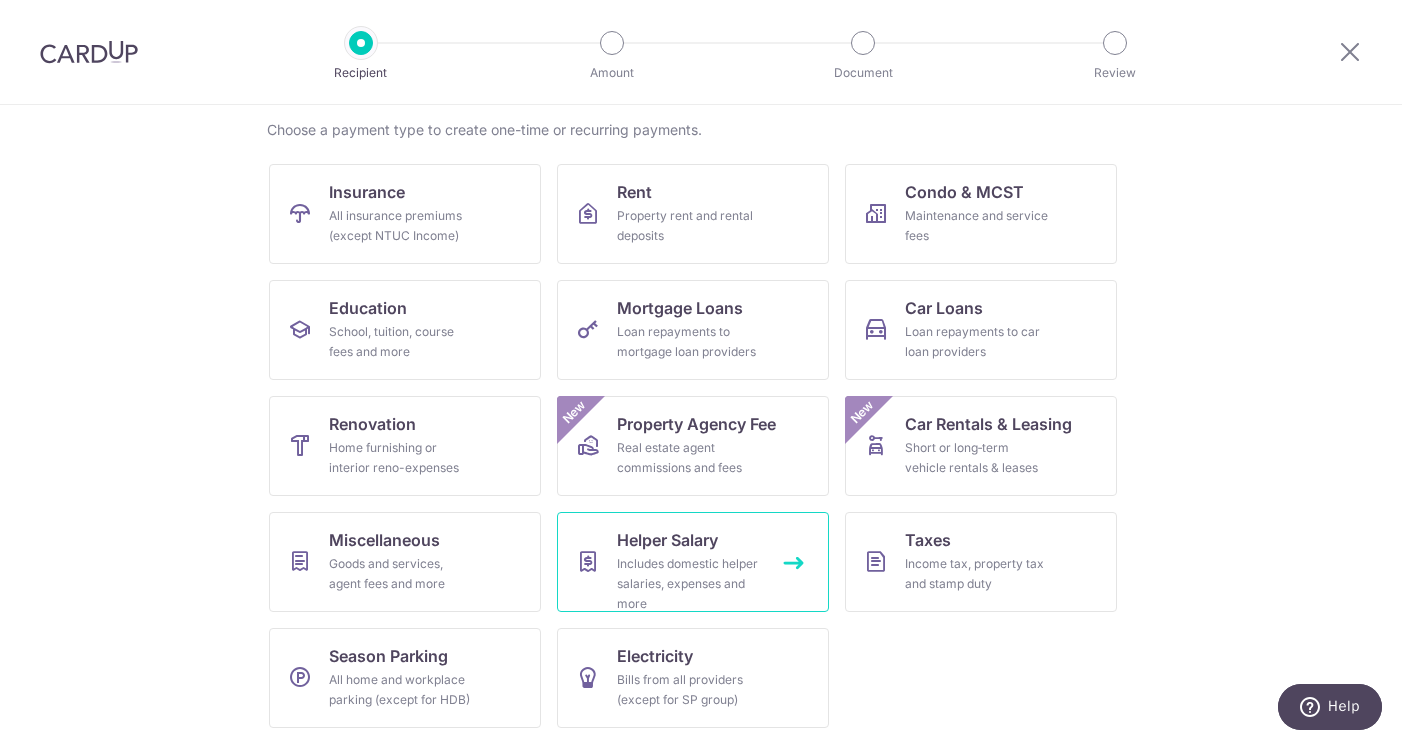 click on "Includes domestic helper salaries, expenses and more" at bounding box center [689, 584] 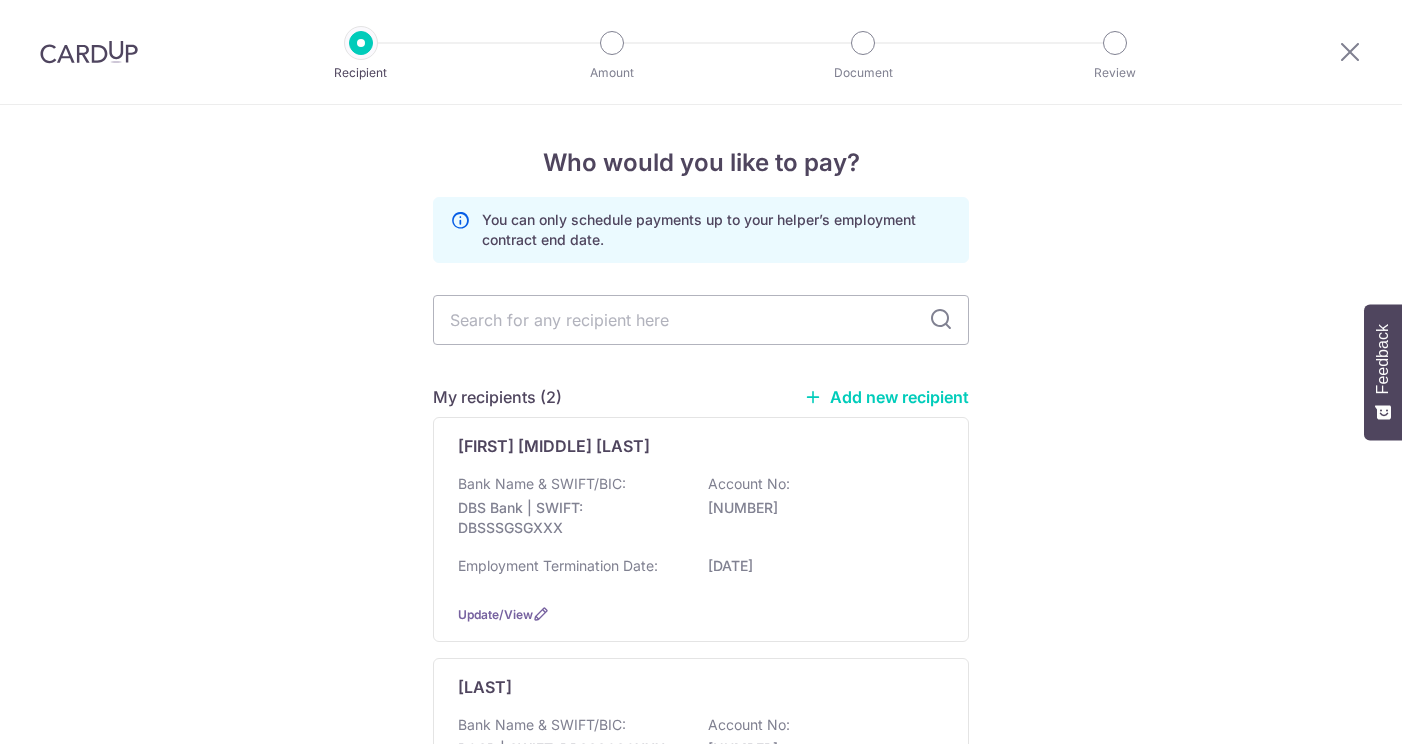 scroll, scrollTop: 0, scrollLeft: 0, axis: both 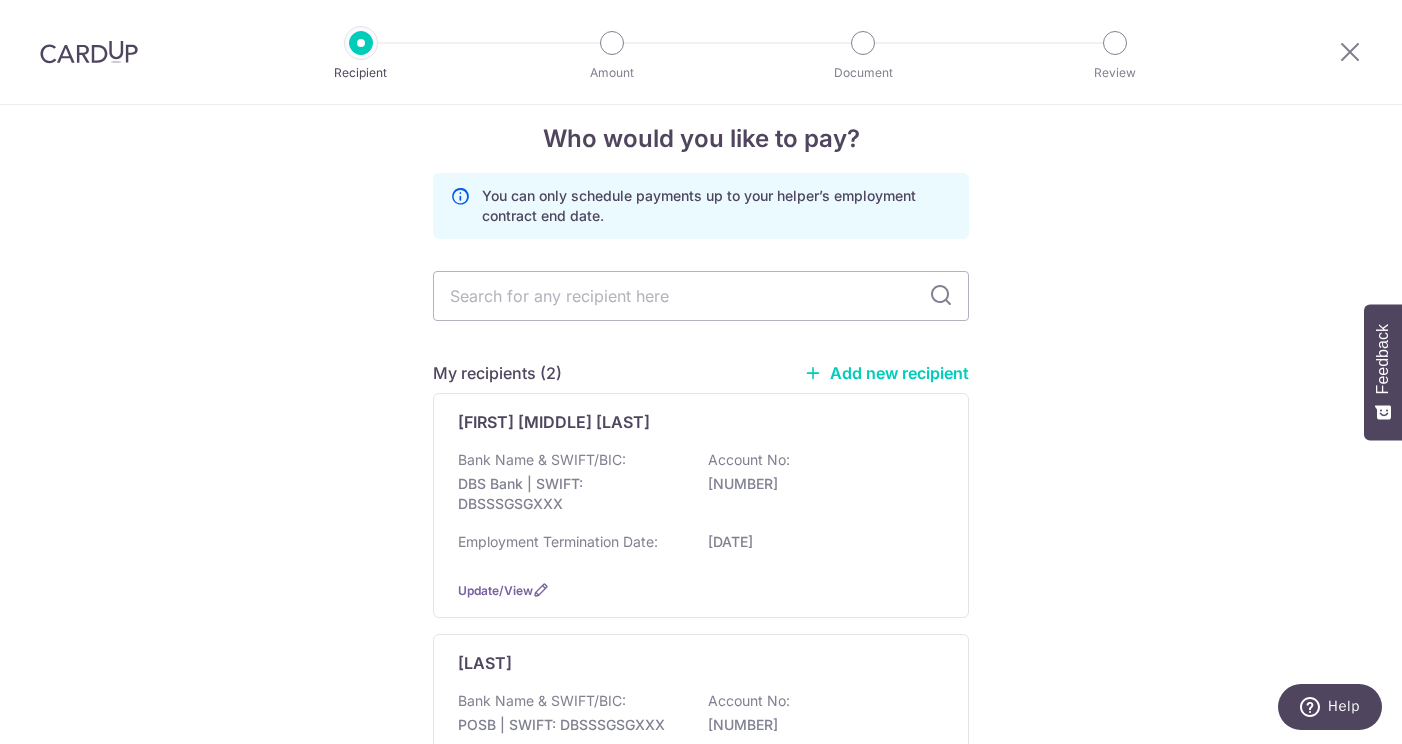 click on "Add new recipient" at bounding box center (886, 373) 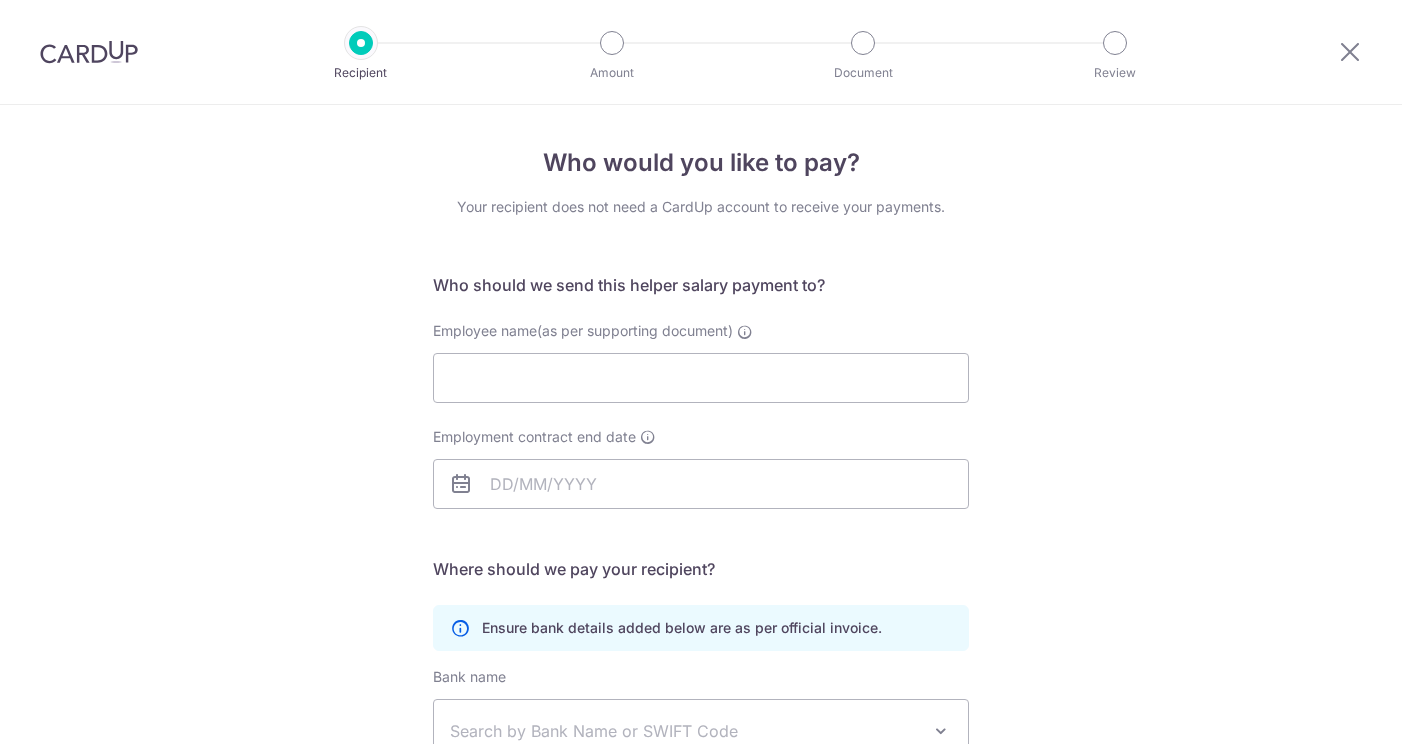 scroll, scrollTop: 0, scrollLeft: 0, axis: both 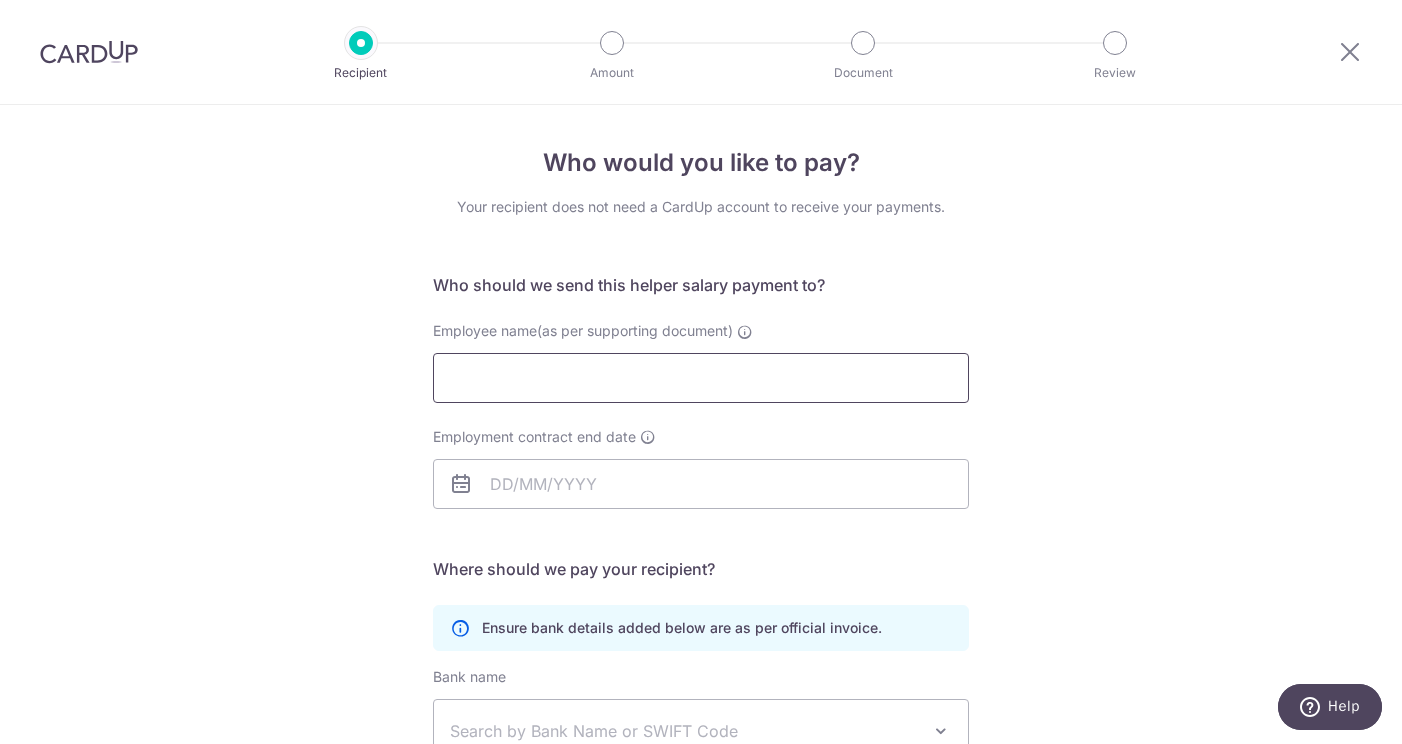 click on "Employee name(as per supporting document)" at bounding box center [701, 378] 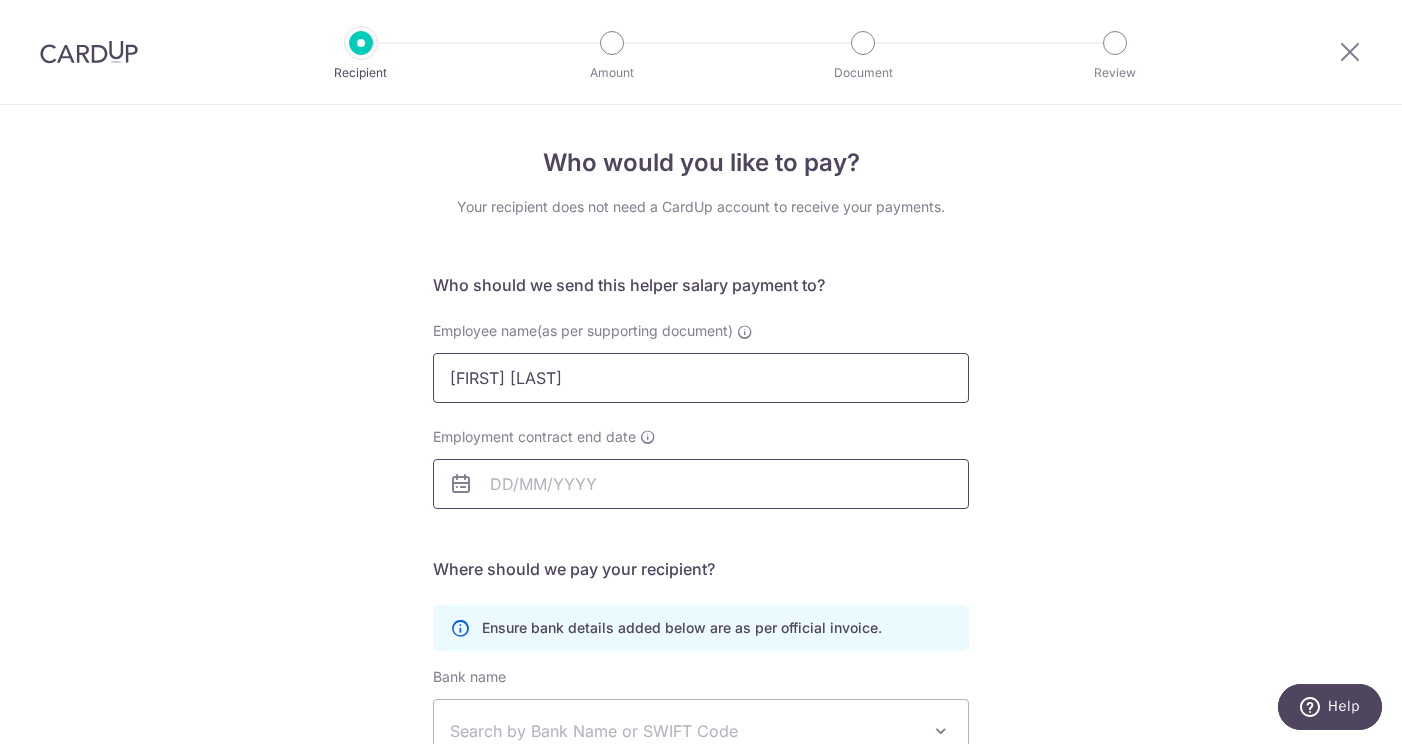 type on "FENI PUJIANA" 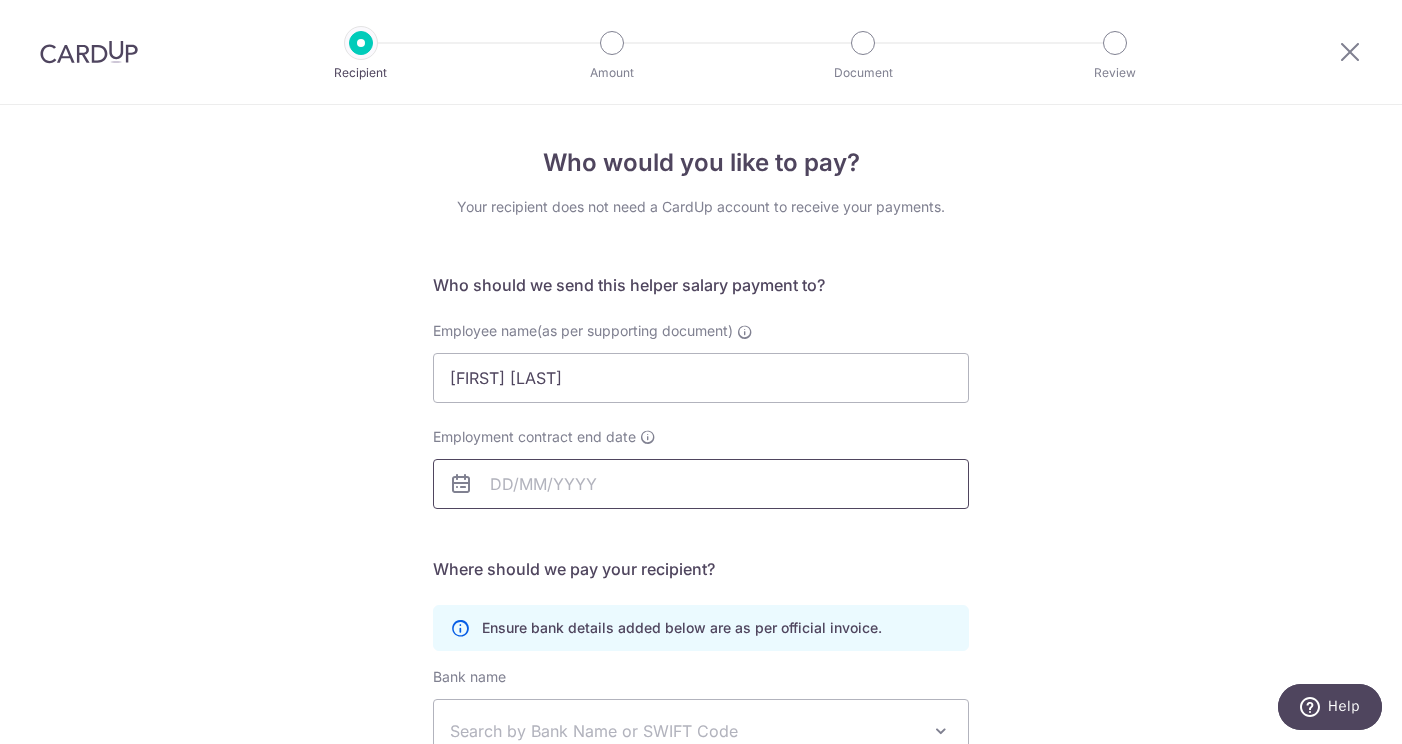 click on "Employment contract end date" at bounding box center [701, 484] 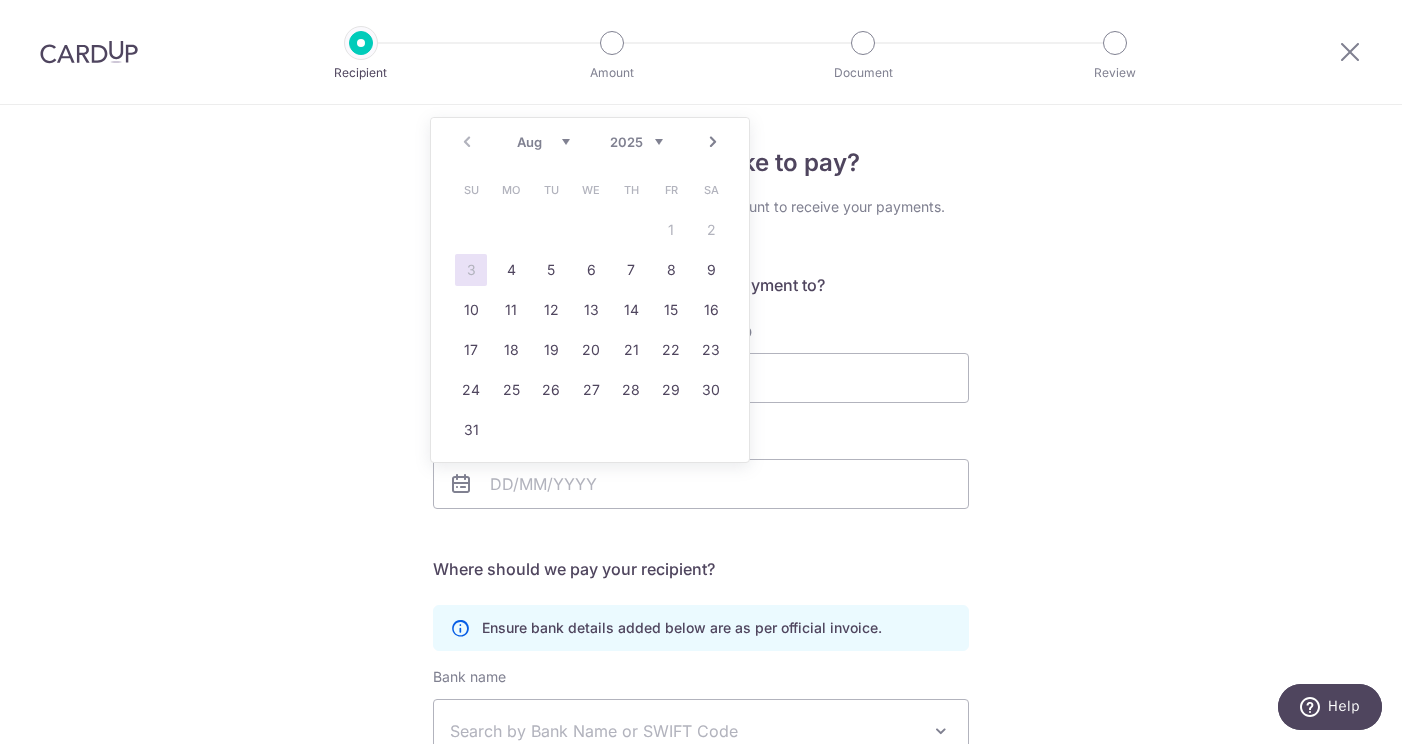click on "Prev Next Aug Sep Oct Nov Dec 2025 2026 2027 2028 2029 2030 2031 2032 2033 2034 2035" at bounding box center [590, 142] 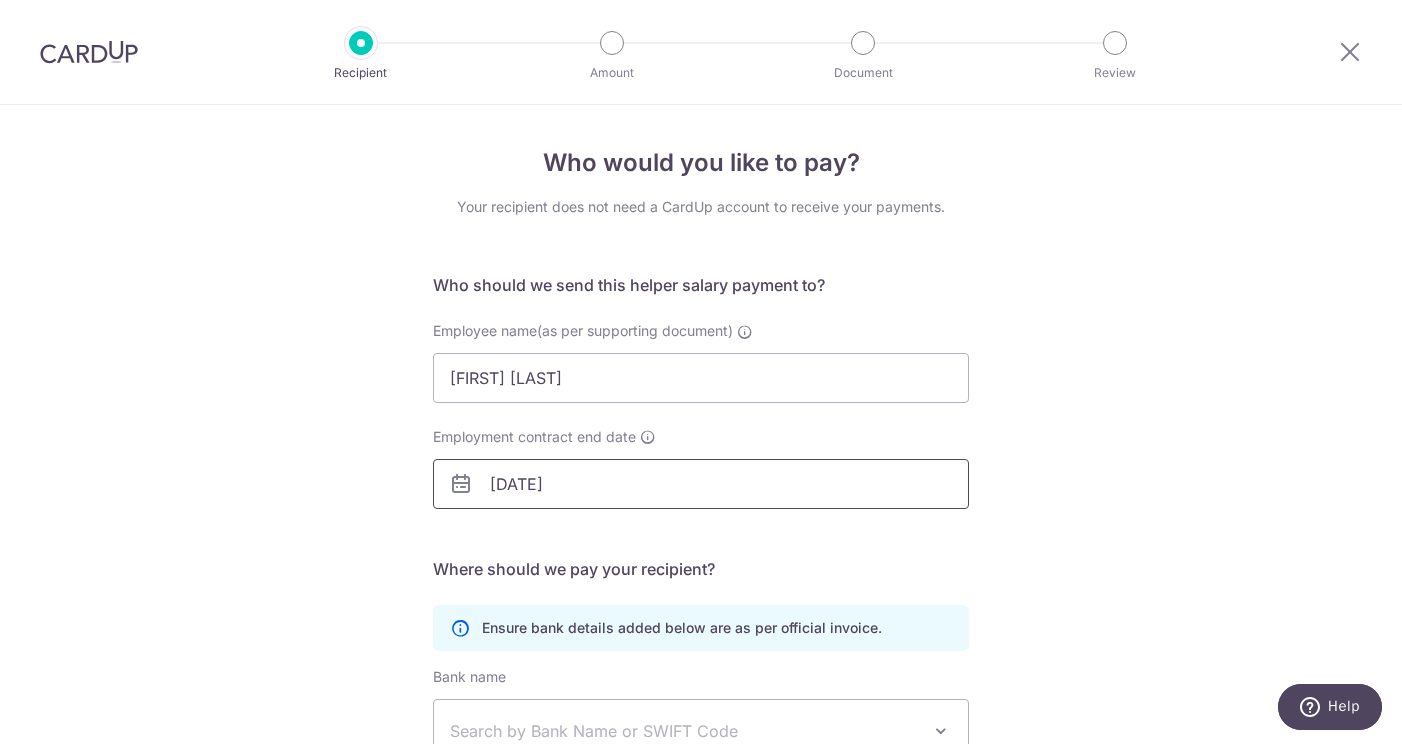 click on "03/08/2025" at bounding box center (701, 484) 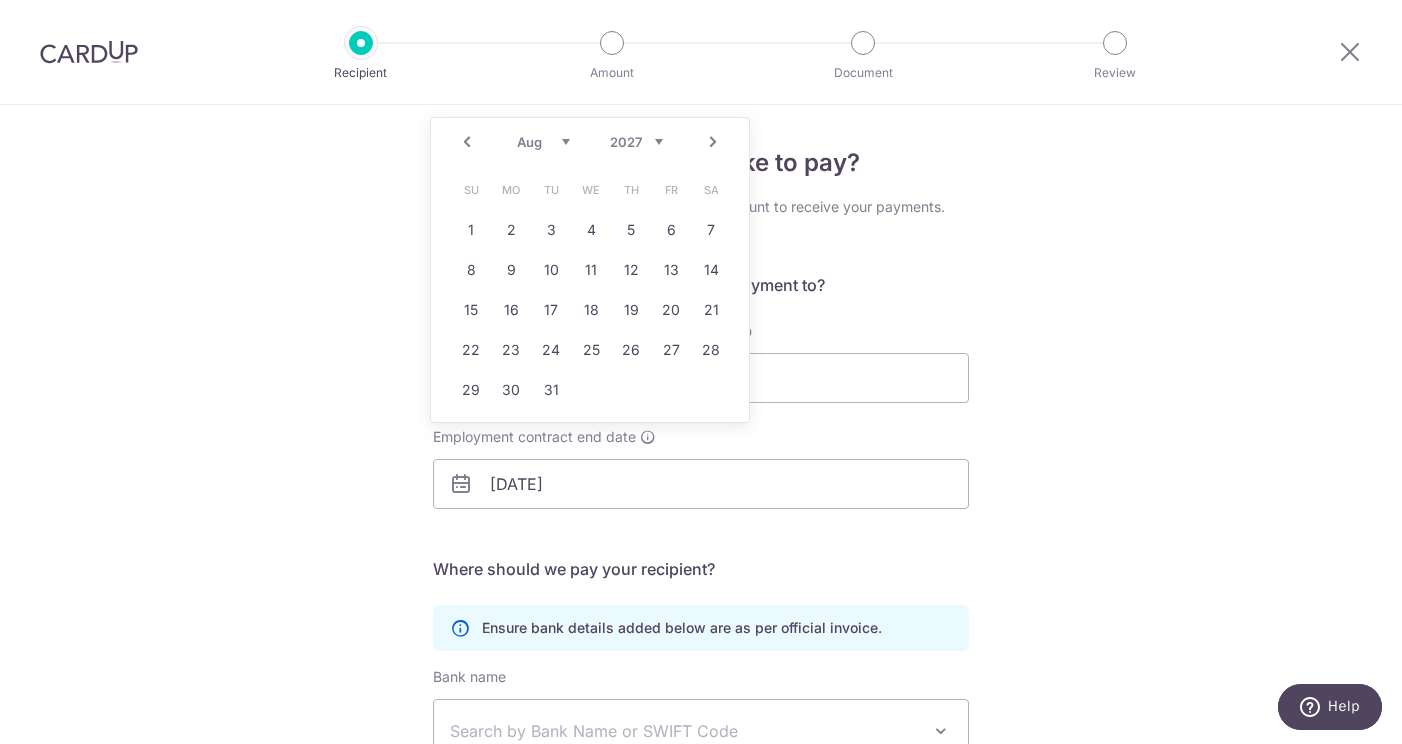 click on "Prev" at bounding box center [467, 142] 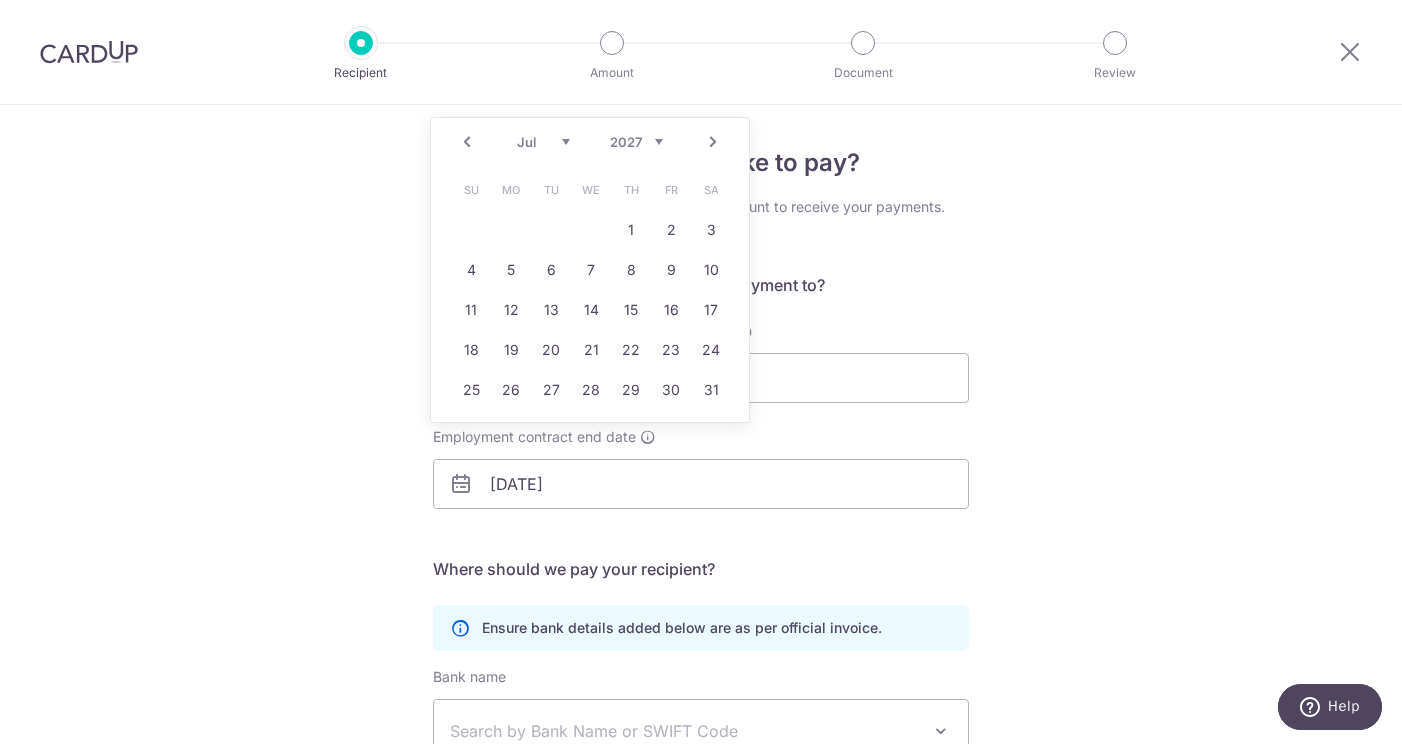 click on "Prev" at bounding box center [467, 142] 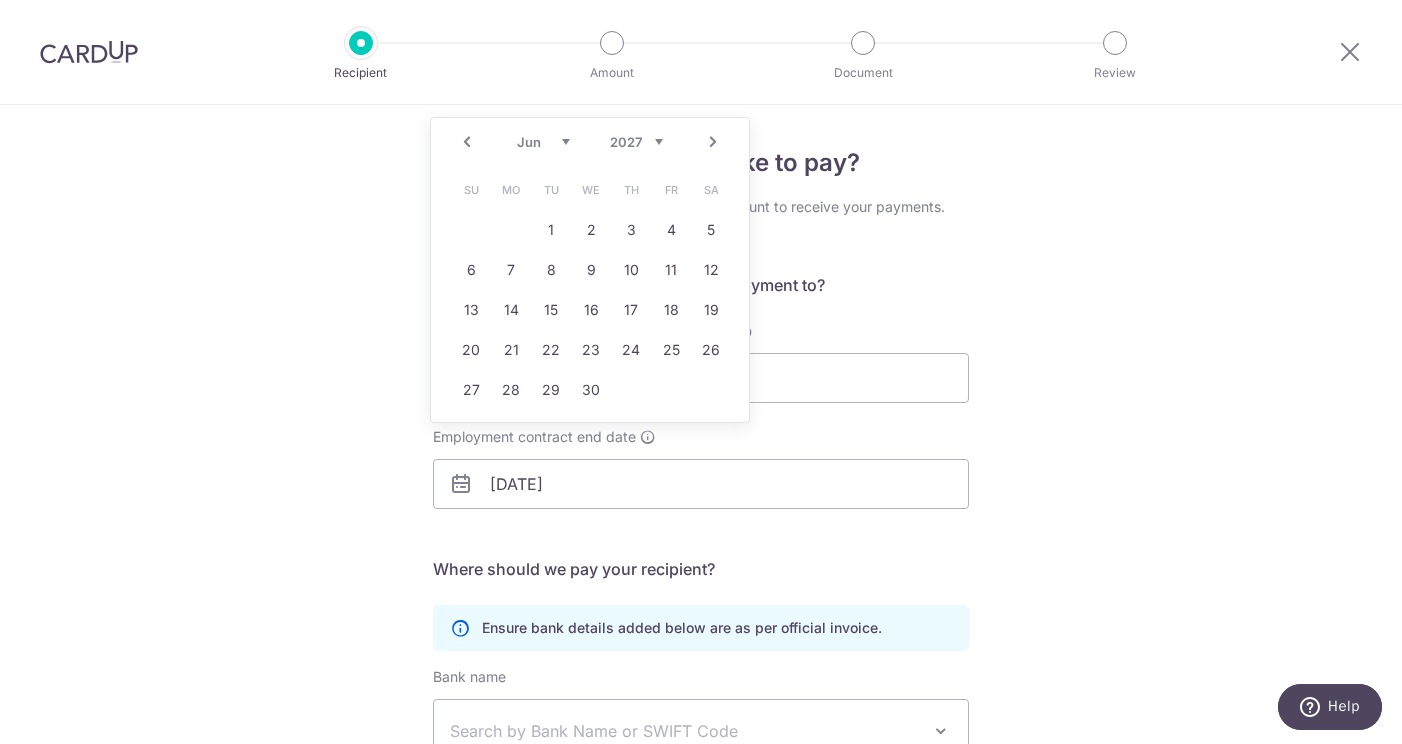 click on "Prev" at bounding box center [467, 142] 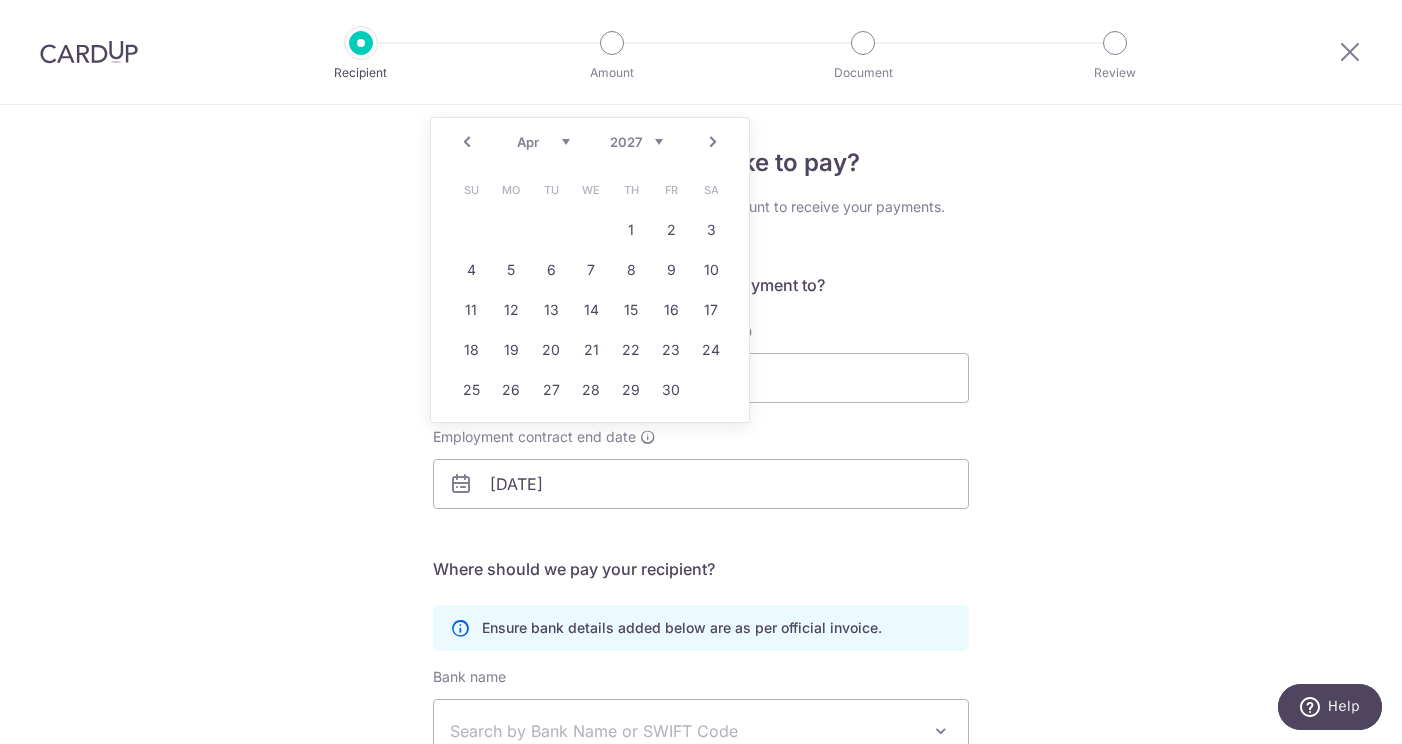 click on "Prev" at bounding box center [467, 142] 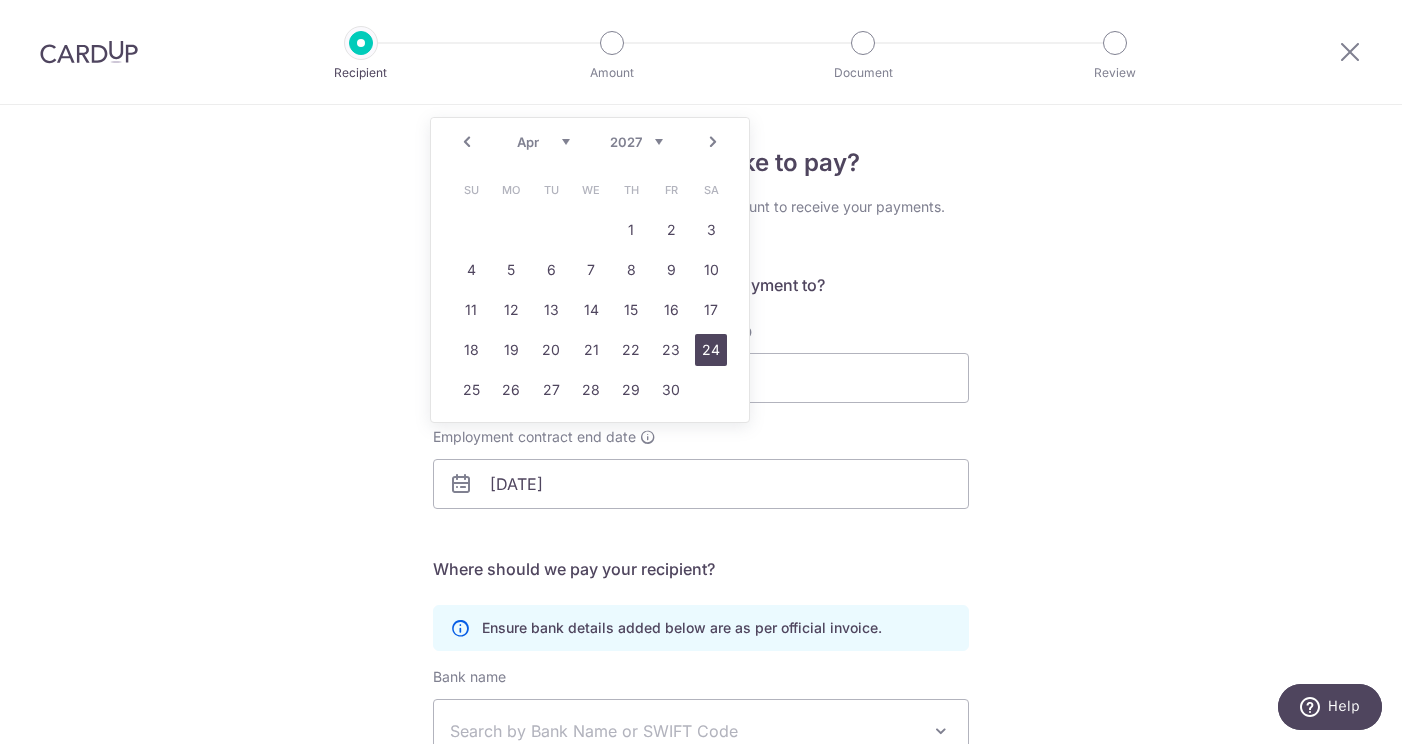 click on "24" at bounding box center (711, 350) 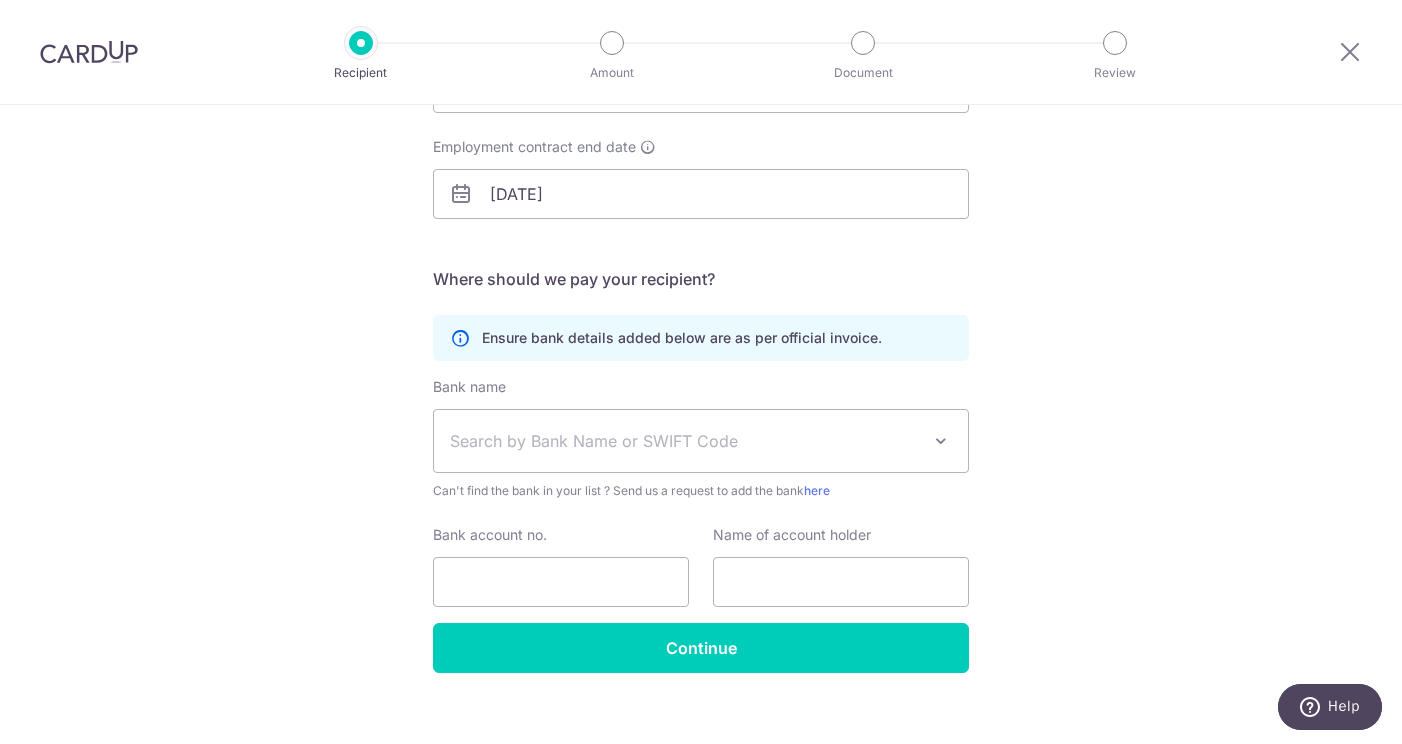 scroll, scrollTop: 301, scrollLeft: 0, axis: vertical 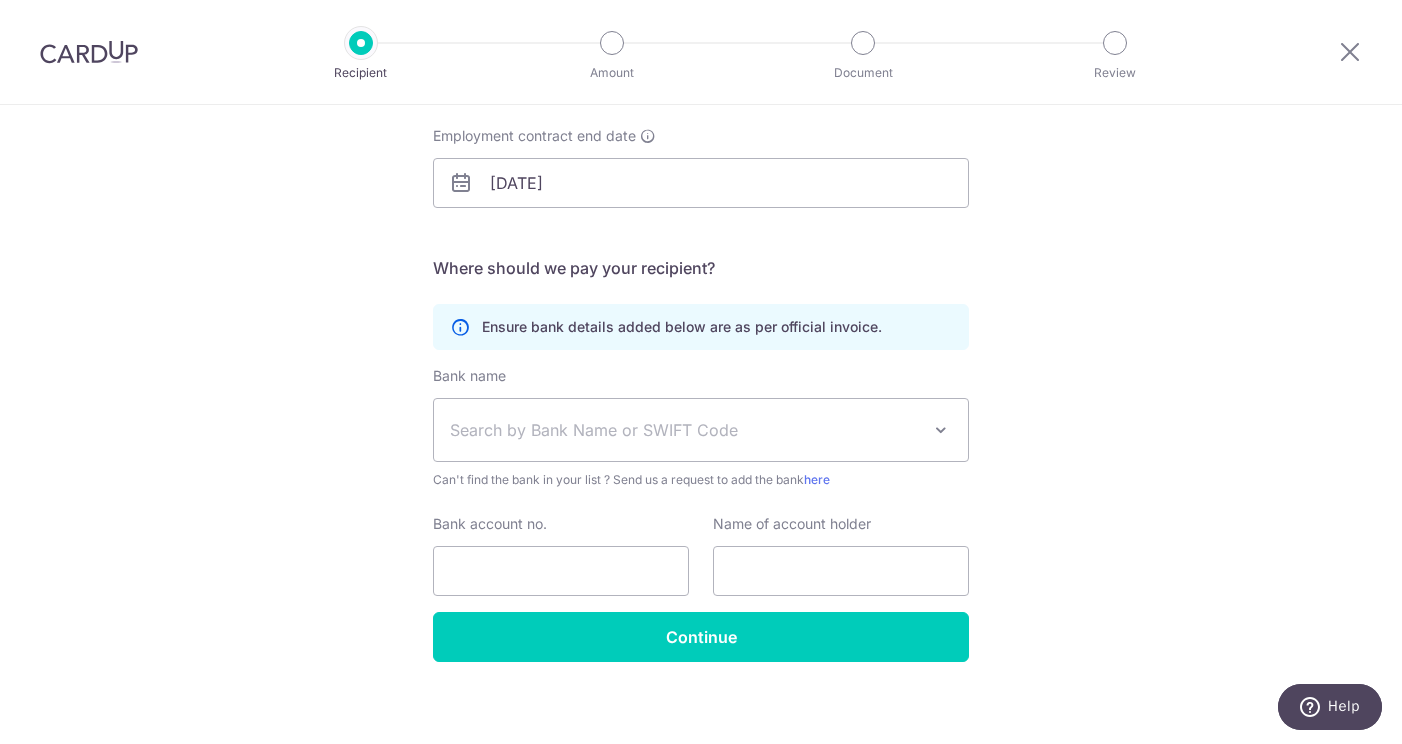 click on "Search by Bank Name or SWIFT Code" at bounding box center (685, 430) 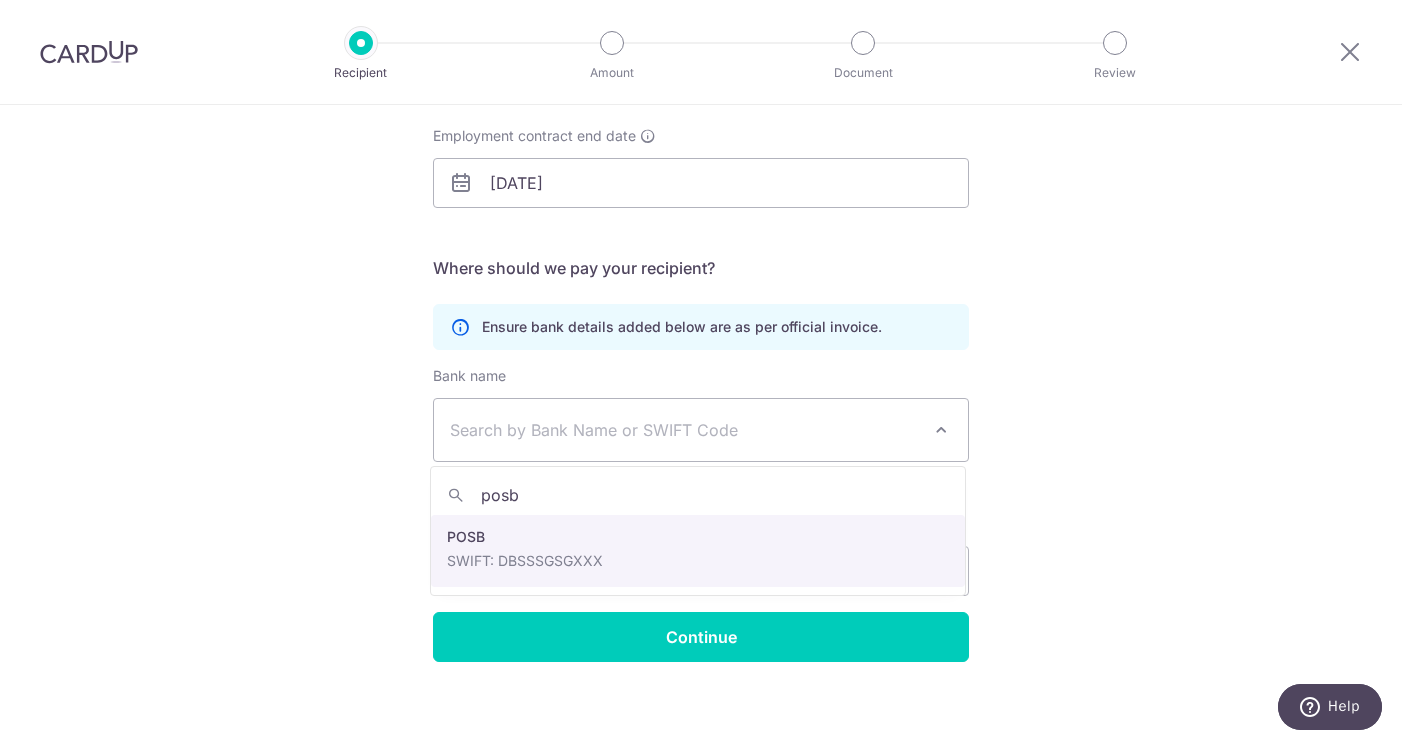 type on "posb" 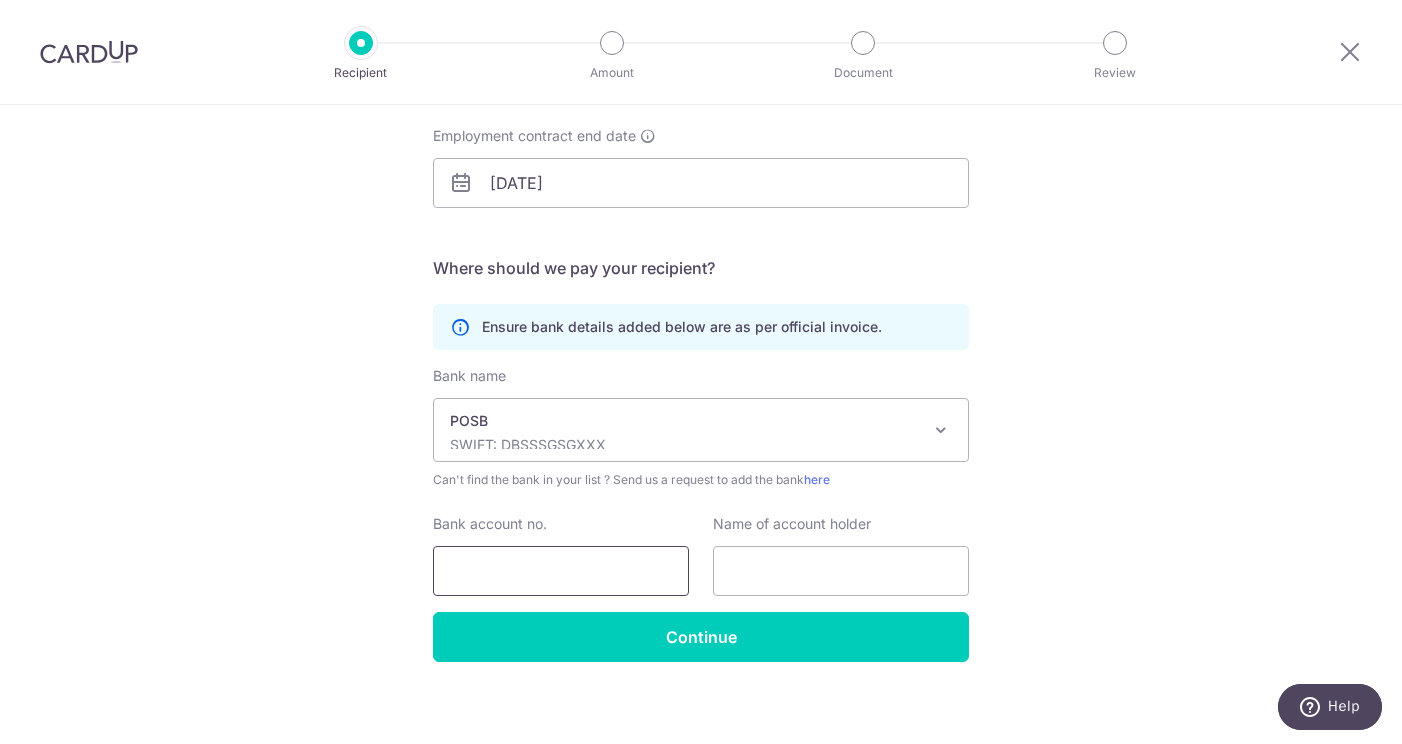 click on "Bank account no." at bounding box center (561, 571) 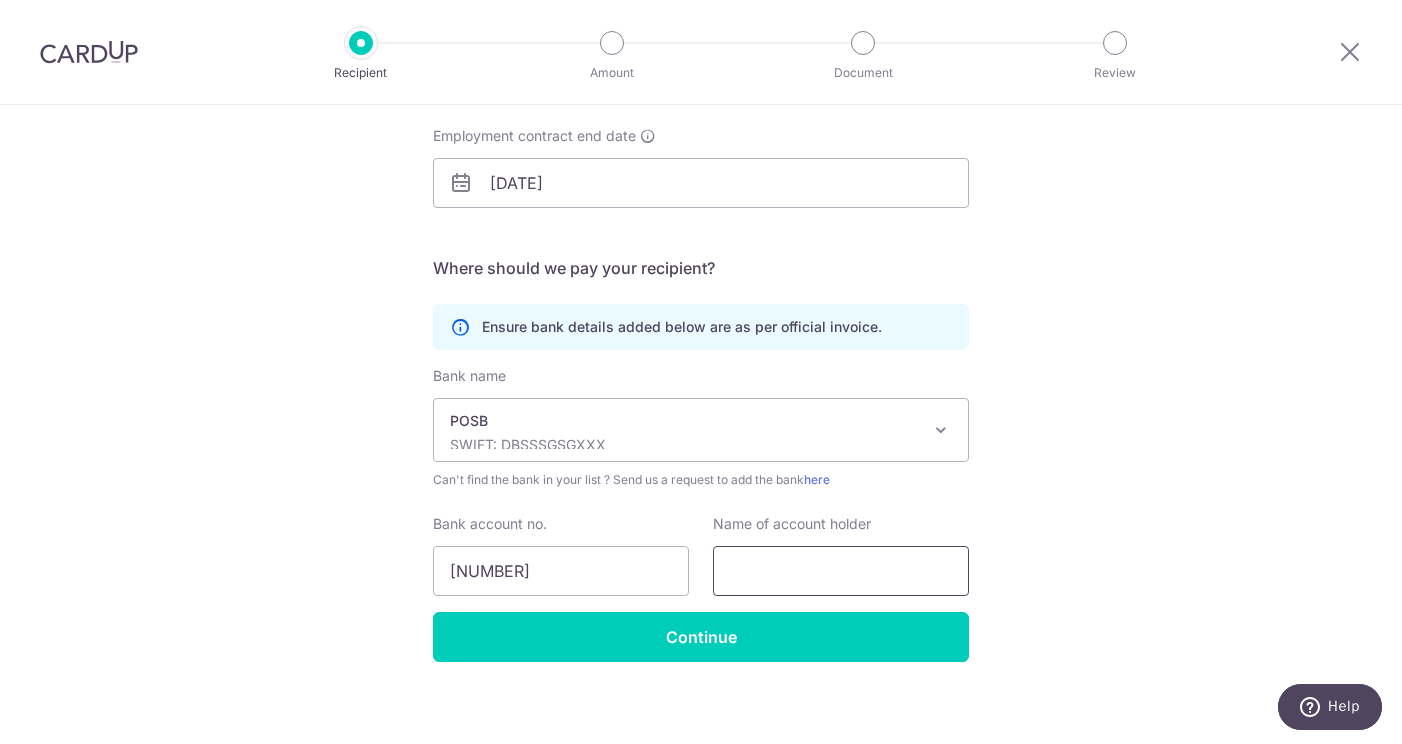 click at bounding box center (841, 571) 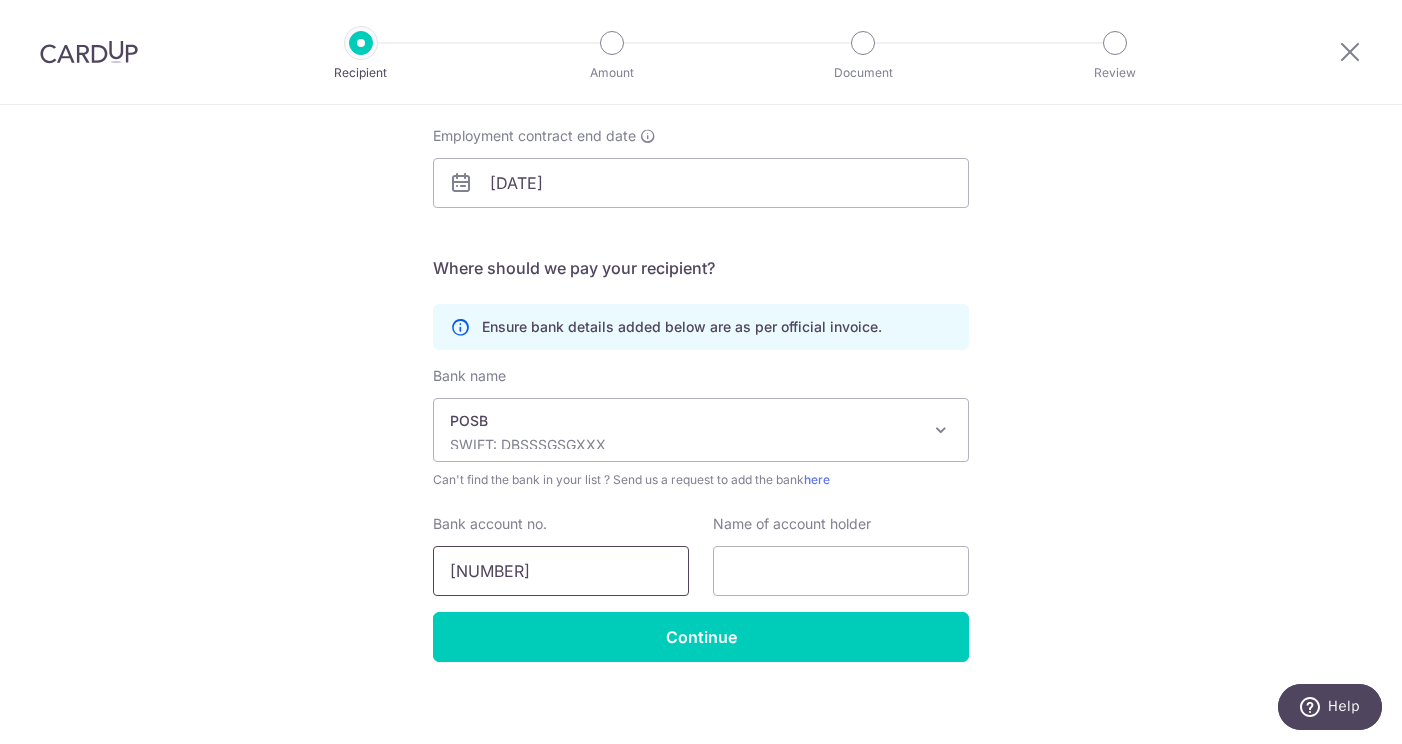 click on "45569294" at bounding box center (561, 571) 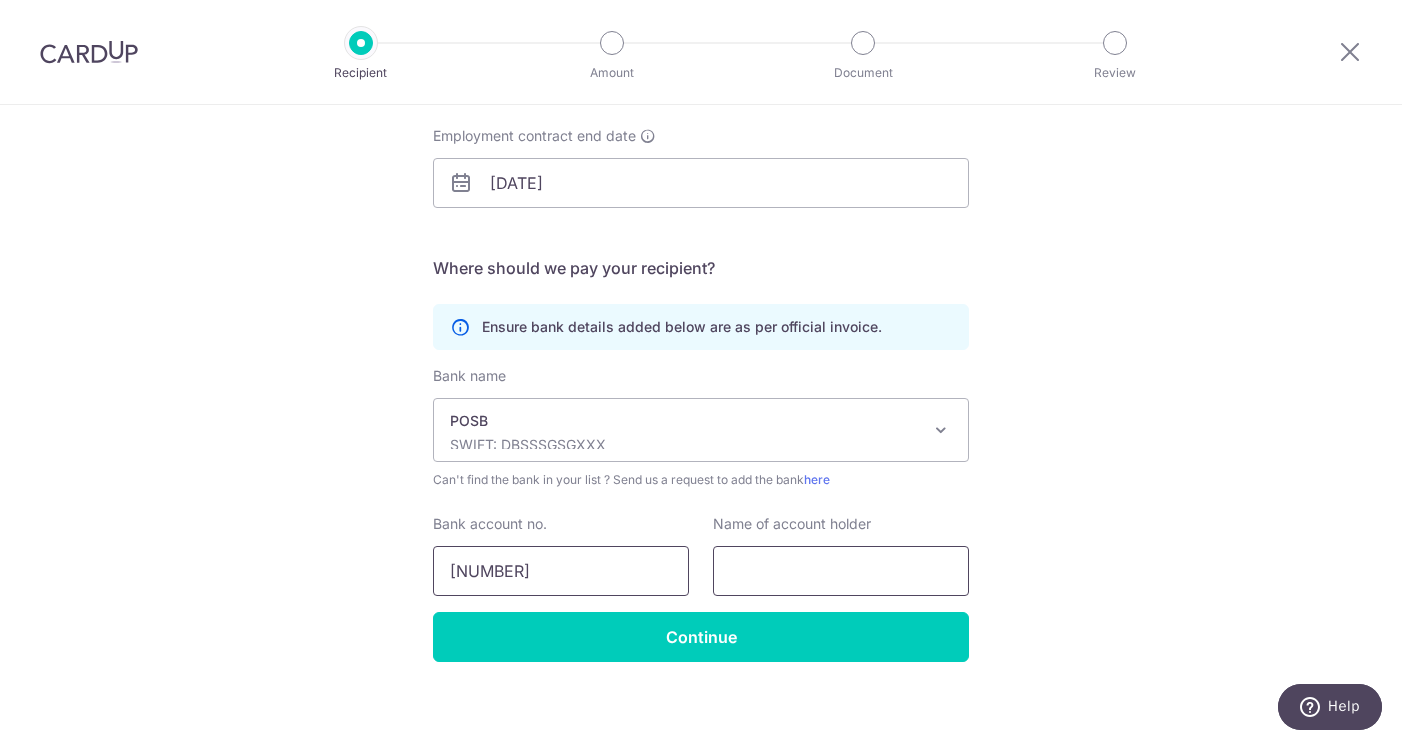 type on "455692946" 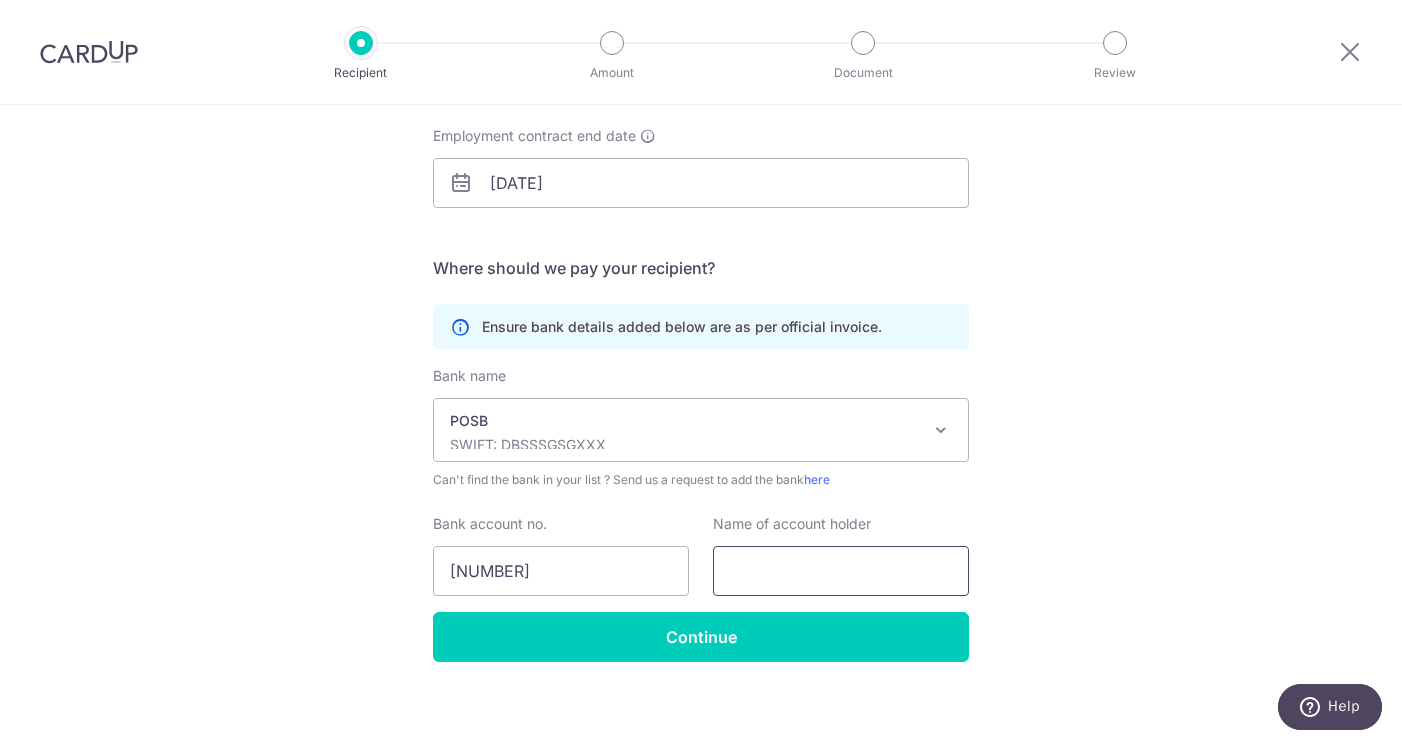 click at bounding box center (841, 571) 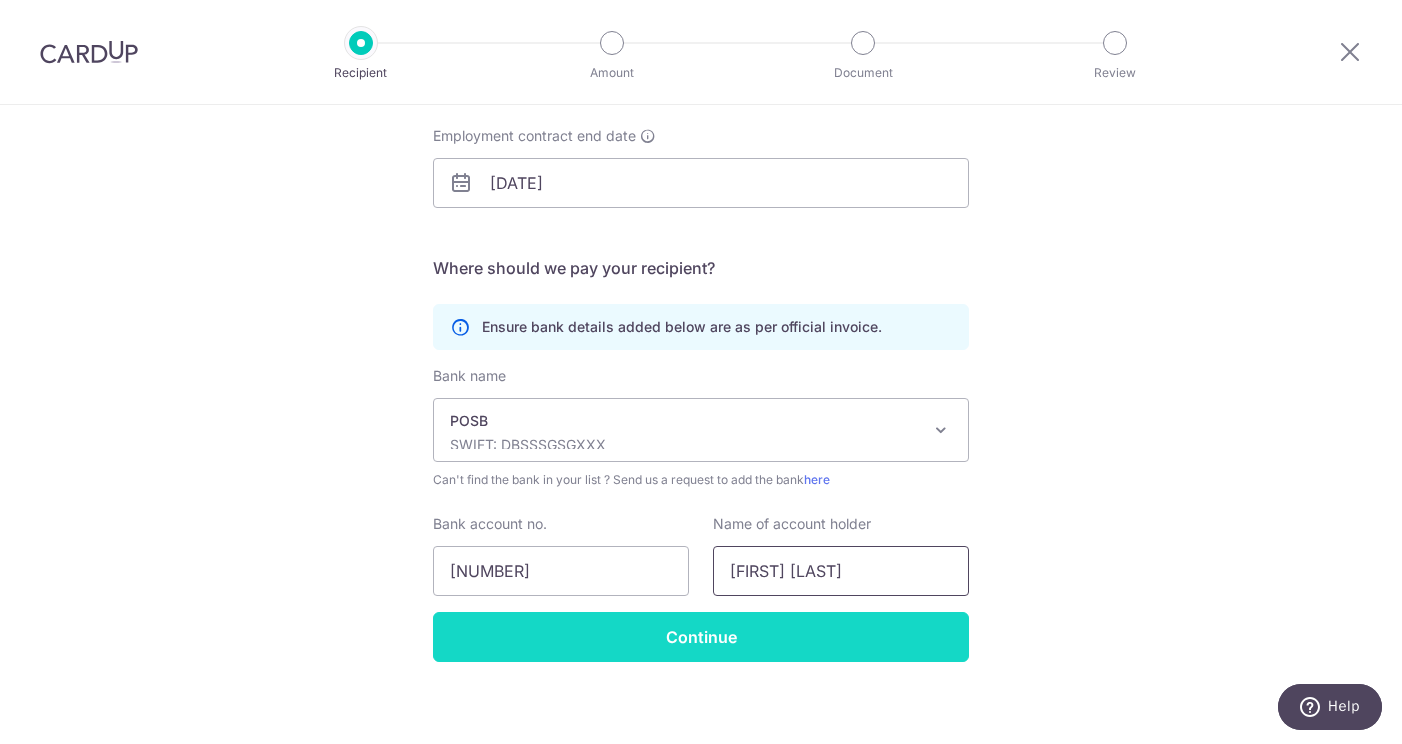 type on "[FIRST] [LAST]" 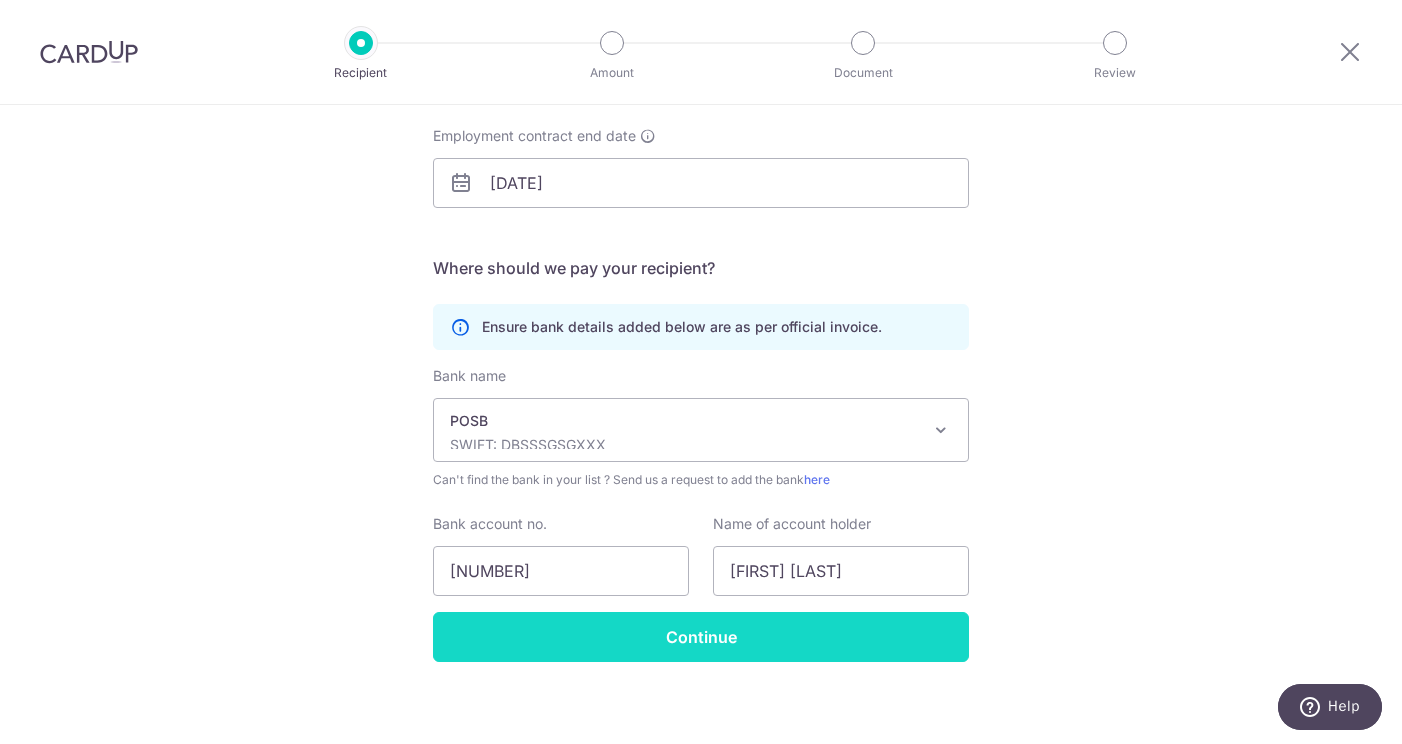 click on "Continue" at bounding box center [701, 637] 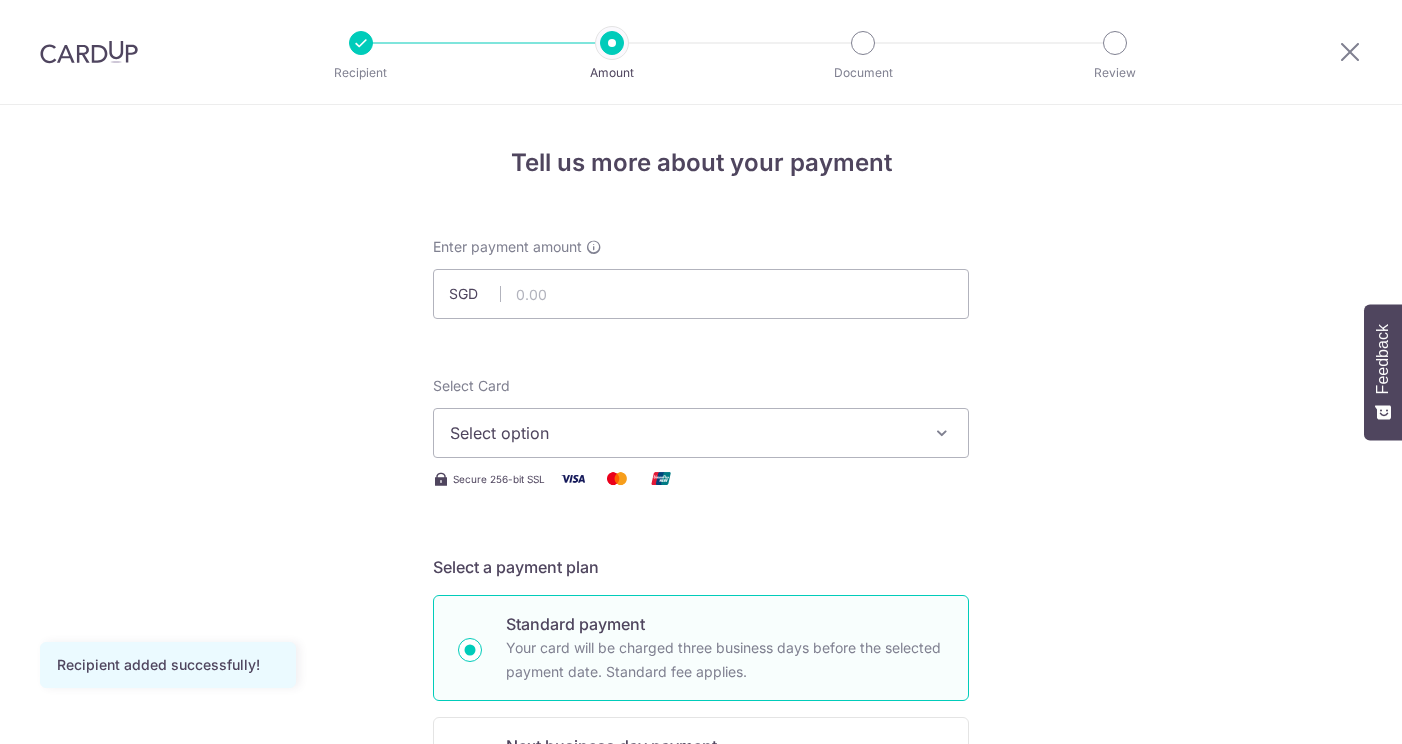 scroll, scrollTop: 0, scrollLeft: 0, axis: both 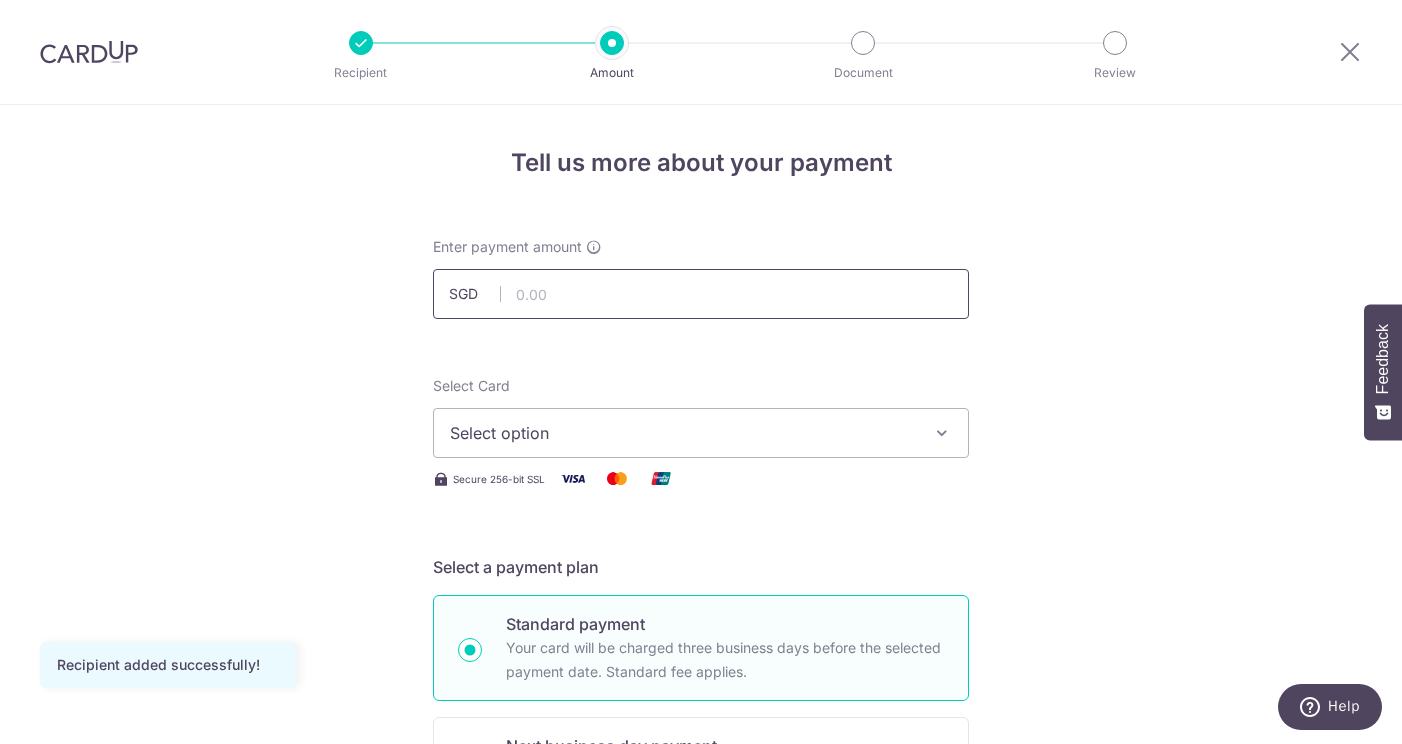 click at bounding box center [701, 294] 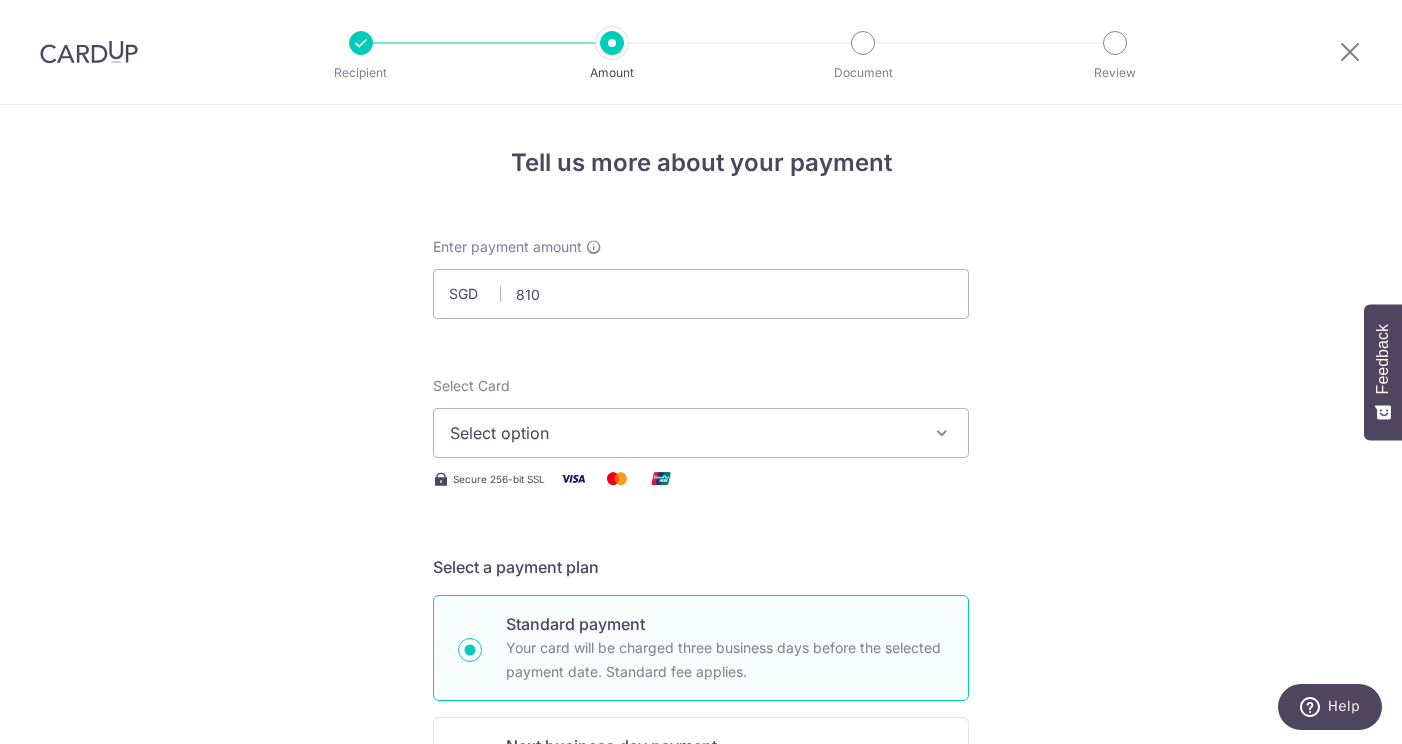 type on "810.00" 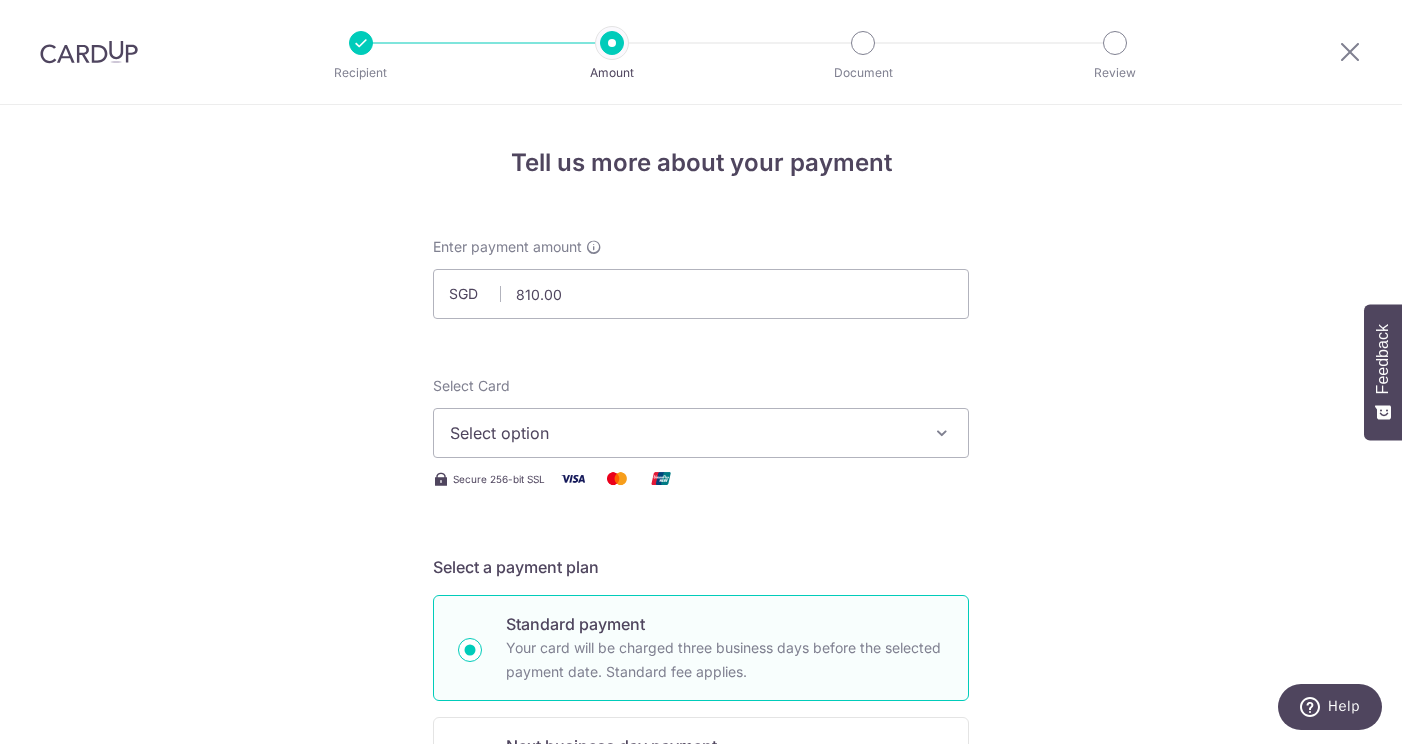 click on "Select option" at bounding box center (701, 433) 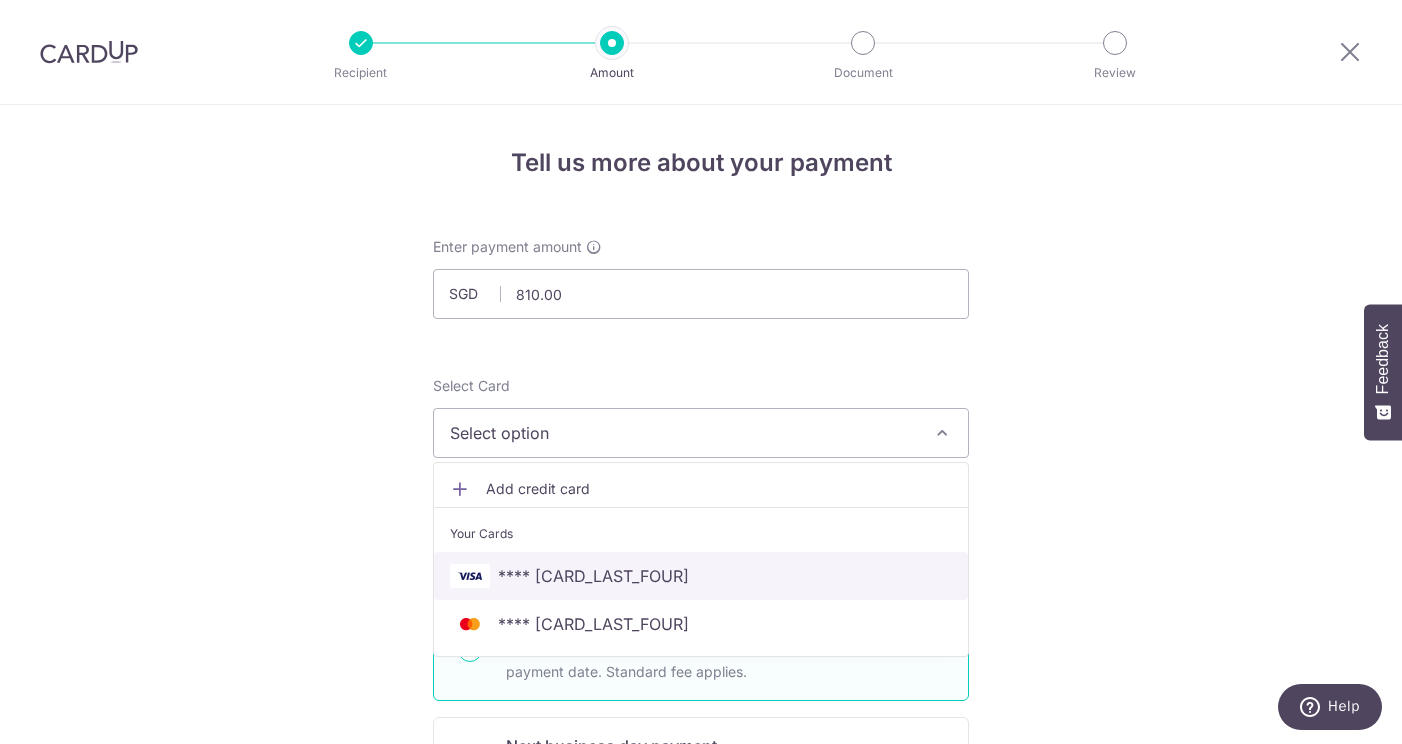 click on "**** 0024" at bounding box center (701, 576) 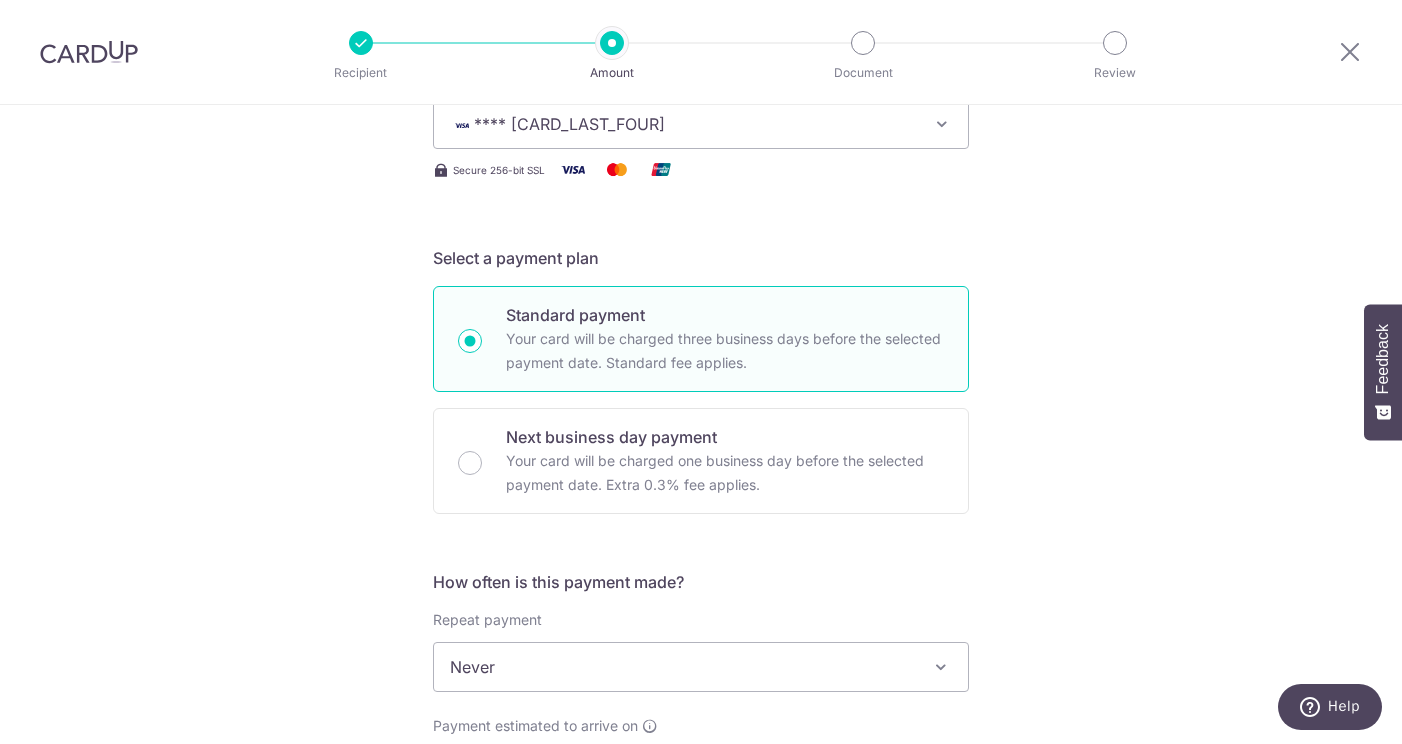 scroll, scrollTop: 431, scrollLeft: 0, axis: vertical 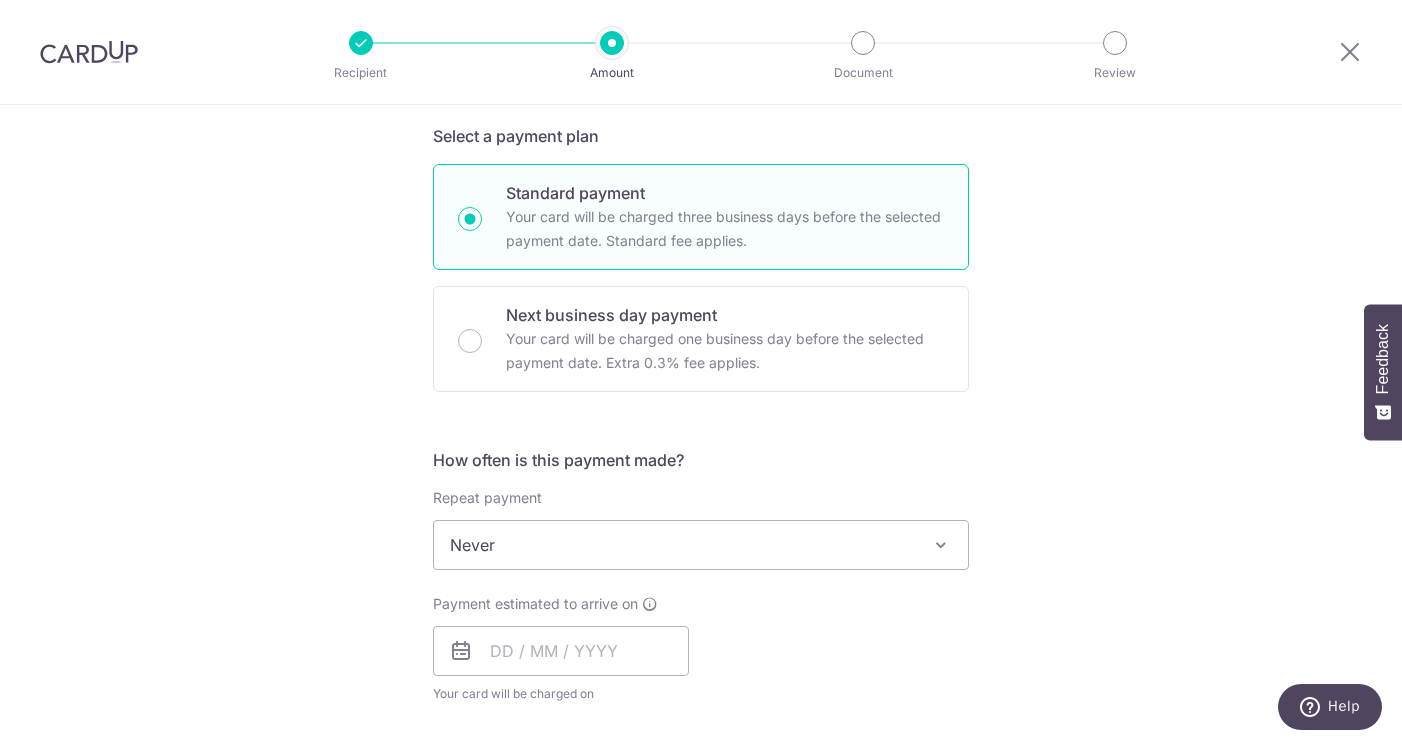 click on "Never" at bounding box center [701, 545] 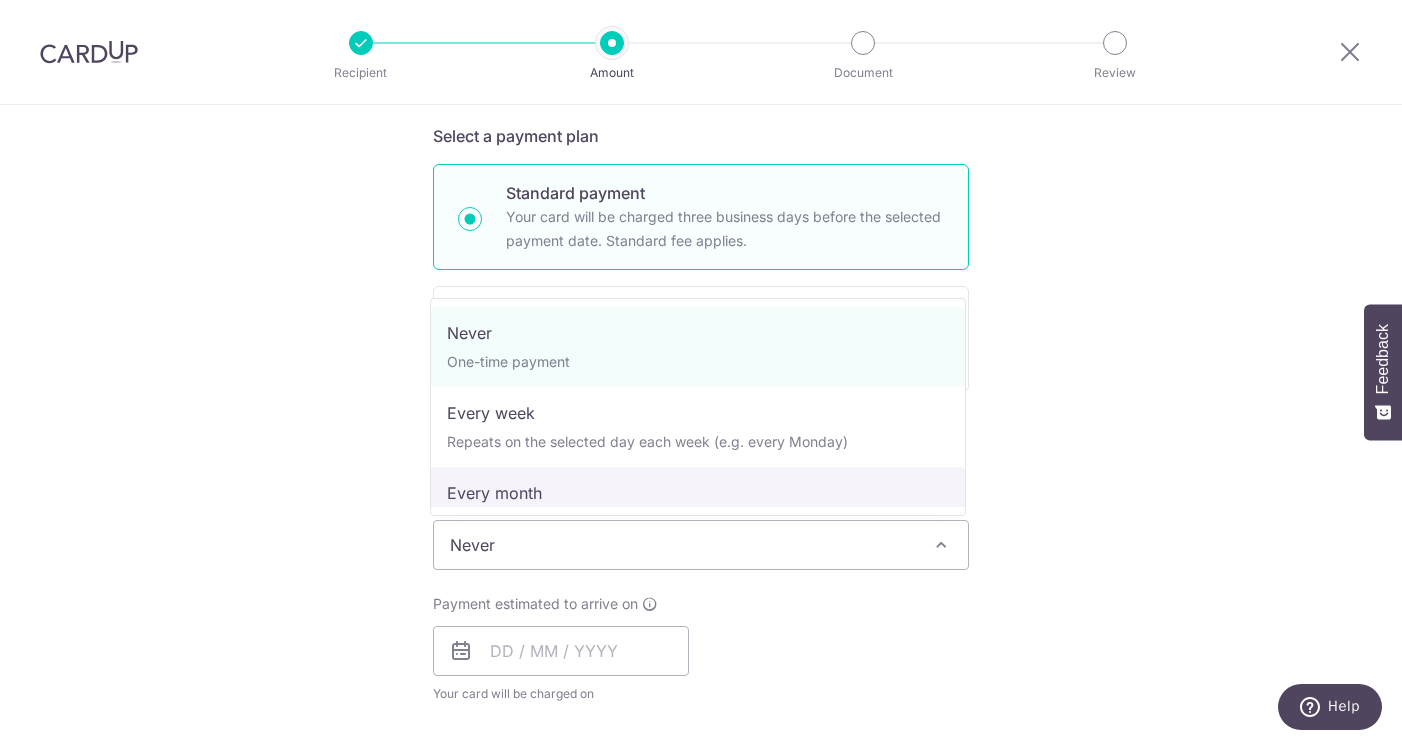 select on "3" 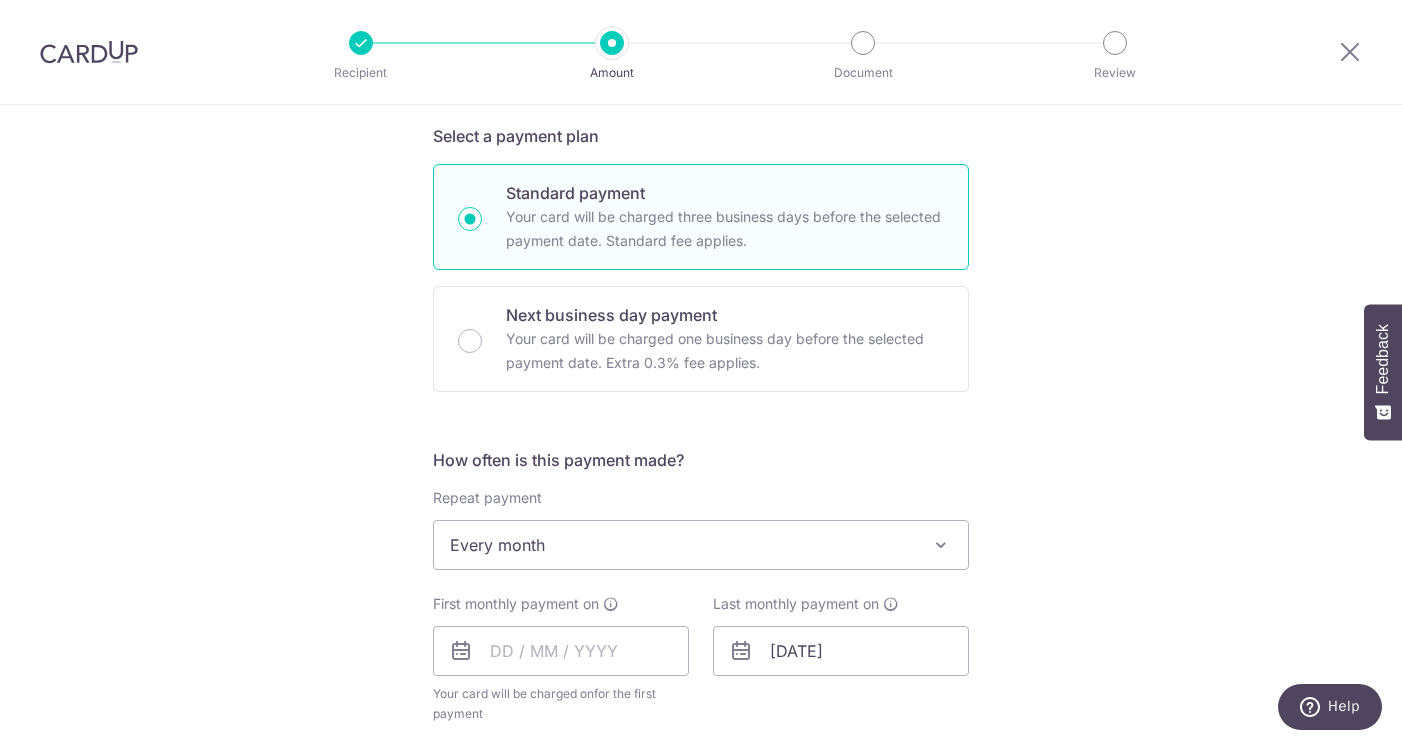scroll, scrollTop: 585, scrollLeft: 0, axis: vertical 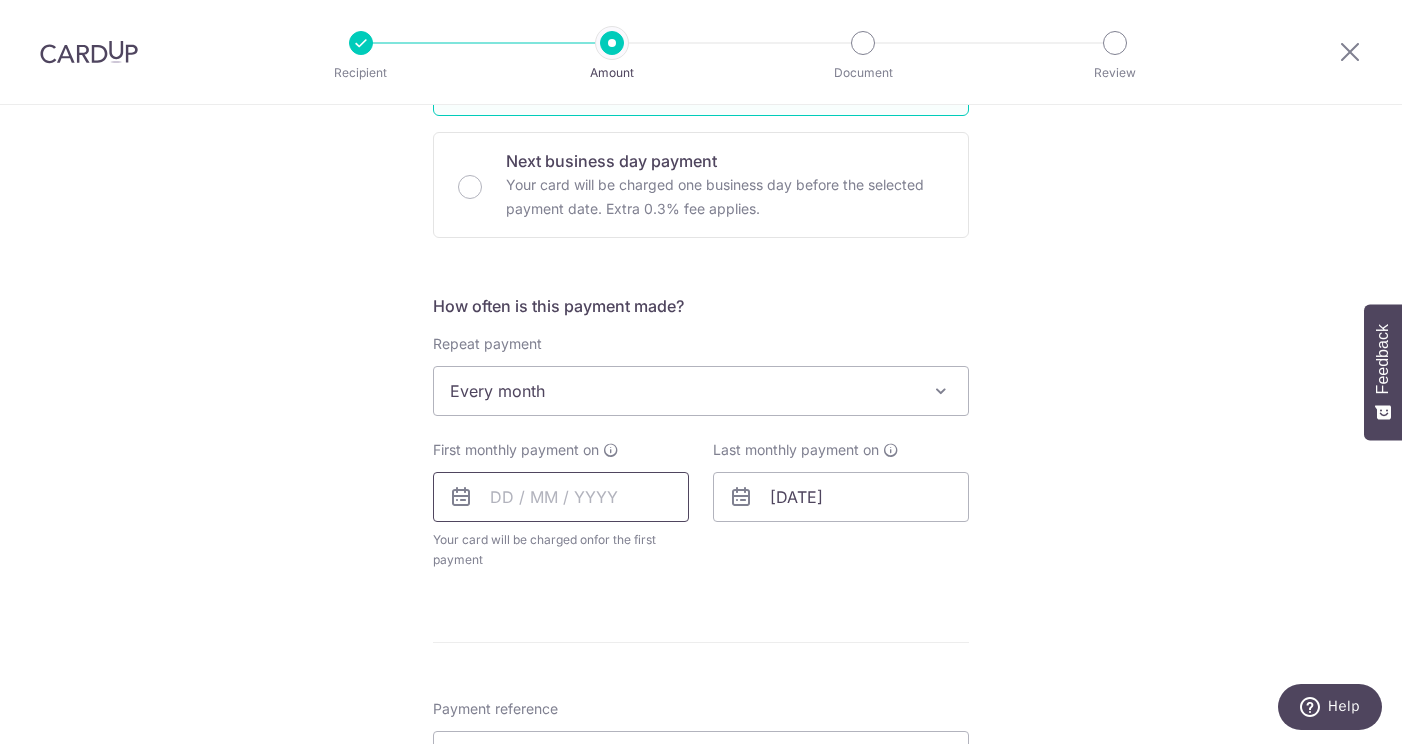click at bounding box center (561, 497) 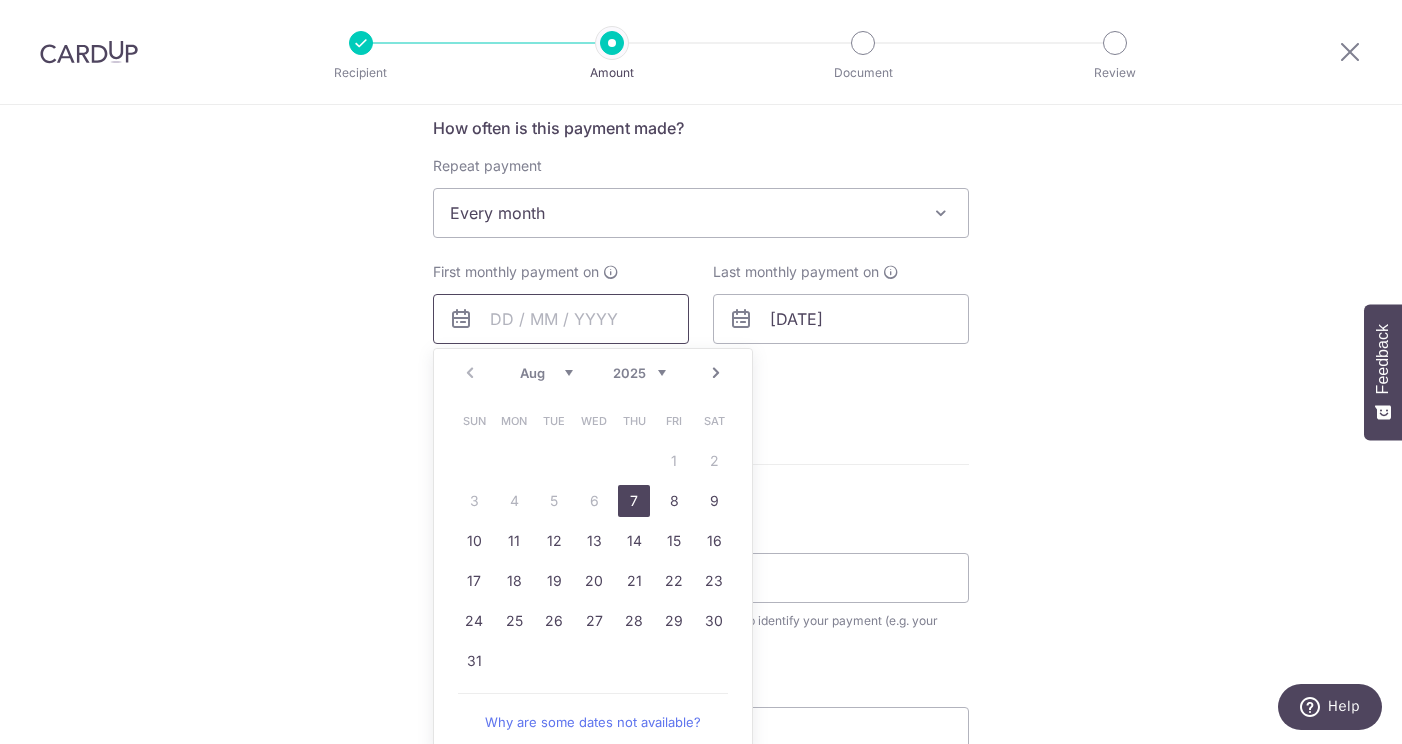 scroll, scrollTop: 765, scrollLeft: 0, axis: vertical 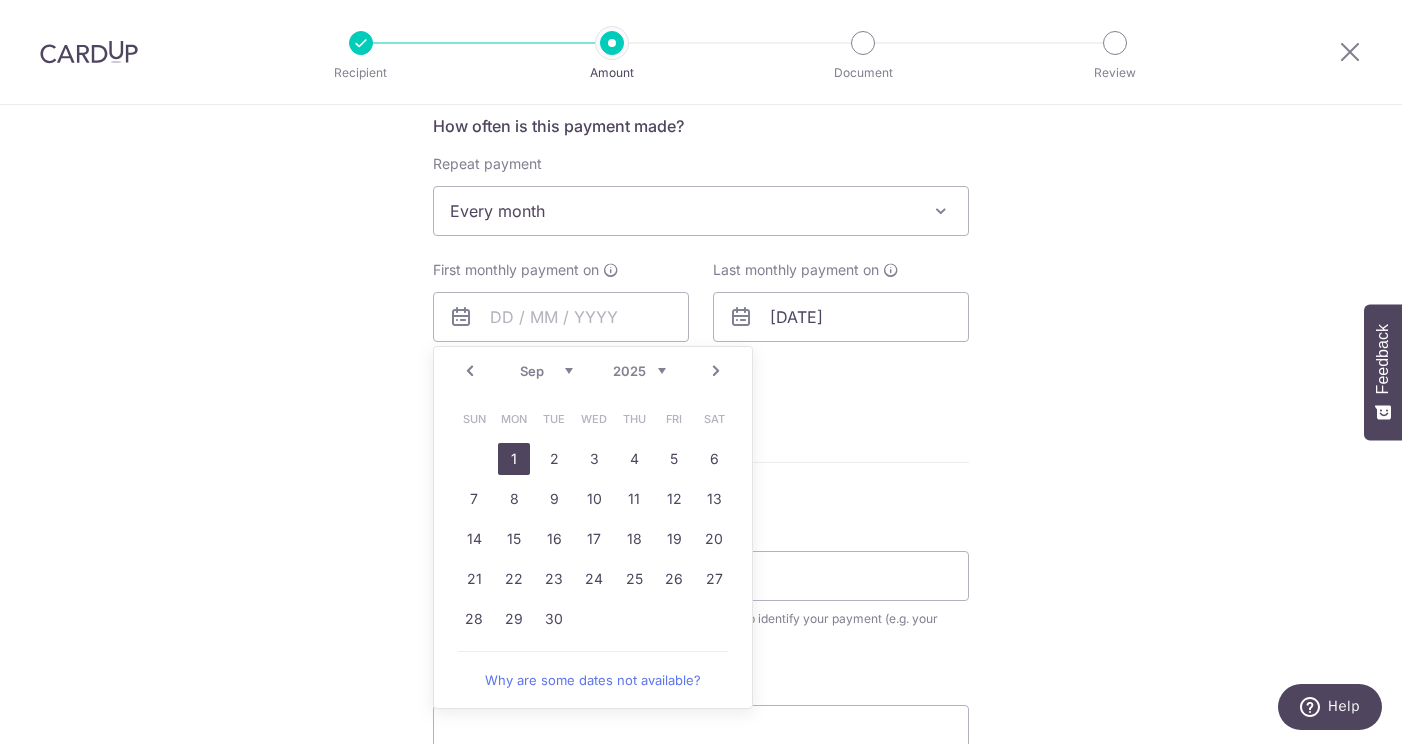 click on "1" at bounding box center [514, 459] 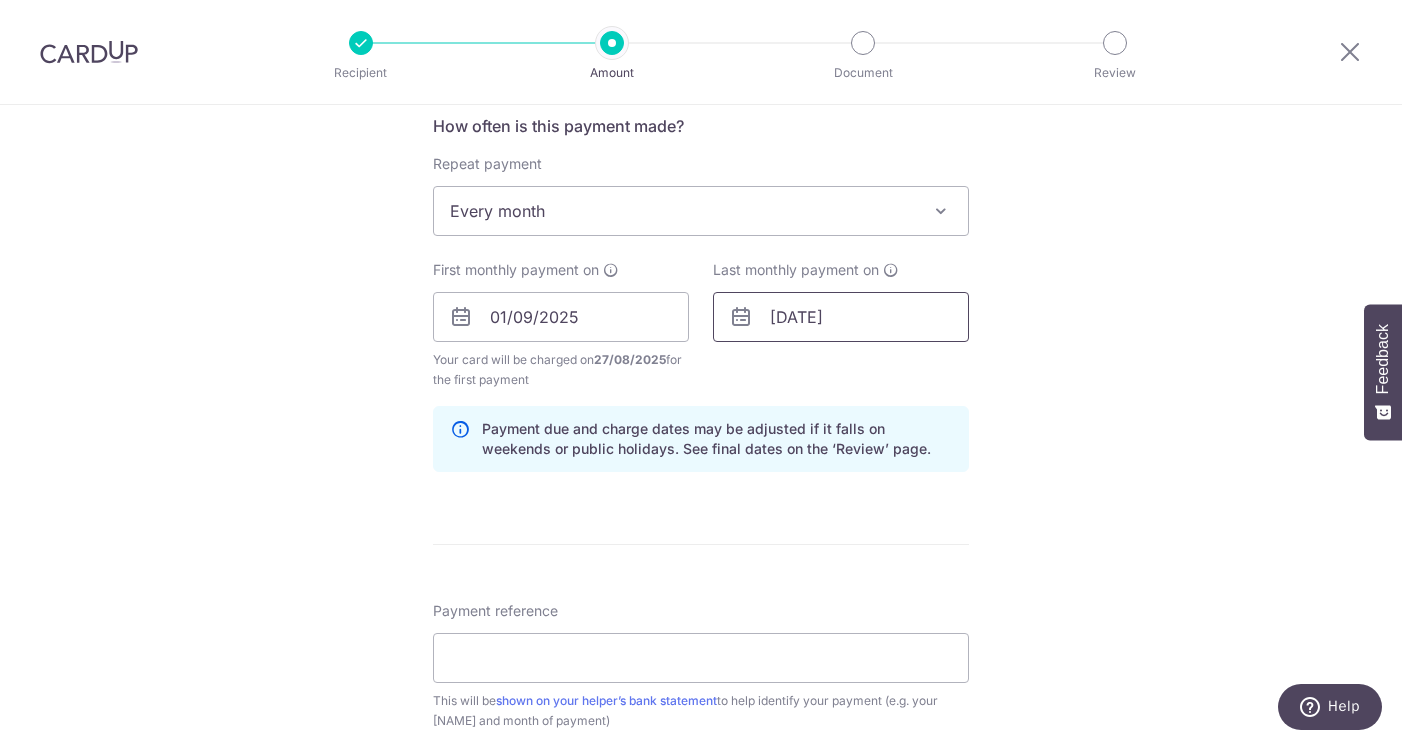 click on "24/04/2027" at bounding box center (841, 317) 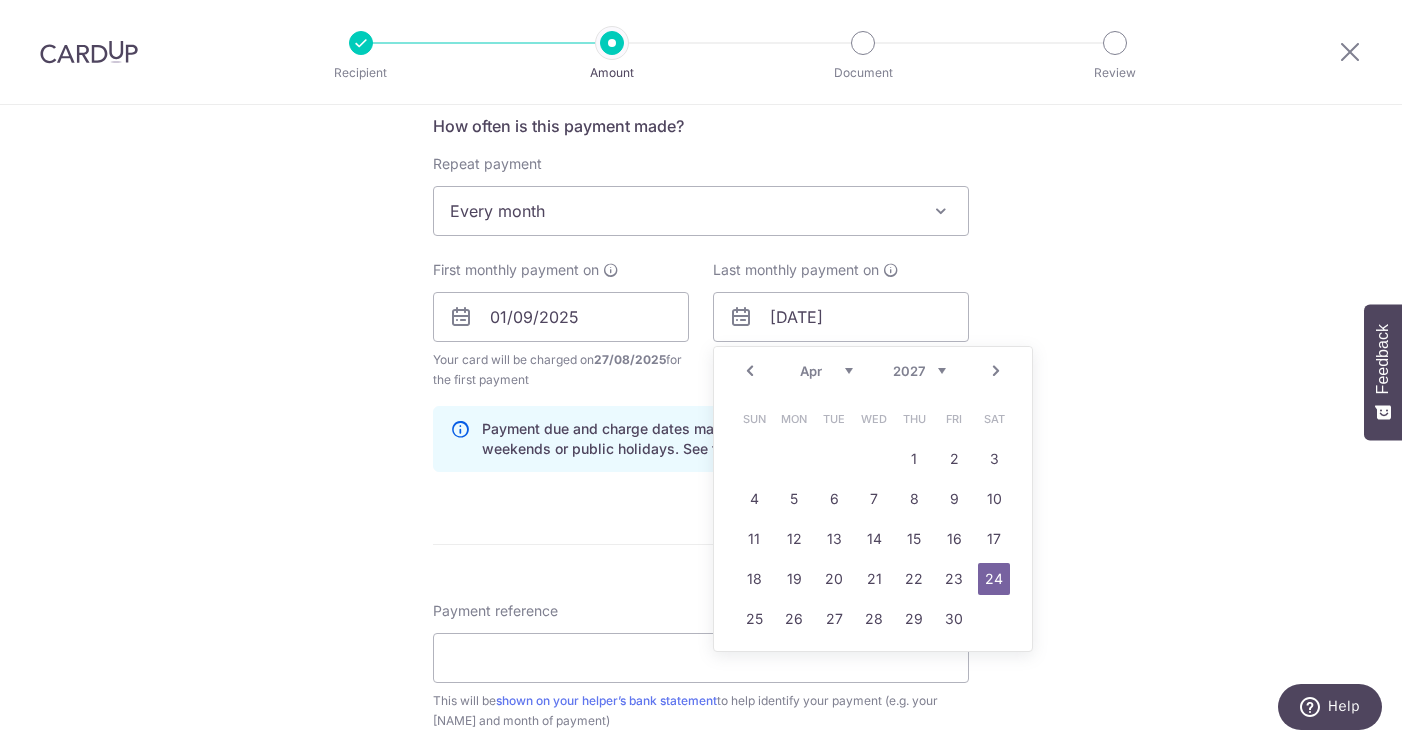 click on "Prev" at bounding box center [750, 371] 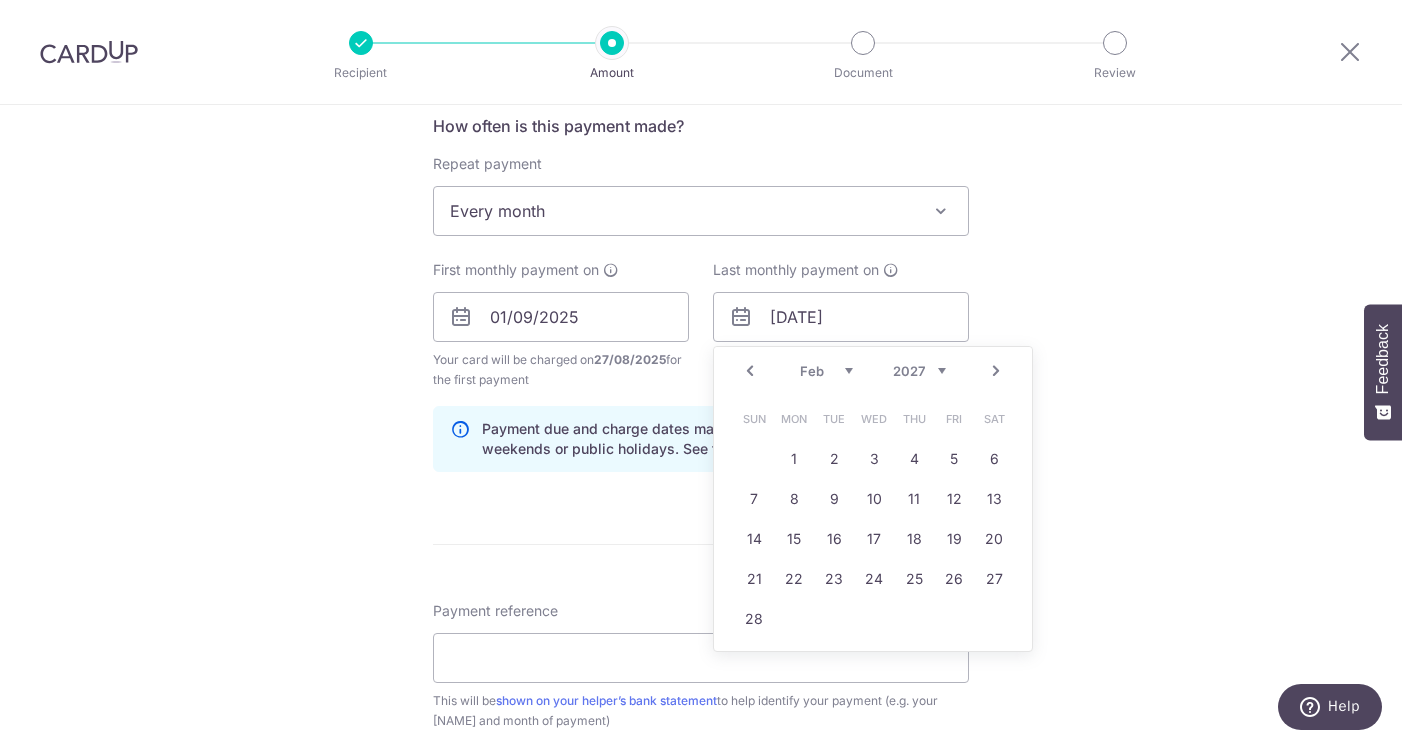 click on "Prev" at bounding box center [750, 371] 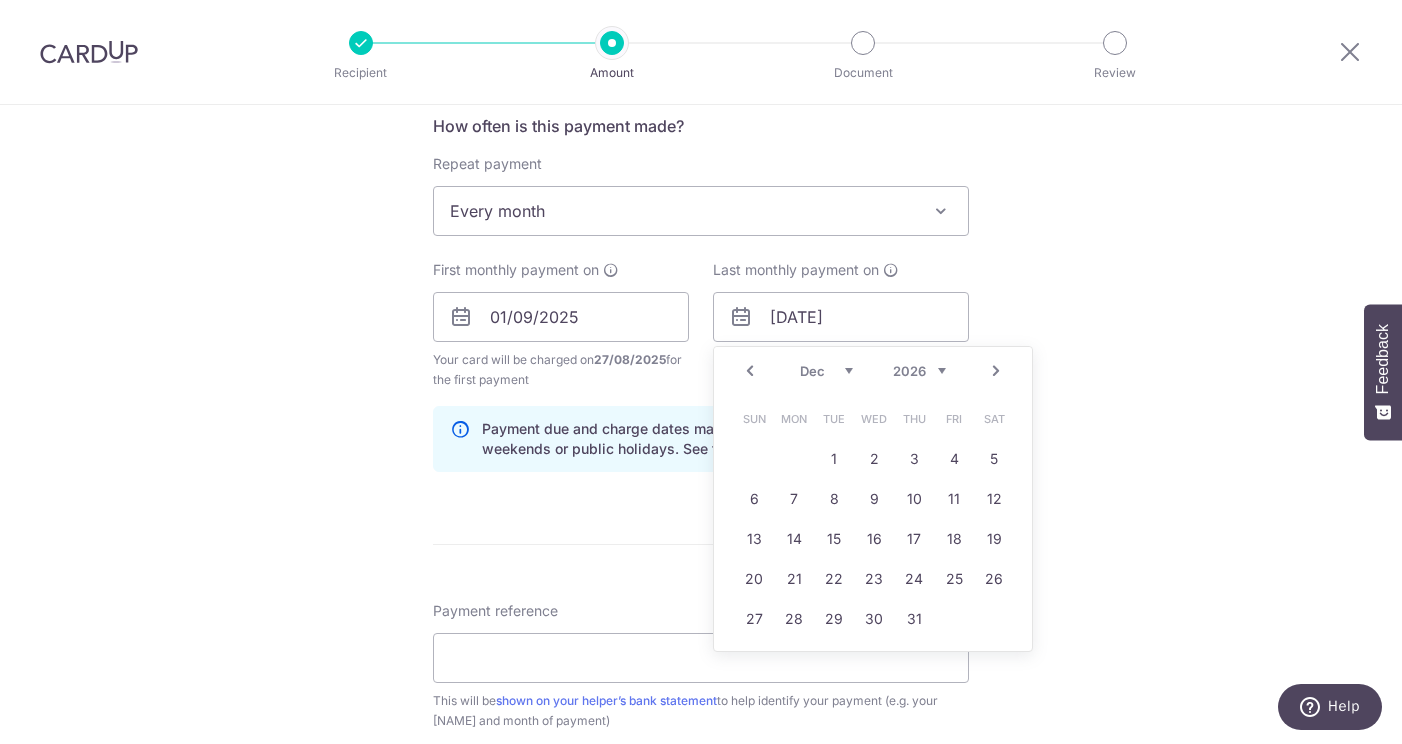 click on "Prev" at bounding box center (750, 371) 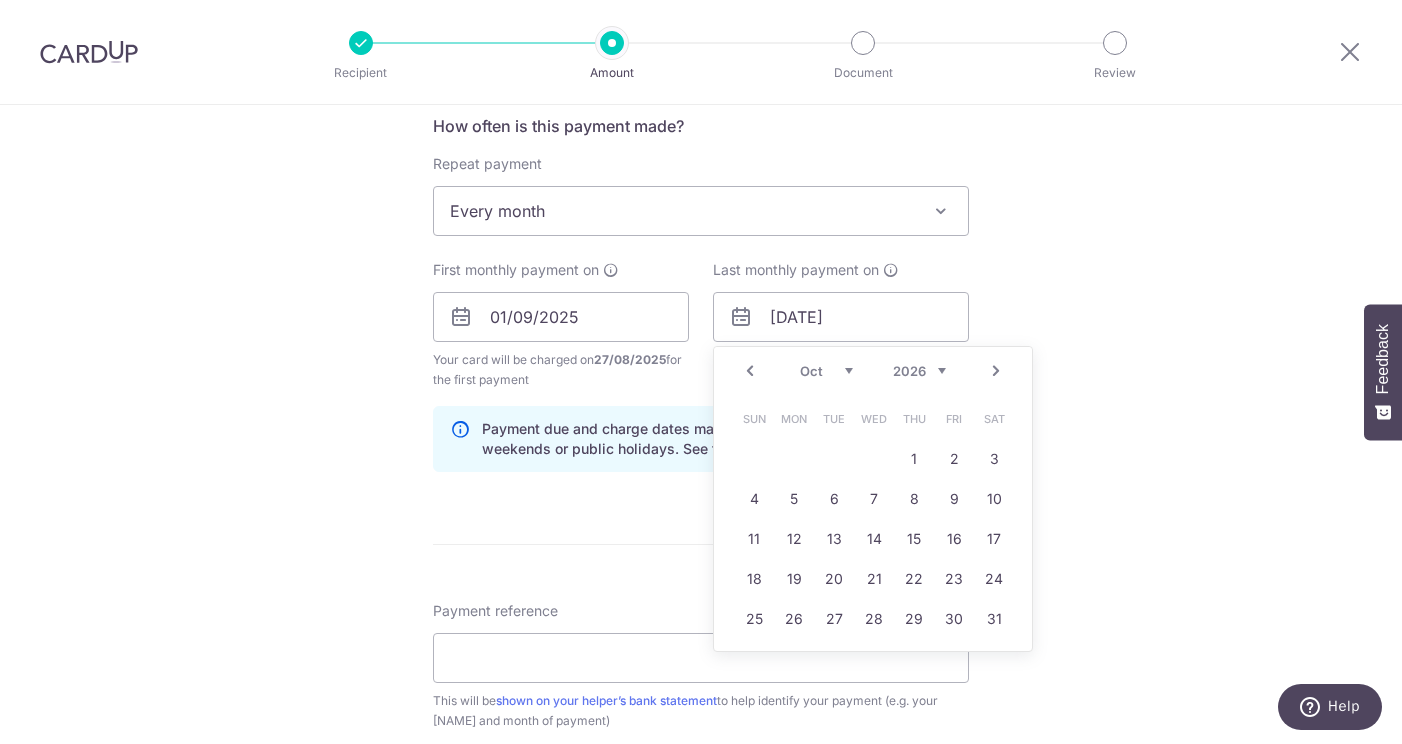 click on "Prev" at bounding box center [750, 371] 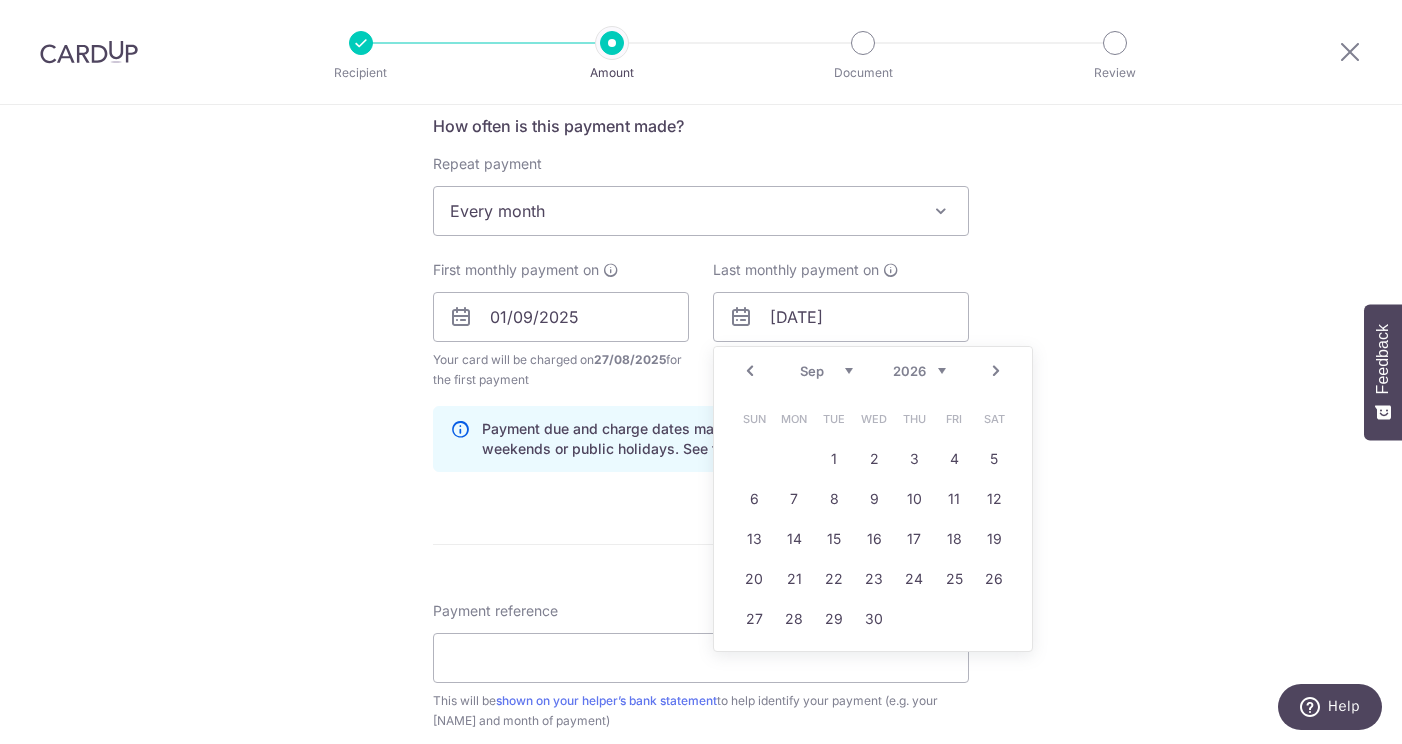 click on "Prev" at bounding box center [750, 371] 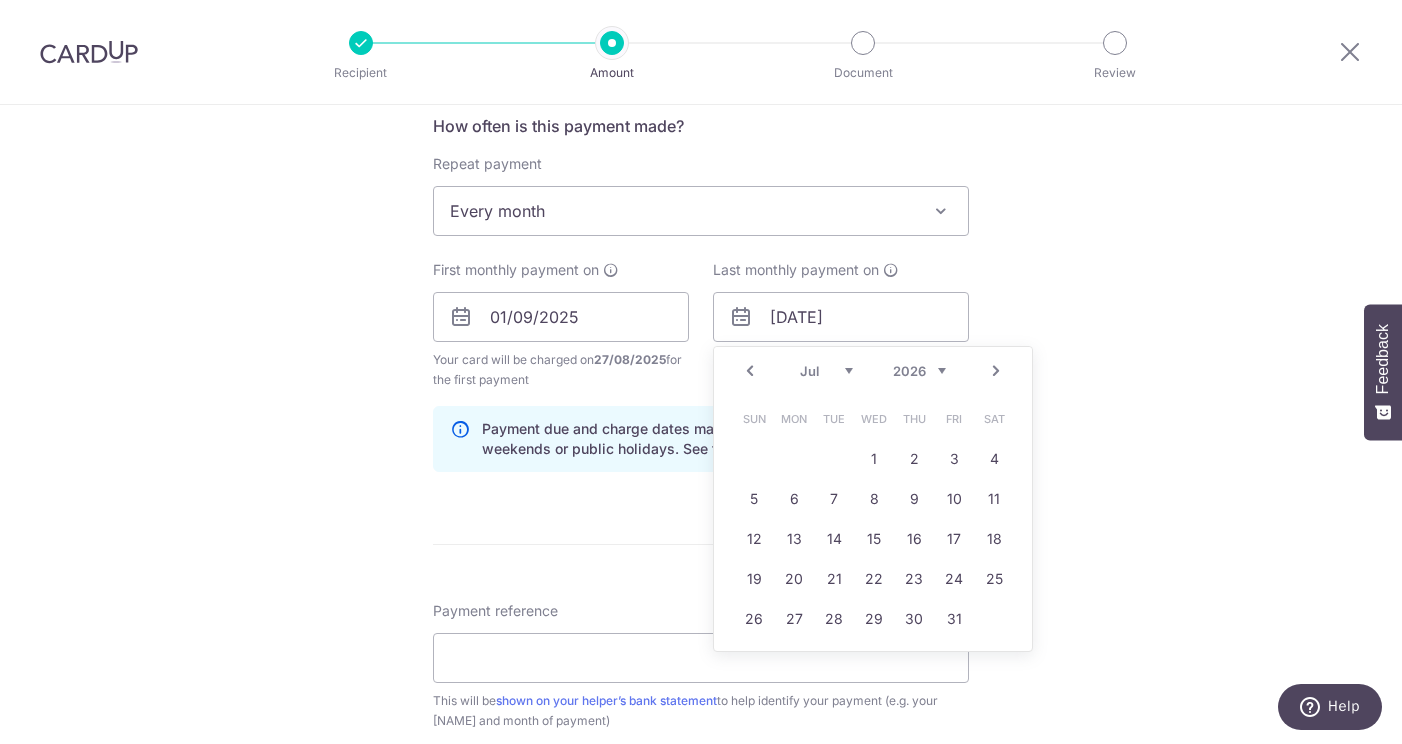 click on "Prev" at bounding box center (750, 371) 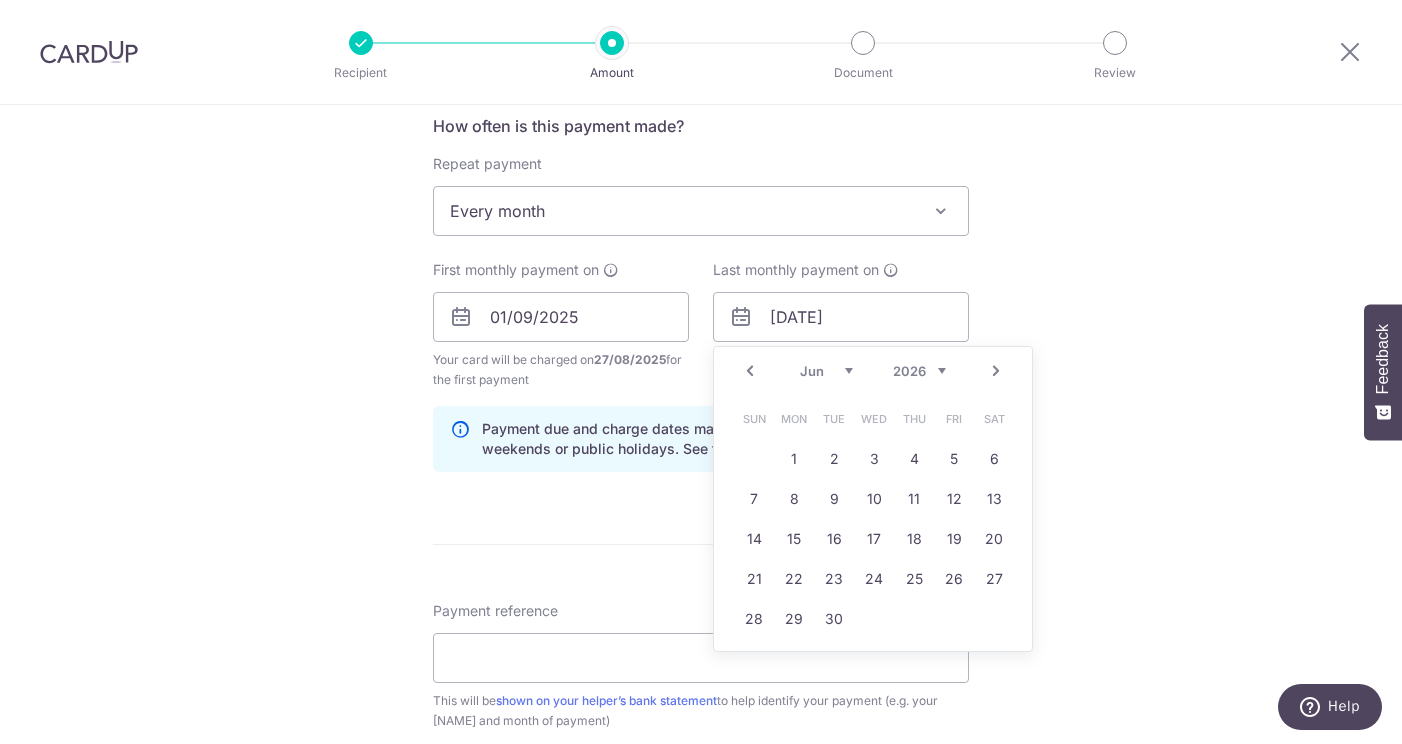 click on "Prev" at bounding box center (750, 371) 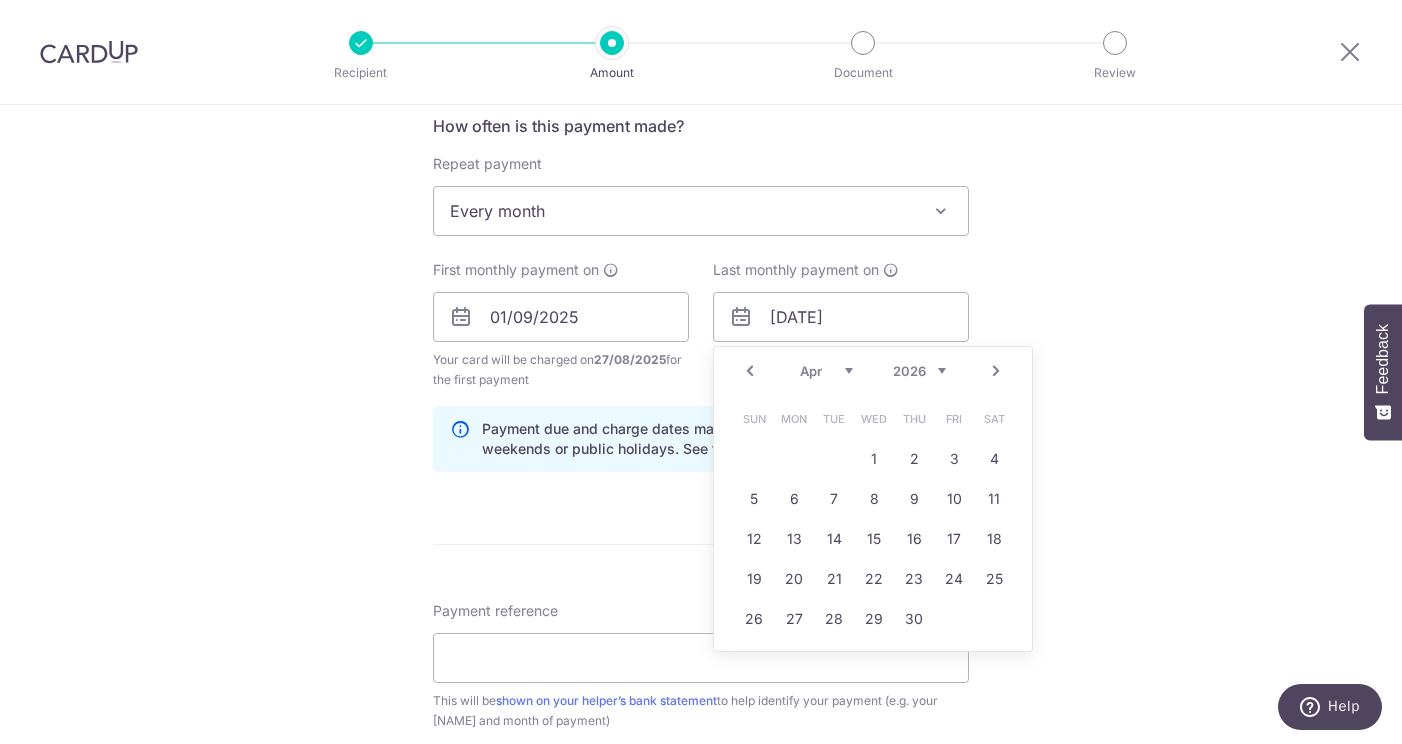 click on "Prev" at bounding box center [750, 371] 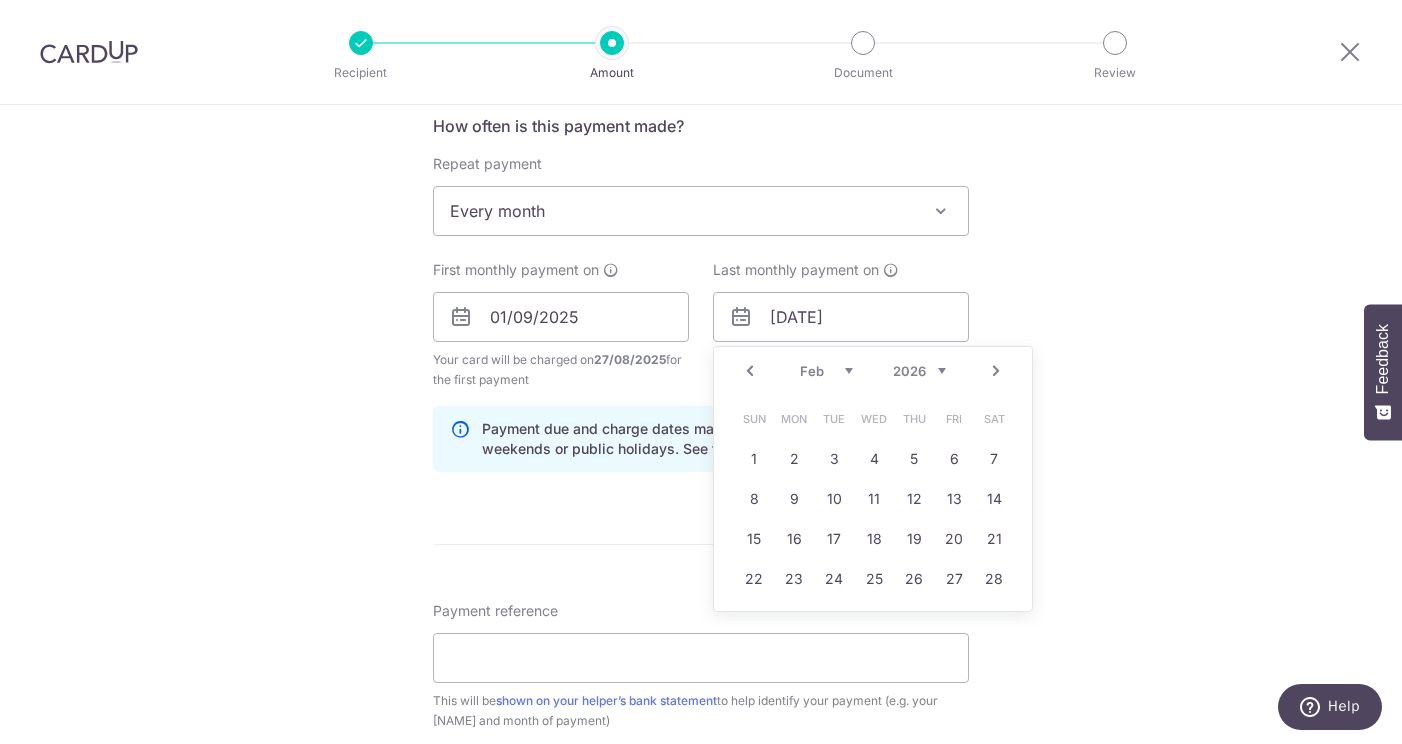 click on "Prev" at bounding box center (750, 371) 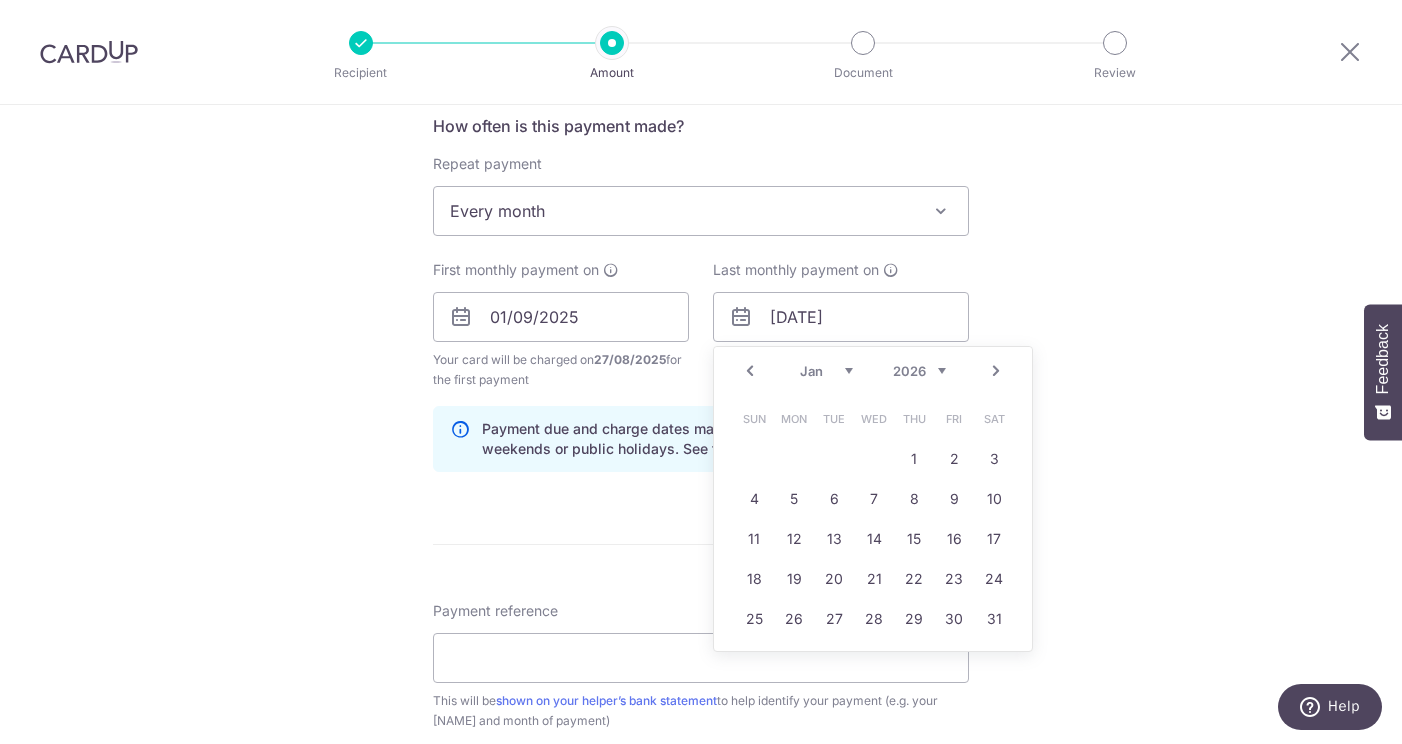 click on "Next" at bounding box center (996, 371) 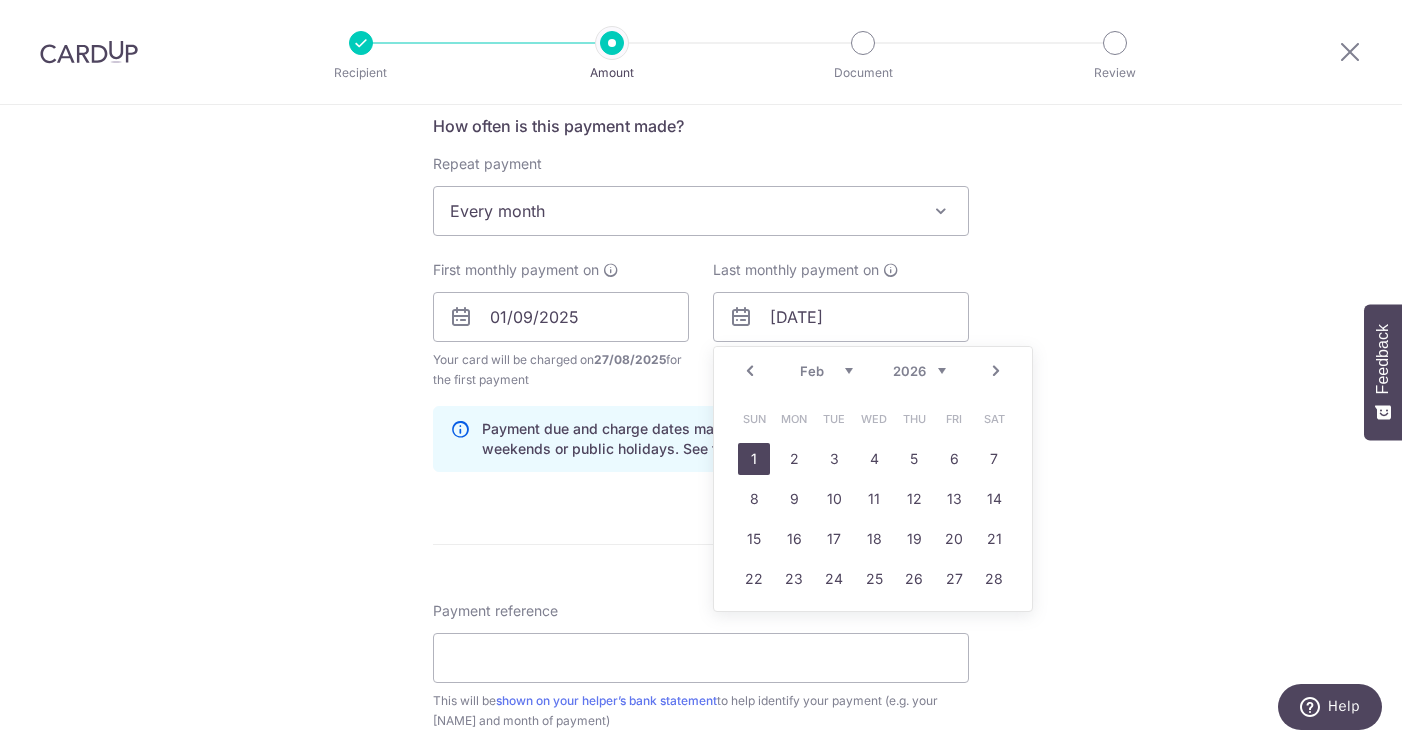 click on "1" at bounding box center [754, 459] 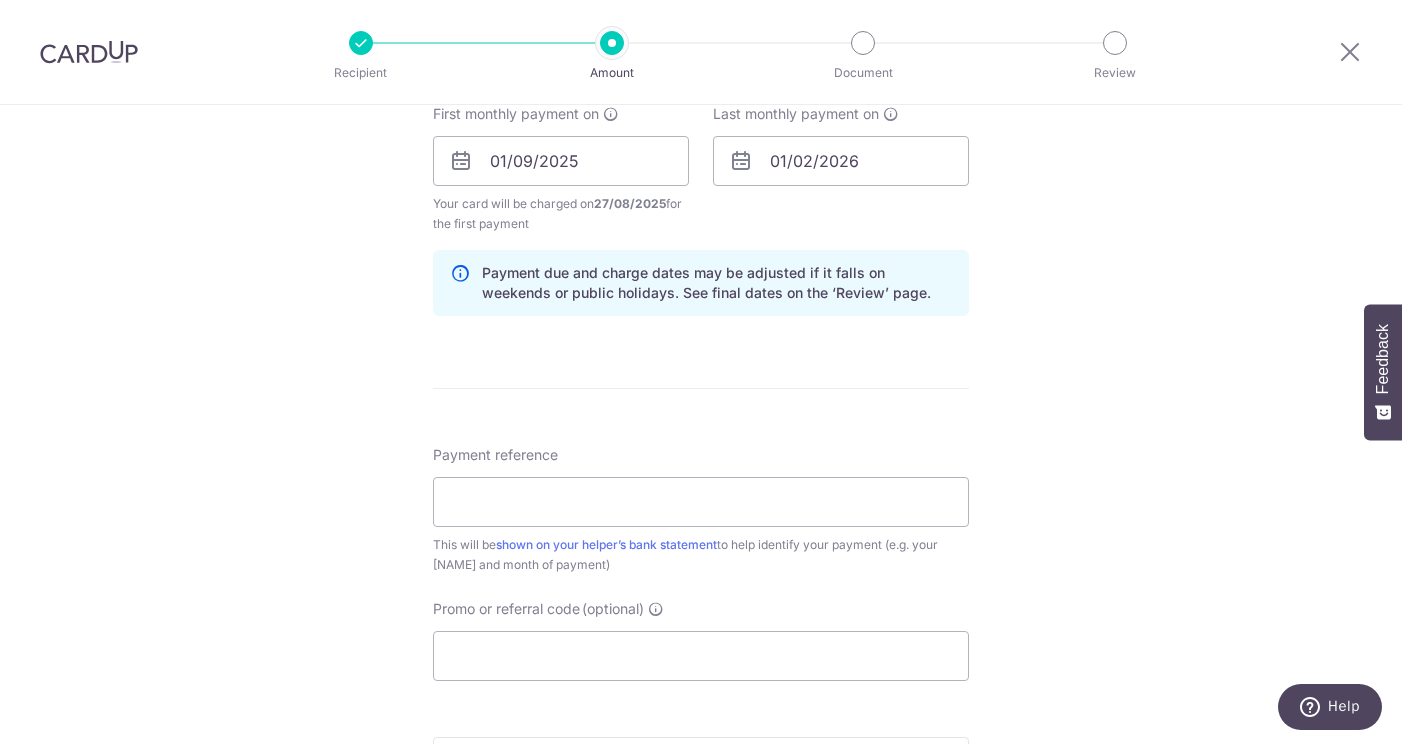 scroll, scrollTop: 932, scrollLeft: 0, axis: vertical 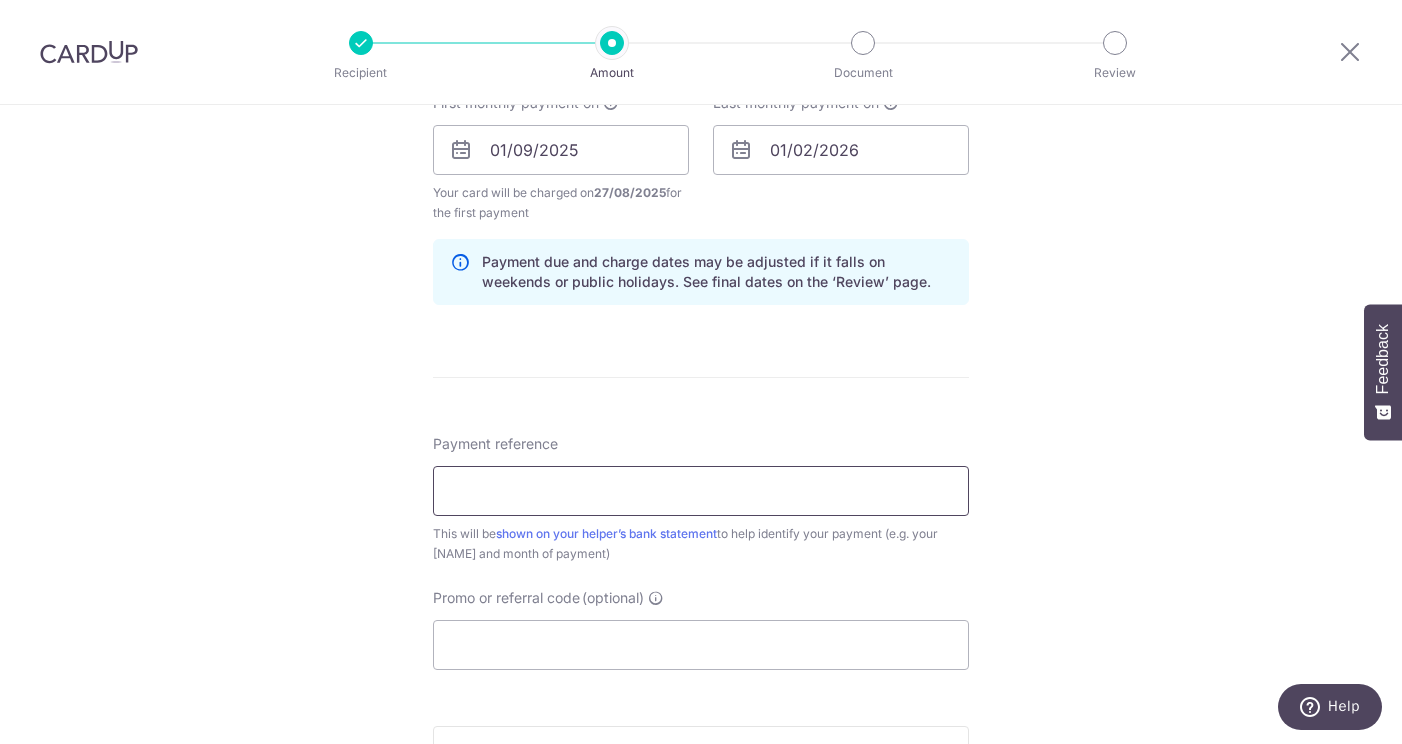 click on "Payment reference" at bounding box center [701, 491] 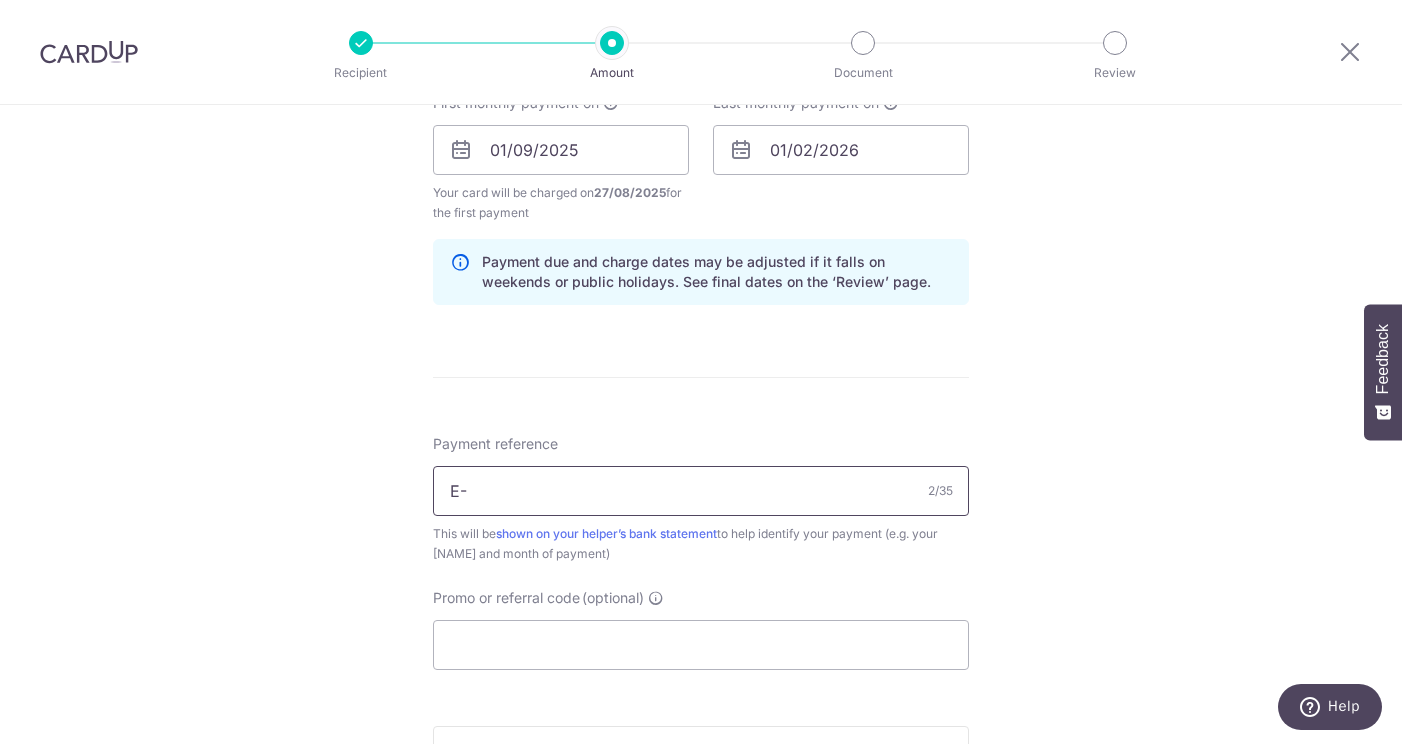 click on "Add Card" at bounding box center [0, 0] 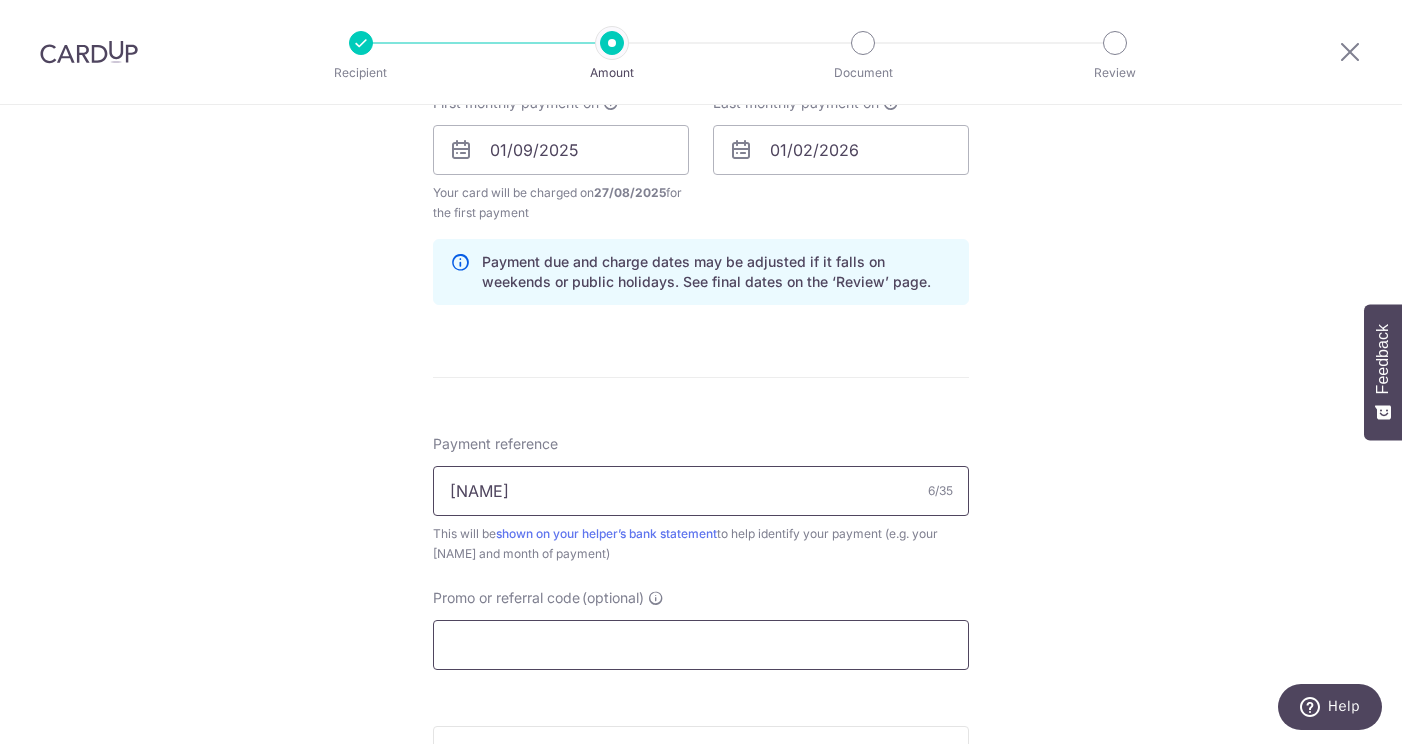 type on "E-FENI" 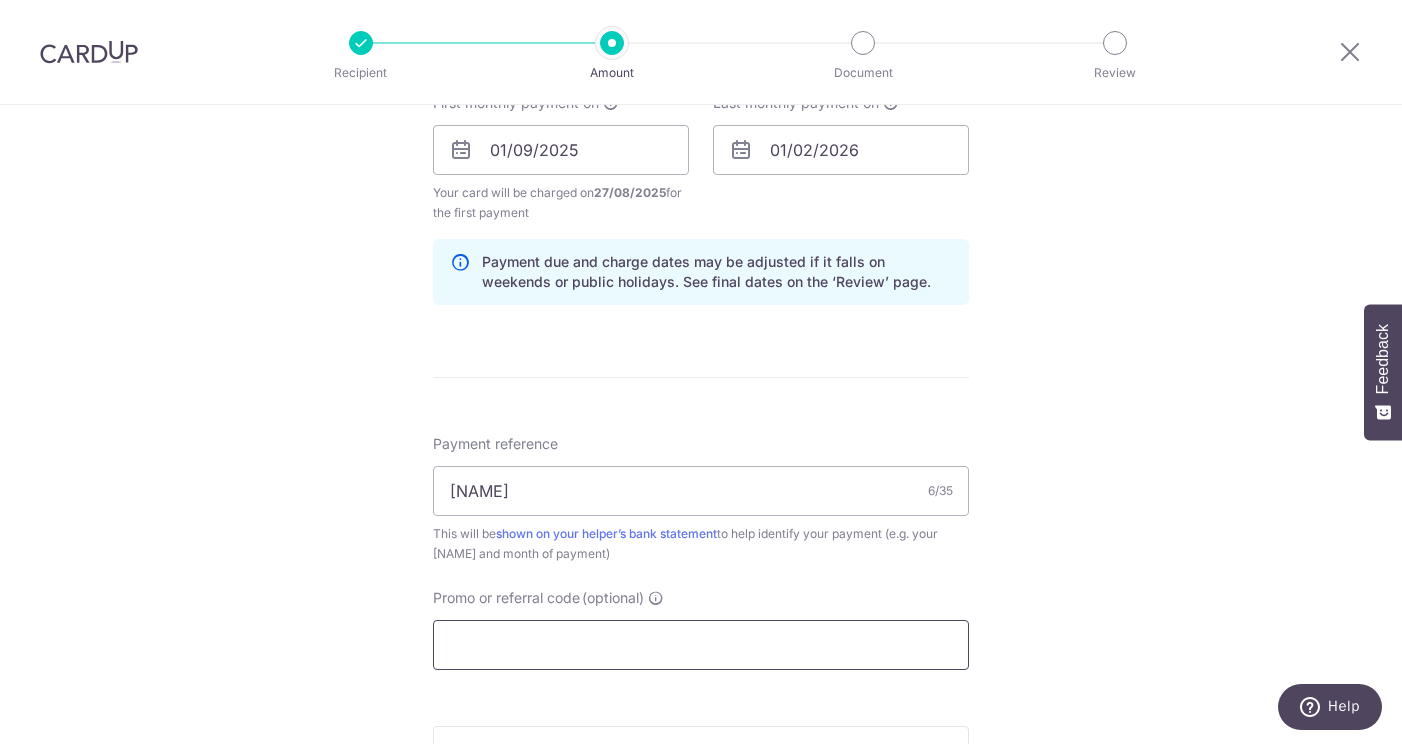 click on "Promo or referral code
(optional)" at bounding box center (701, 645) 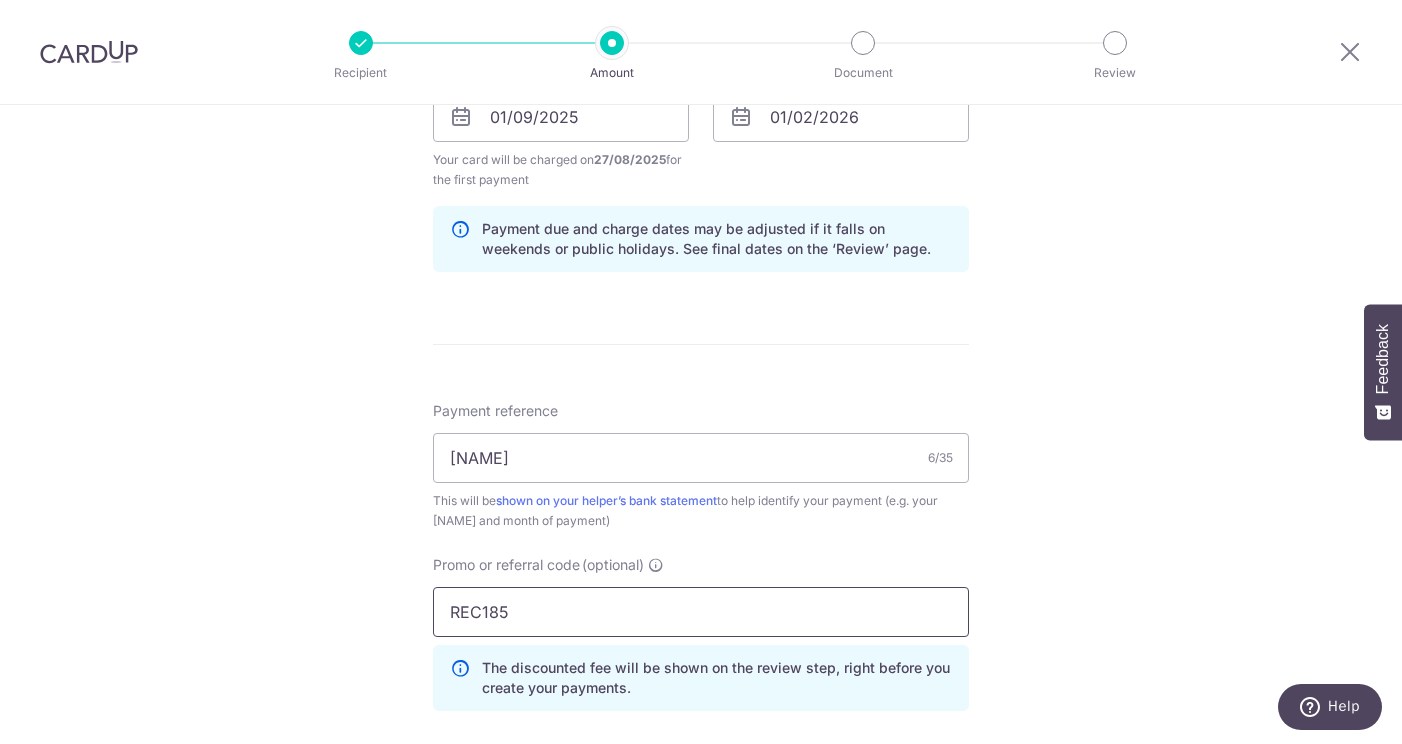 scroll, scrollTop: 967, scrollLeft: 0, axis: vertical 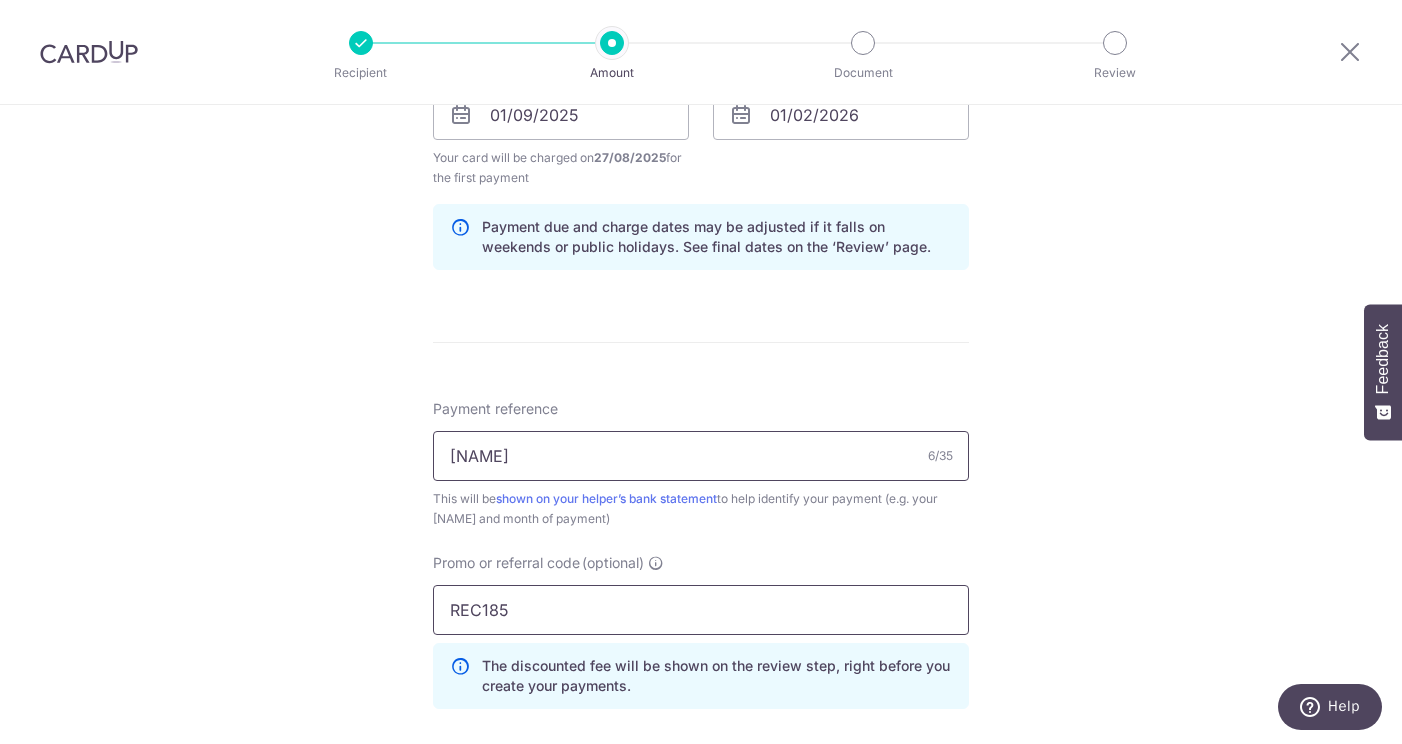 type on "REC185" 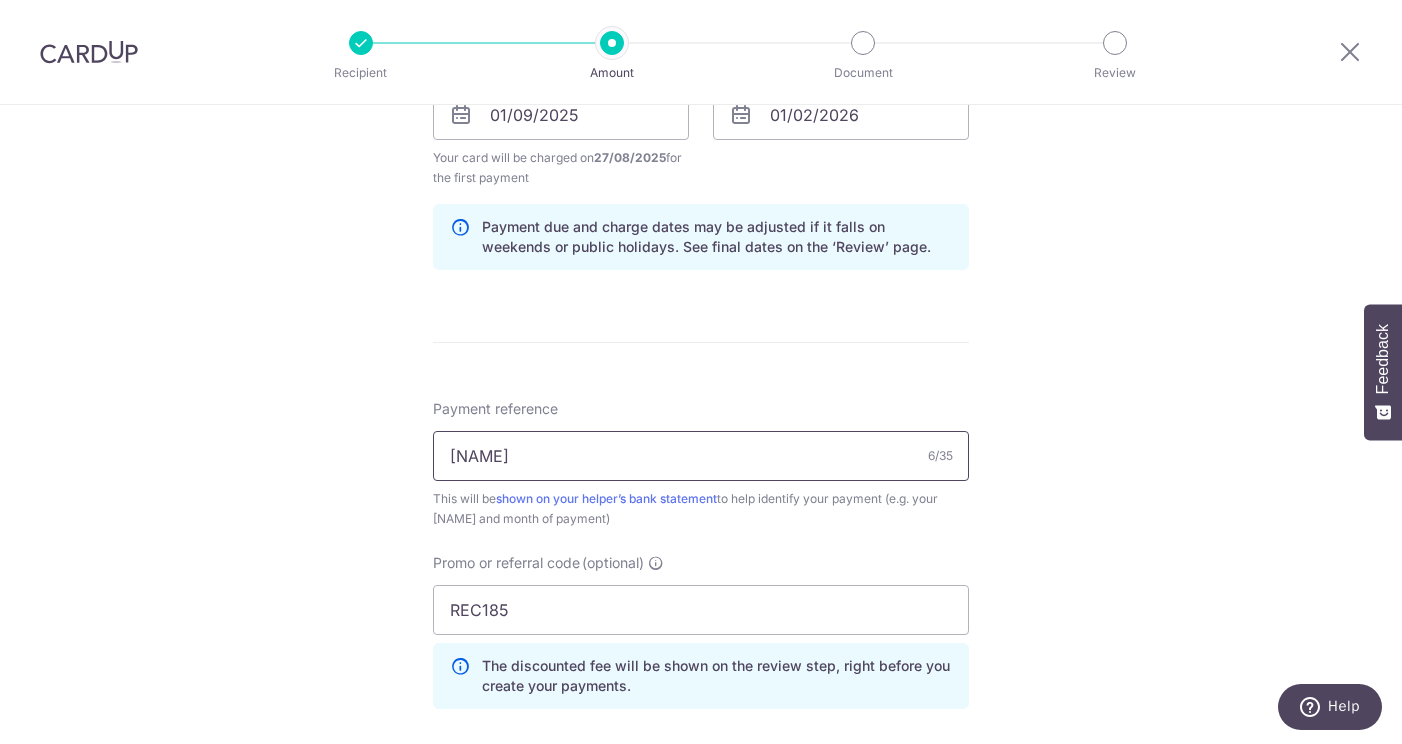 click on "E-FENI" at bounding box center [701, 456] 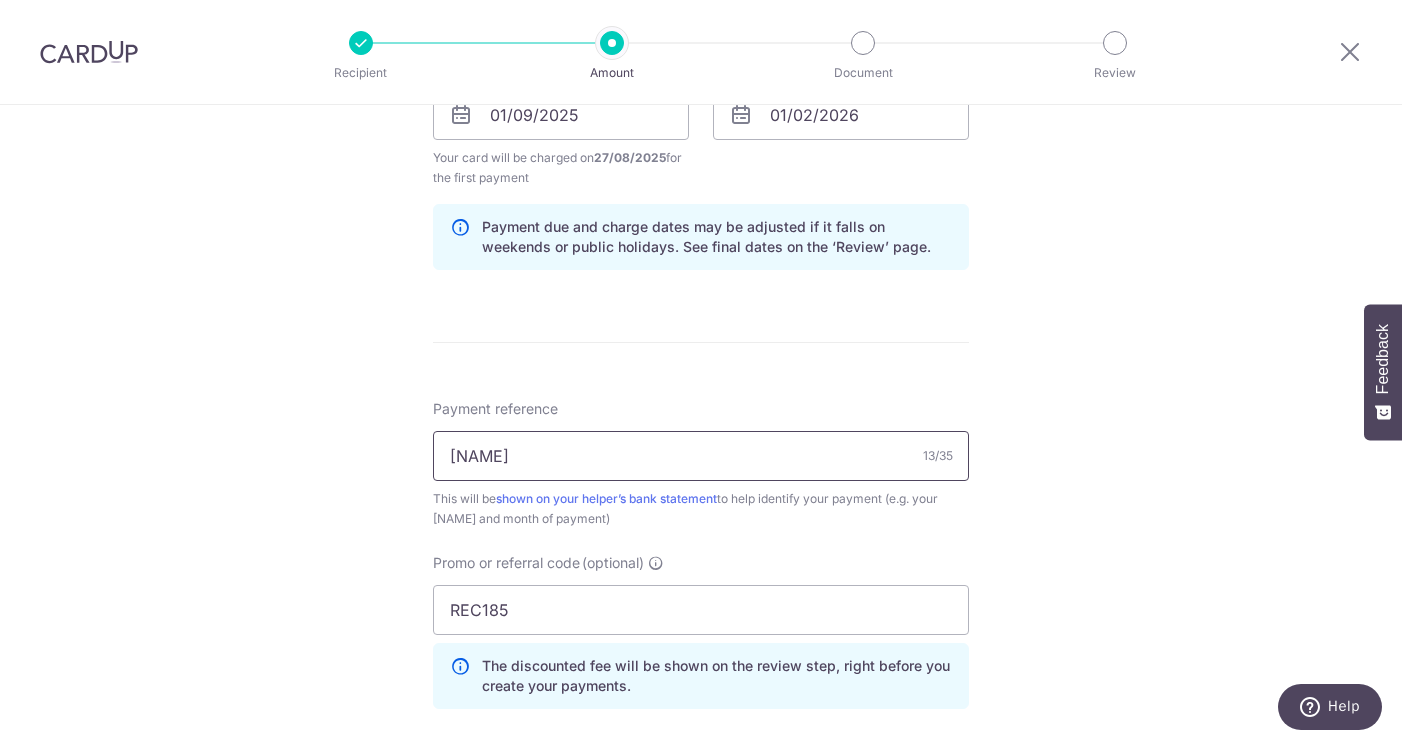 type on "E-[FIRST] SALARY" 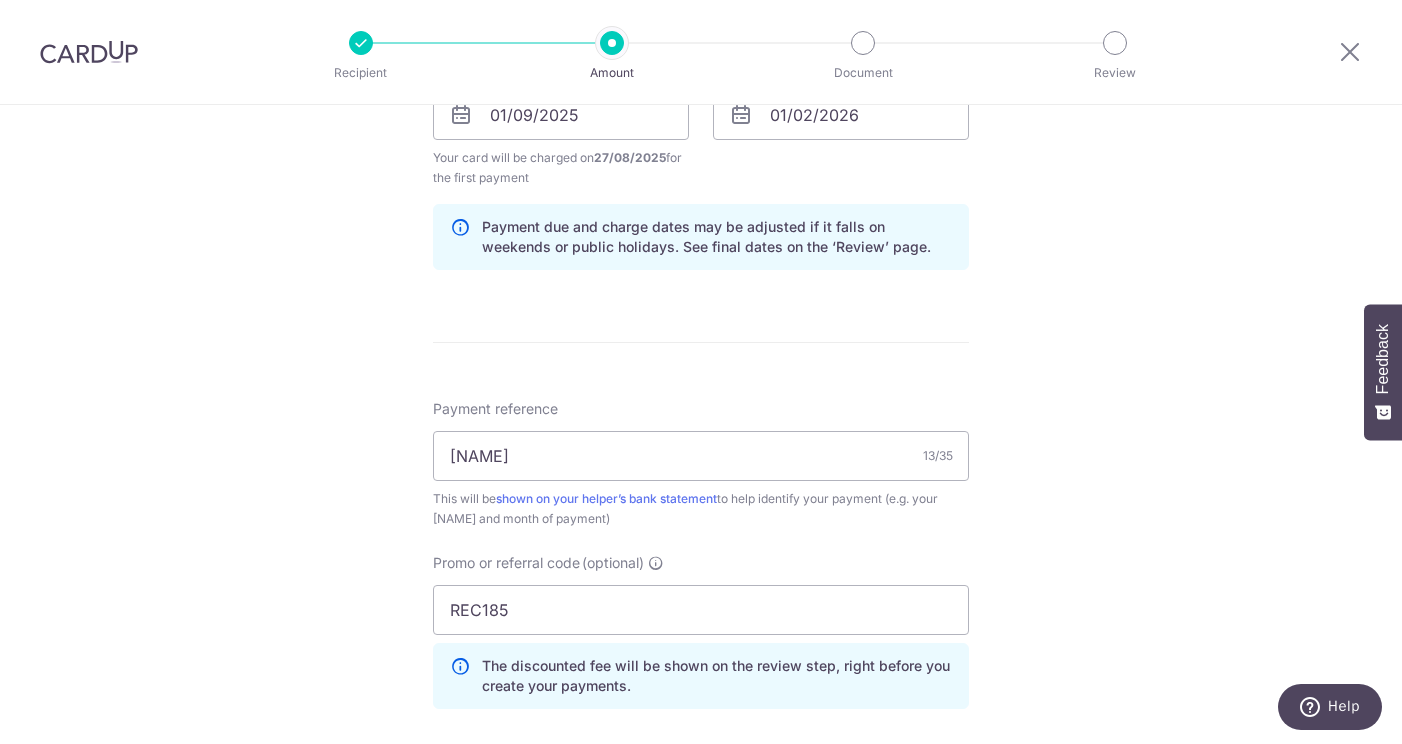 click on "Tell us more about your payment
Enter payment amount
SGD
810.00
810.00
Recipient added successfully!
Select Card
**** 0024
Add credit card
Your Cards
**** 0024
**** 7682
Secure 256-bit SSL
Text
New card details
Please enter valid card details.
Card" at bounding box center [701, 138] 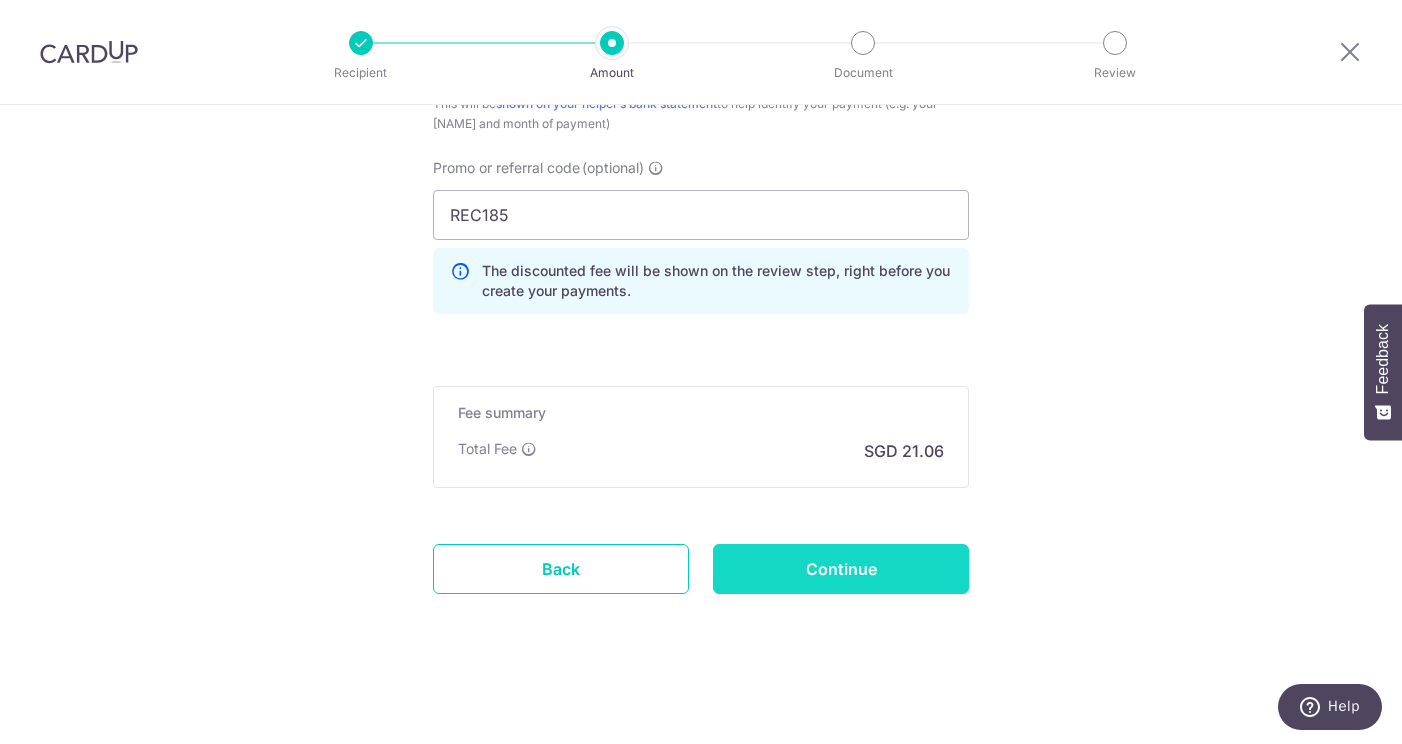 scroll, scrollTop: 1362, scrollLeft: 0, axis: vertical 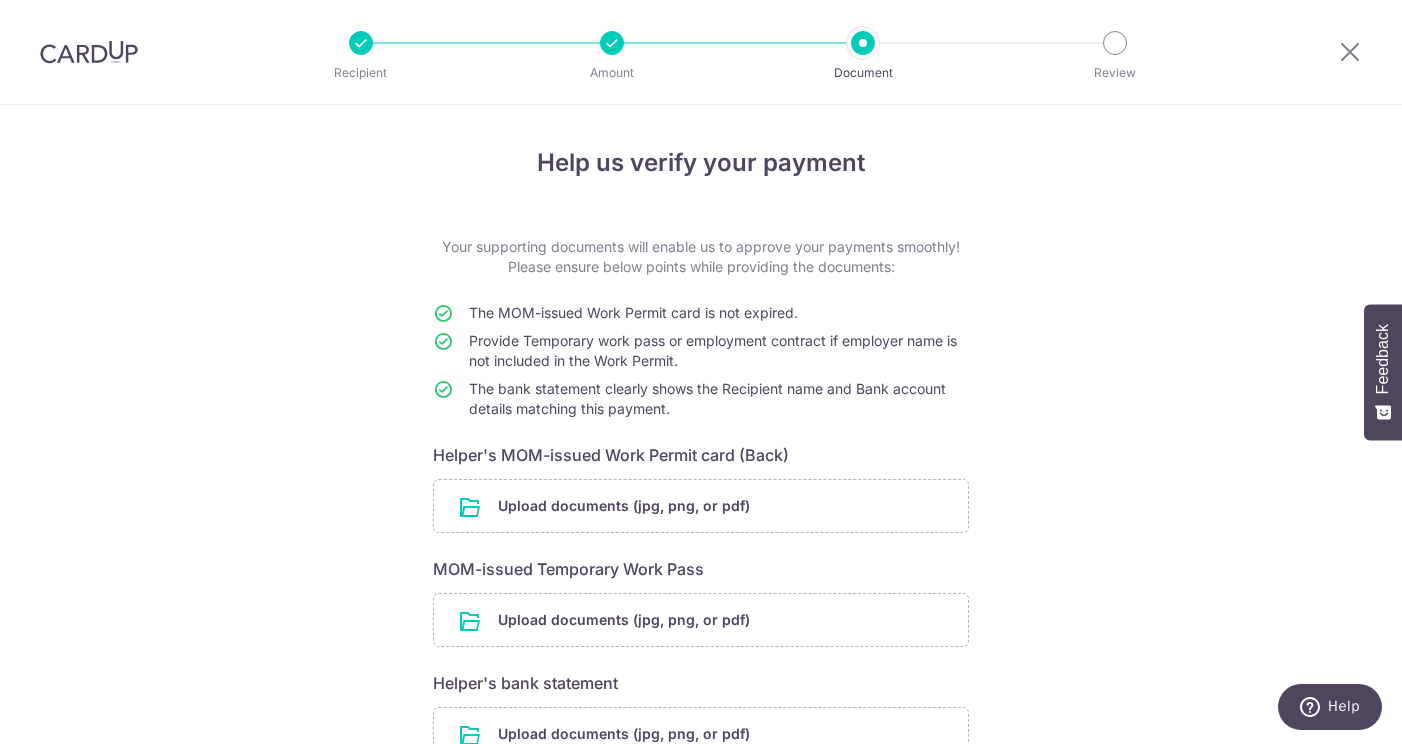 drag, startPoint x: 730, startPoint y: 572, endPoint x: 425, endPoint y: 576, distance: 305.0262 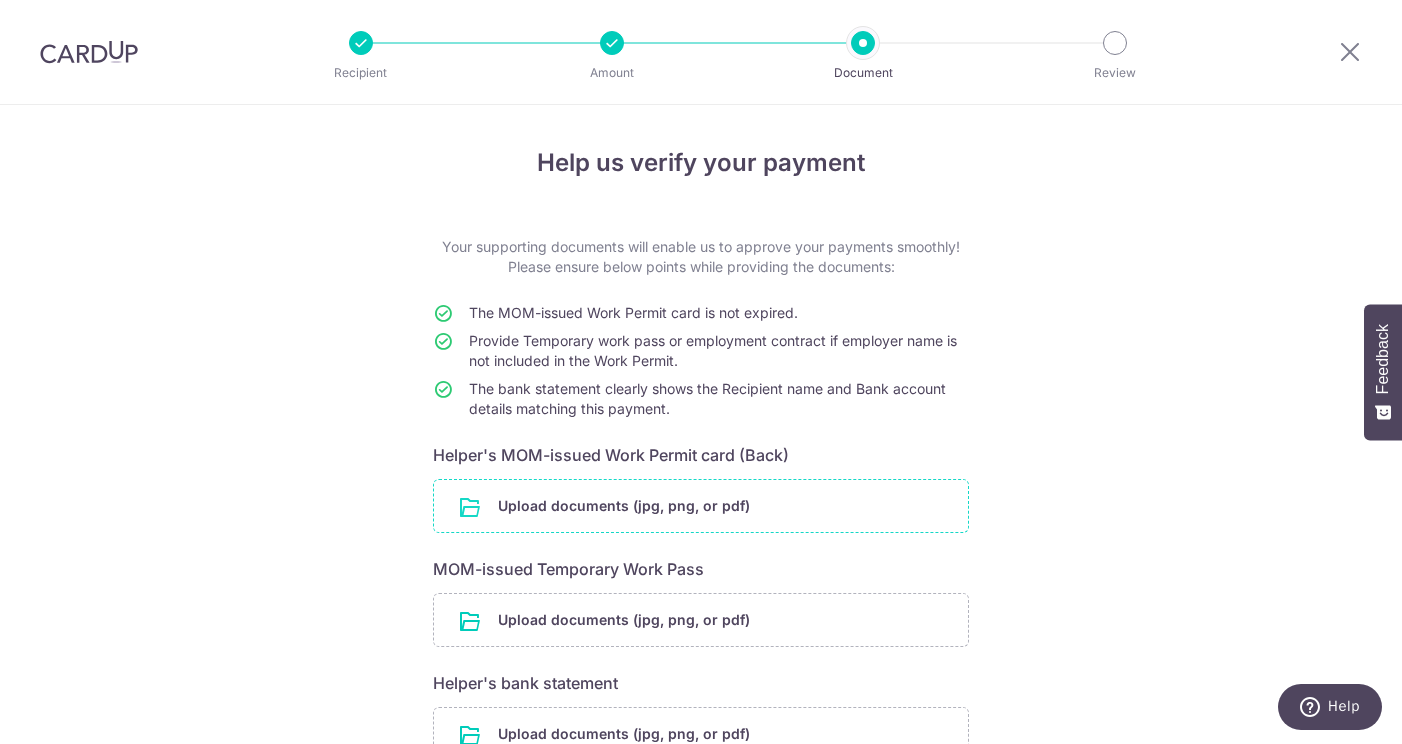 click at bounding box center (701, 506) 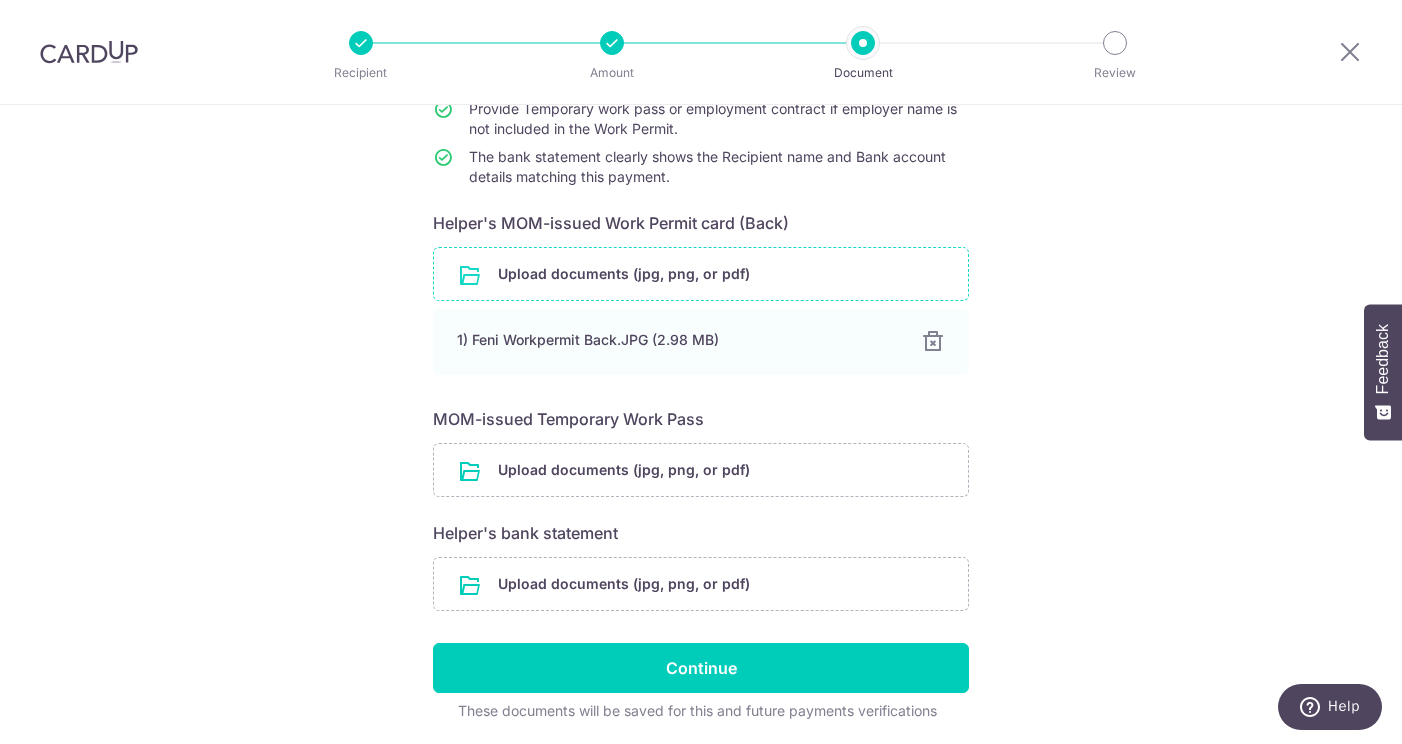 scroll, scrollTop: 249, scrollLeft: 0, axis: vertical 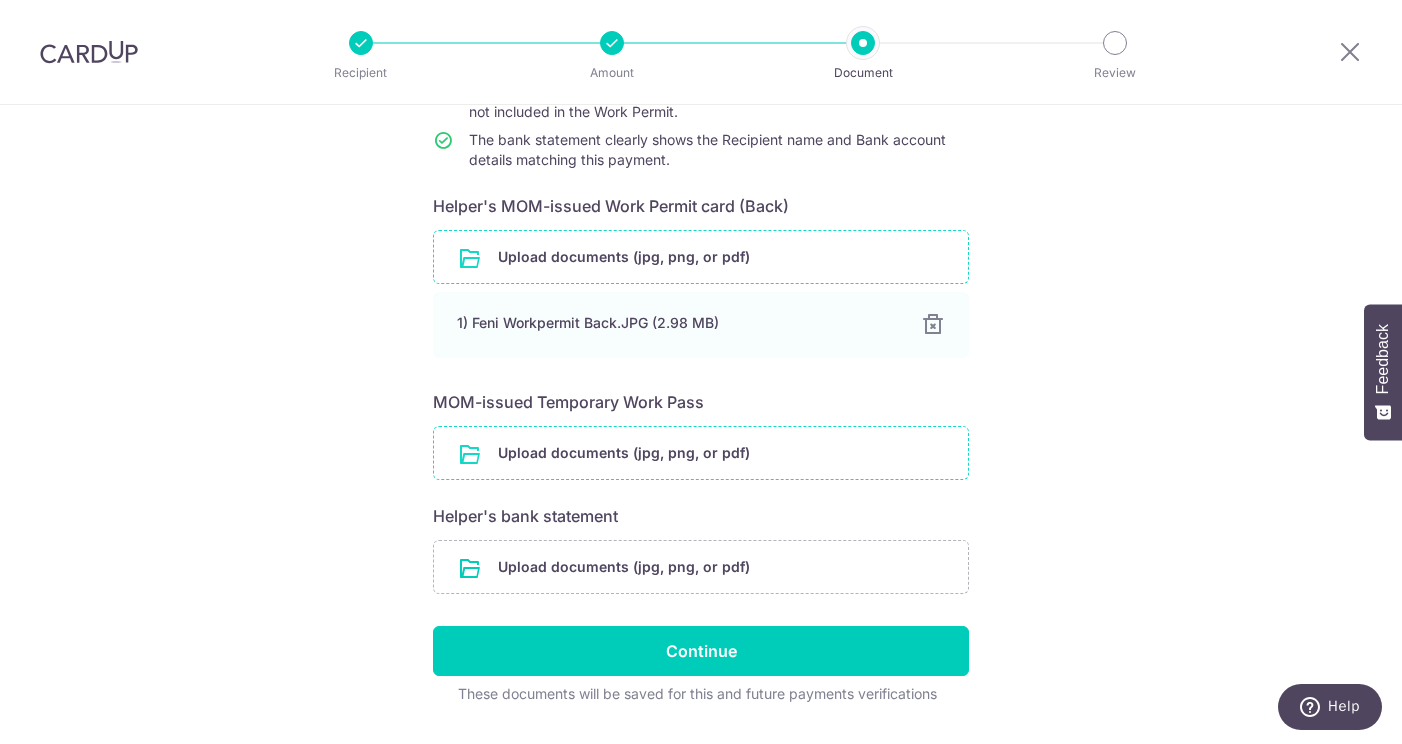 click at bounding box center (701, 453) 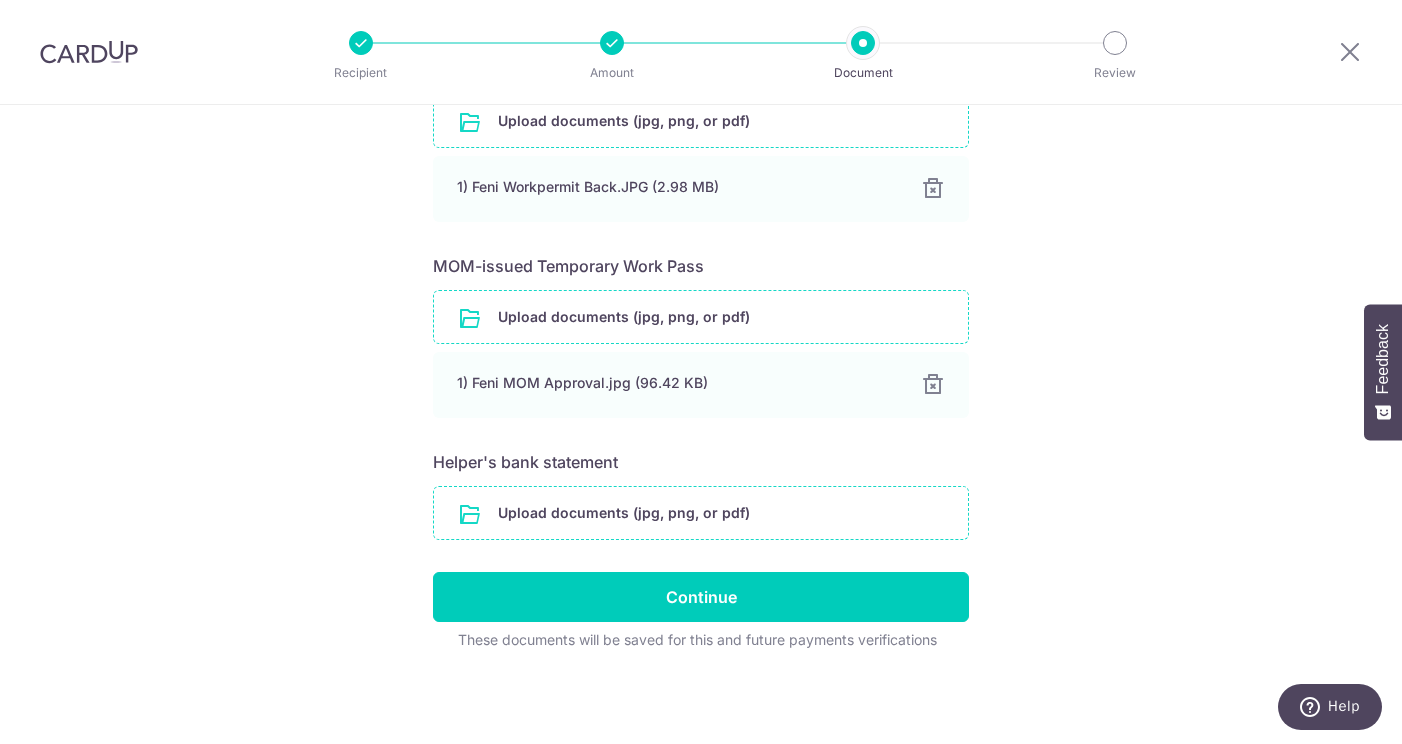 scroll, scrollTop: 385, scrollLeft: 0, axis: vertical 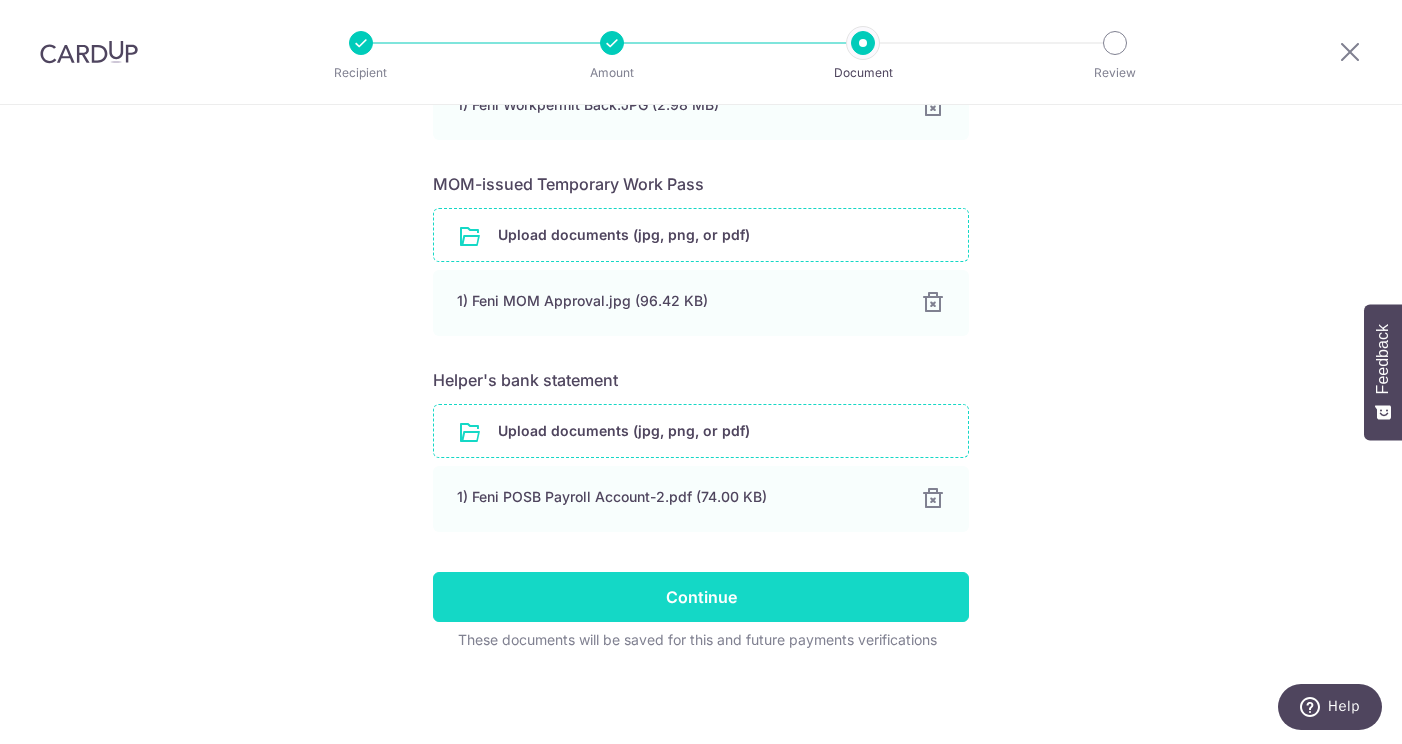 click on "Continue" at bounding box center [701, 597] 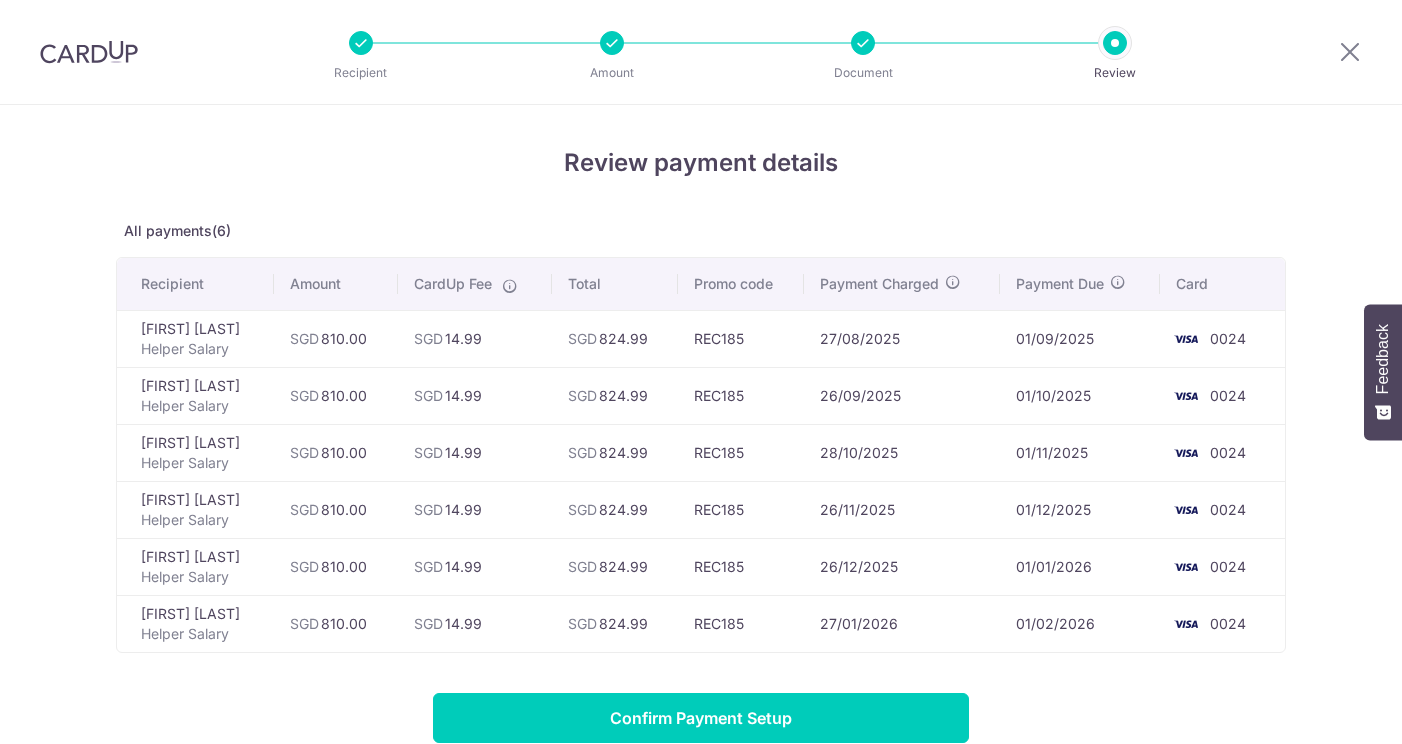 scroll, scrollTop: 0, scrollLeft: 0, axis: both 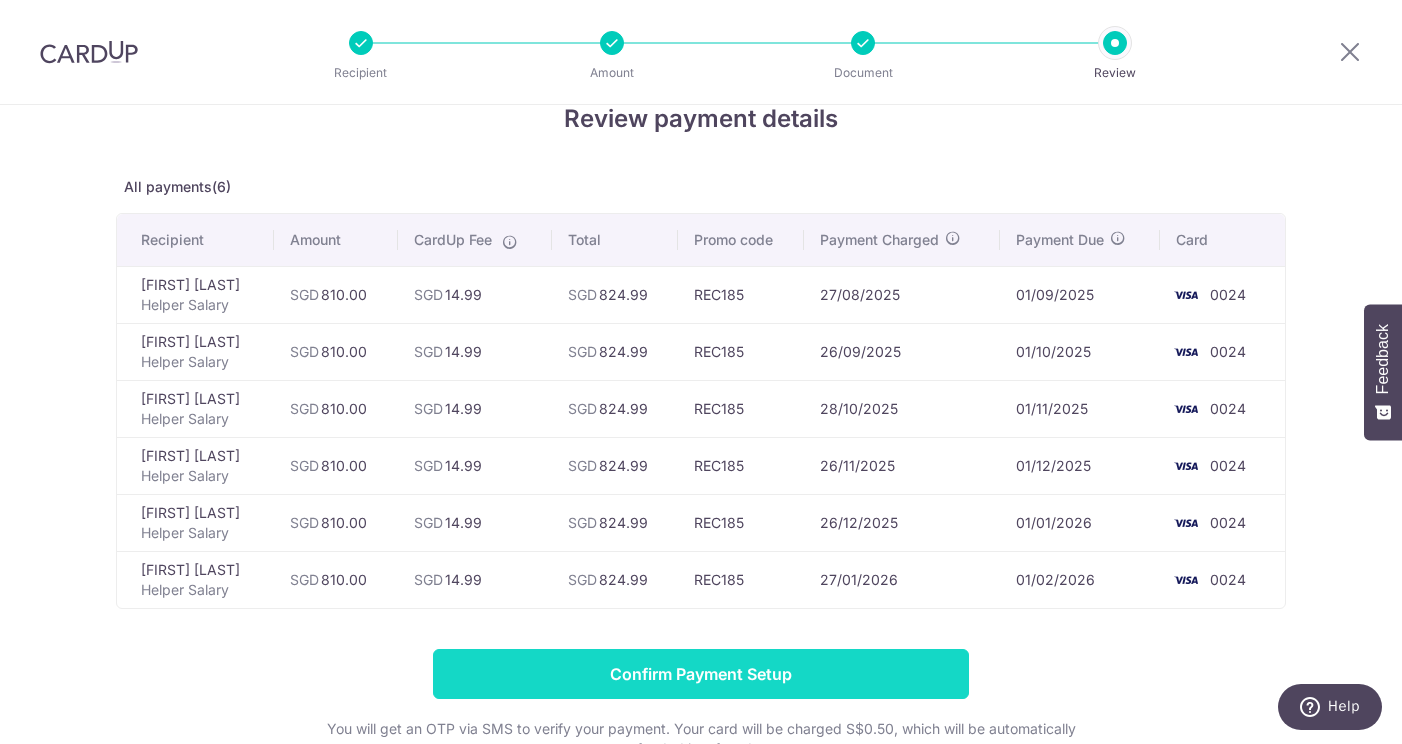click on "Confirm Payment Setup" at bounding box center [701, 674] 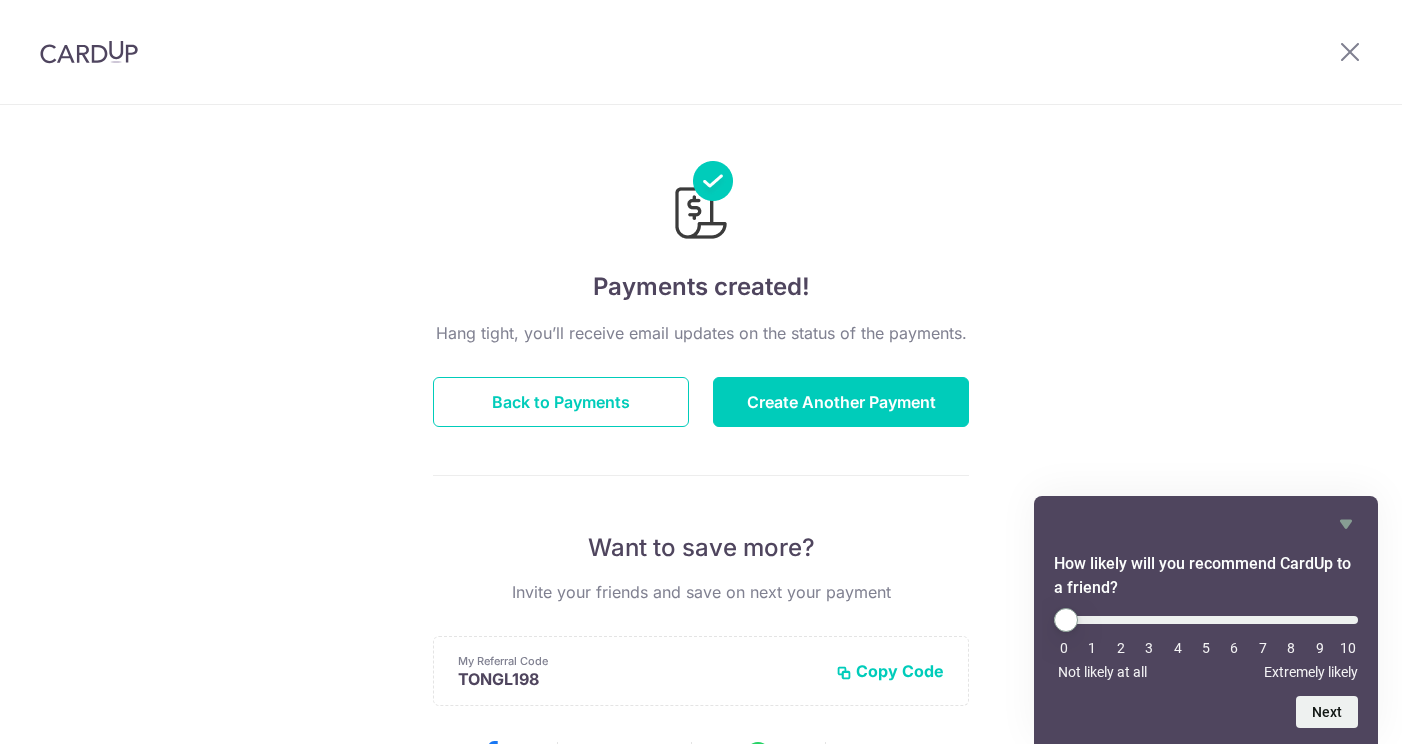 scroll, scrollTop: 0, scrollLeft: 0, axis: both 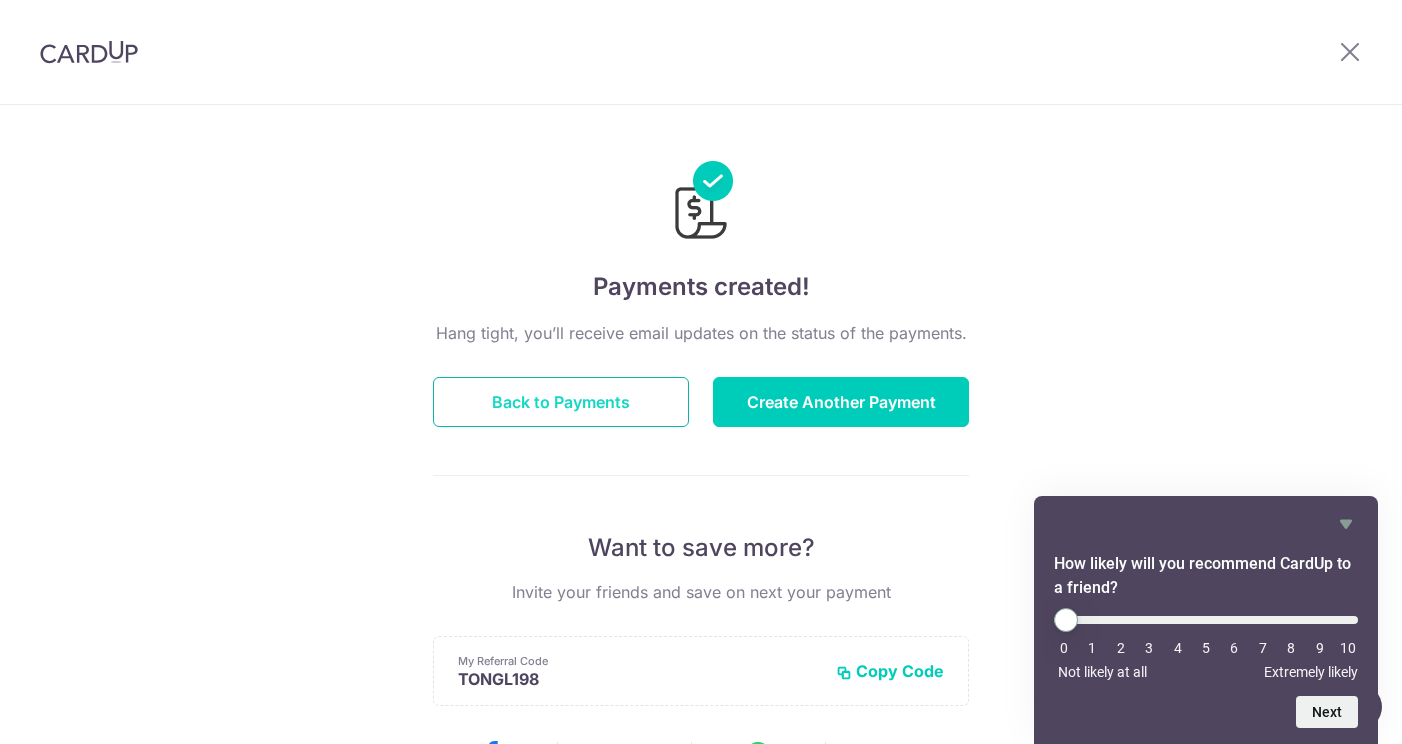click on "Back to Payments" at bounding box center [561, 402] 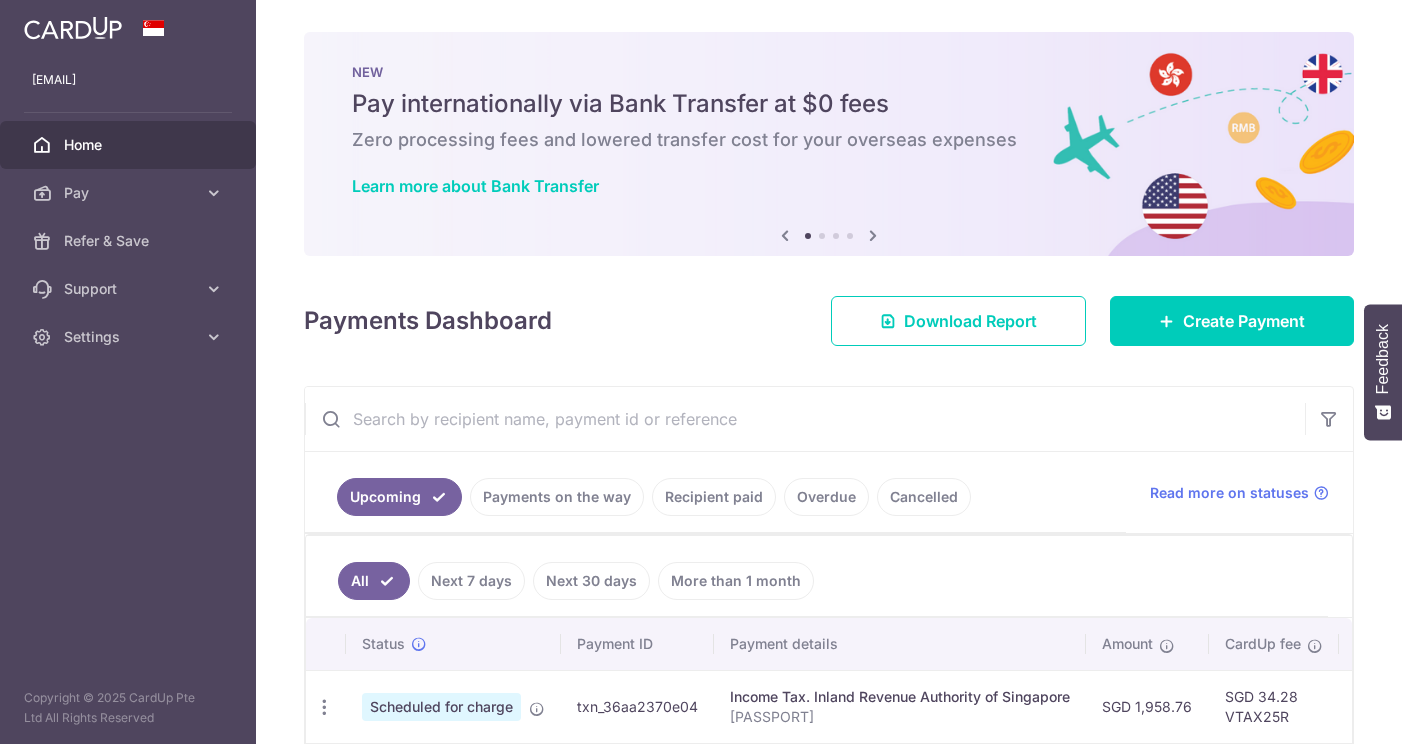 scroll, scrollTop: 0, scrollLeft: 0, axis: both 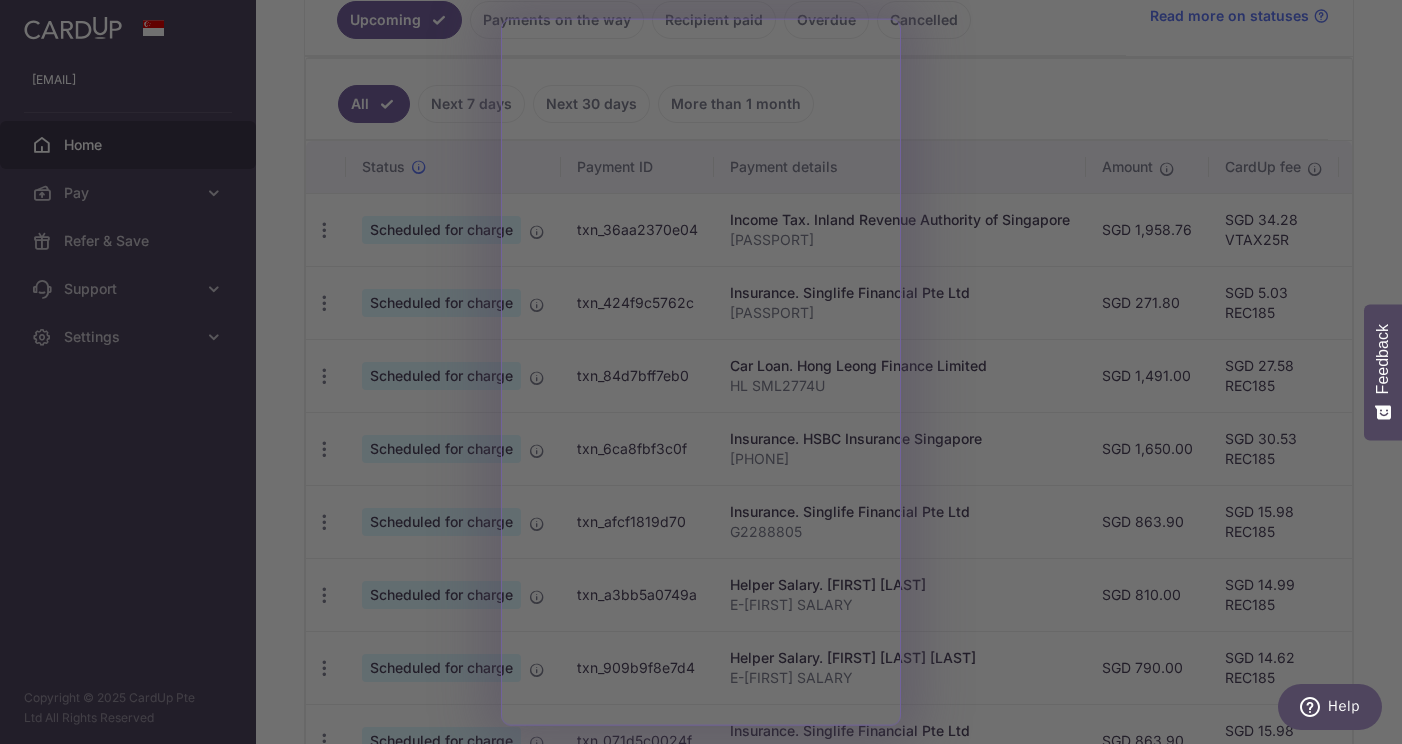 click at bounding box center (708, 375) 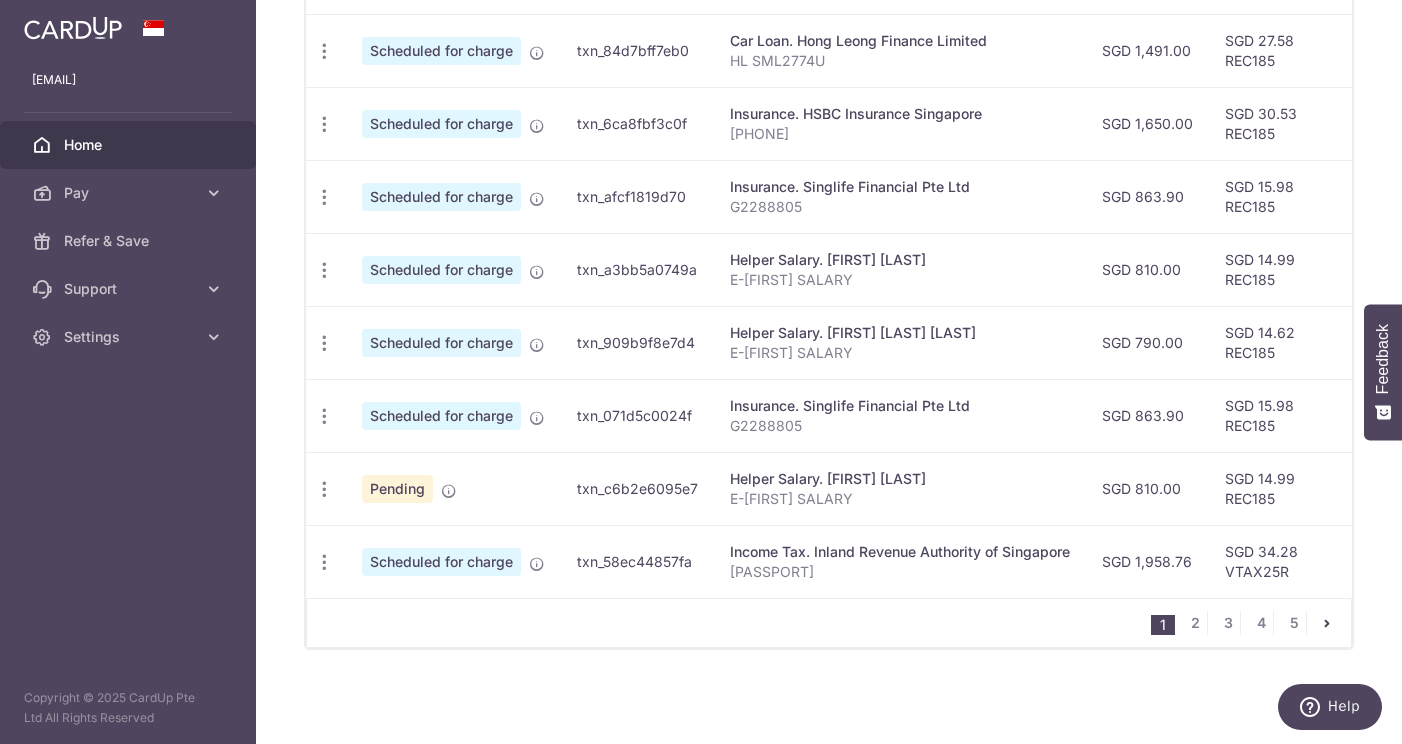 scroll, scrollTop: 808, scrollLeft: 0, axis: vertical 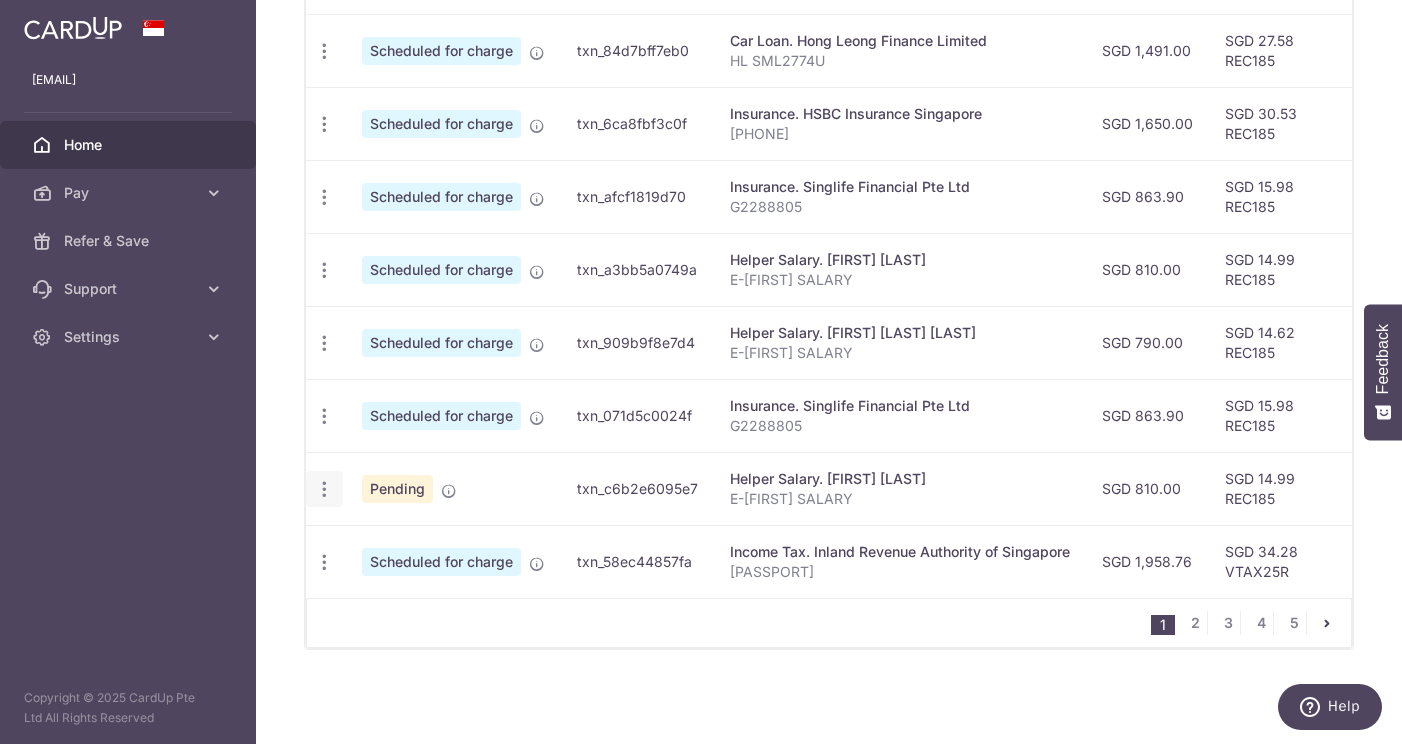 click at bounding box center (324, -95) 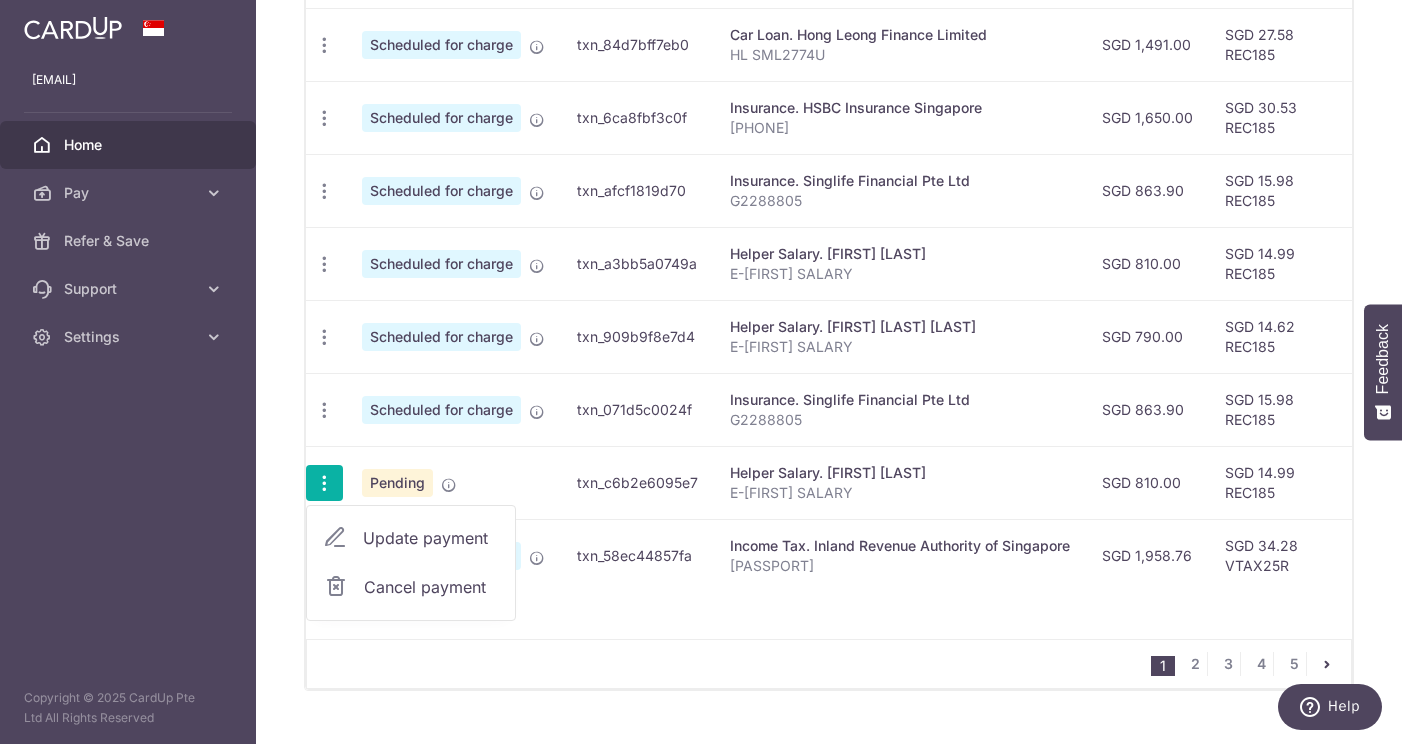 click on "Update payment" at bounding box center [431, 538] 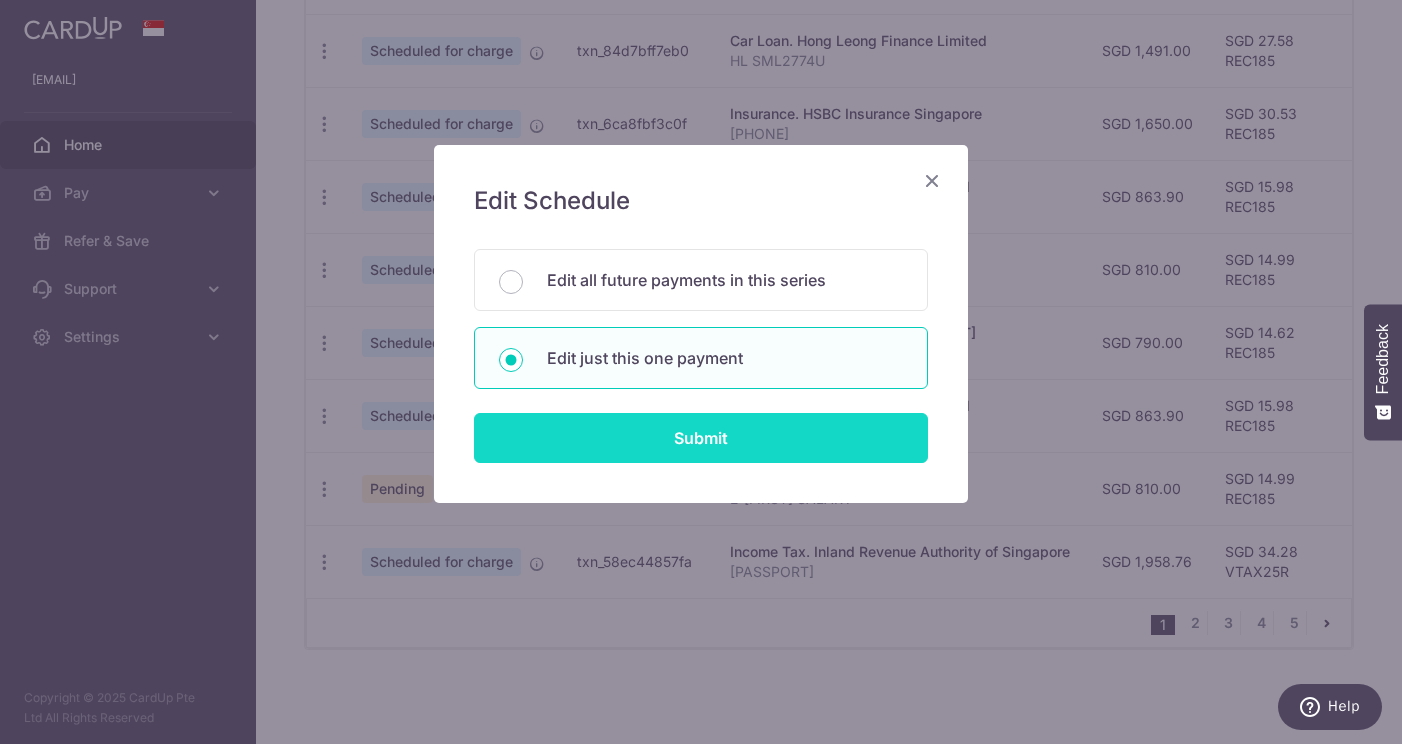 click on "Submit" at bounding box center [701, 438] 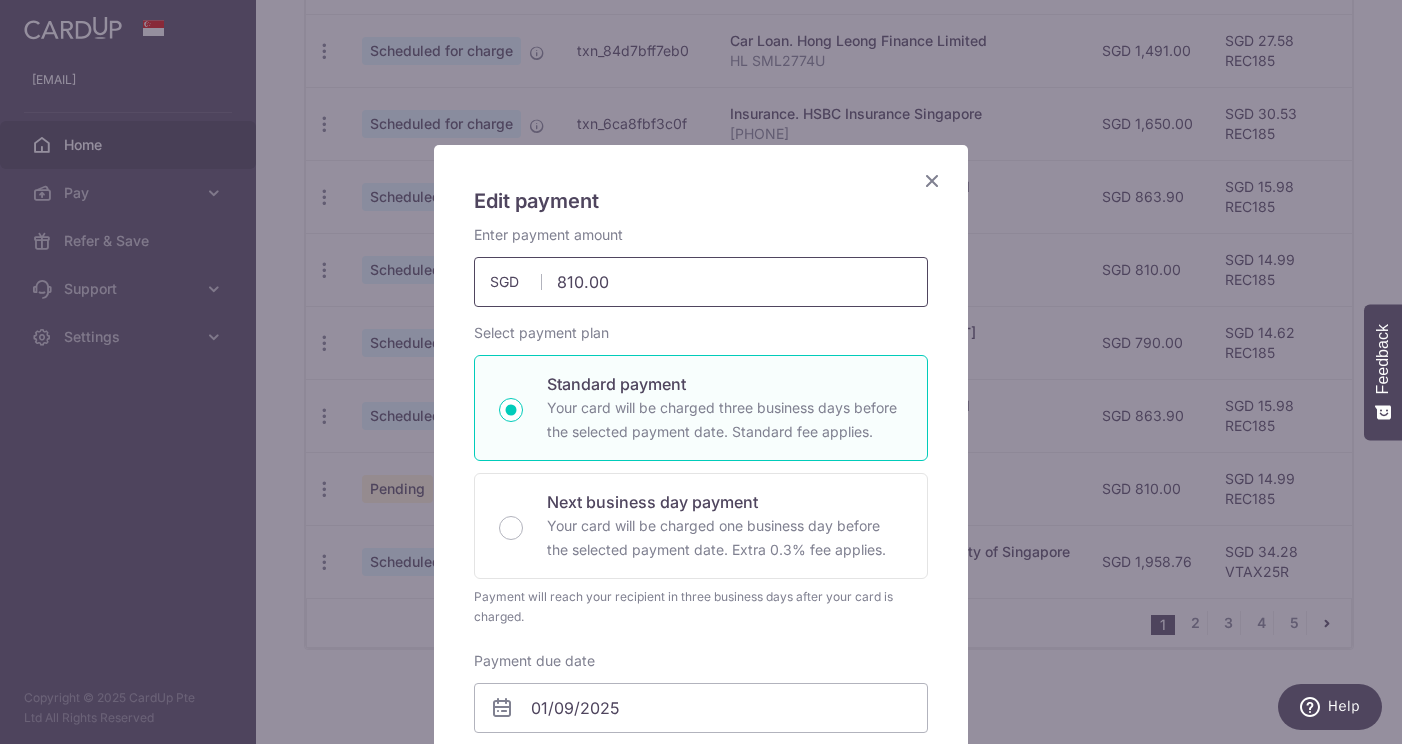 drag, startPoint x: 582, startPoint y: 286, endPoint x: 544, endPoint y: 286, distance: 38 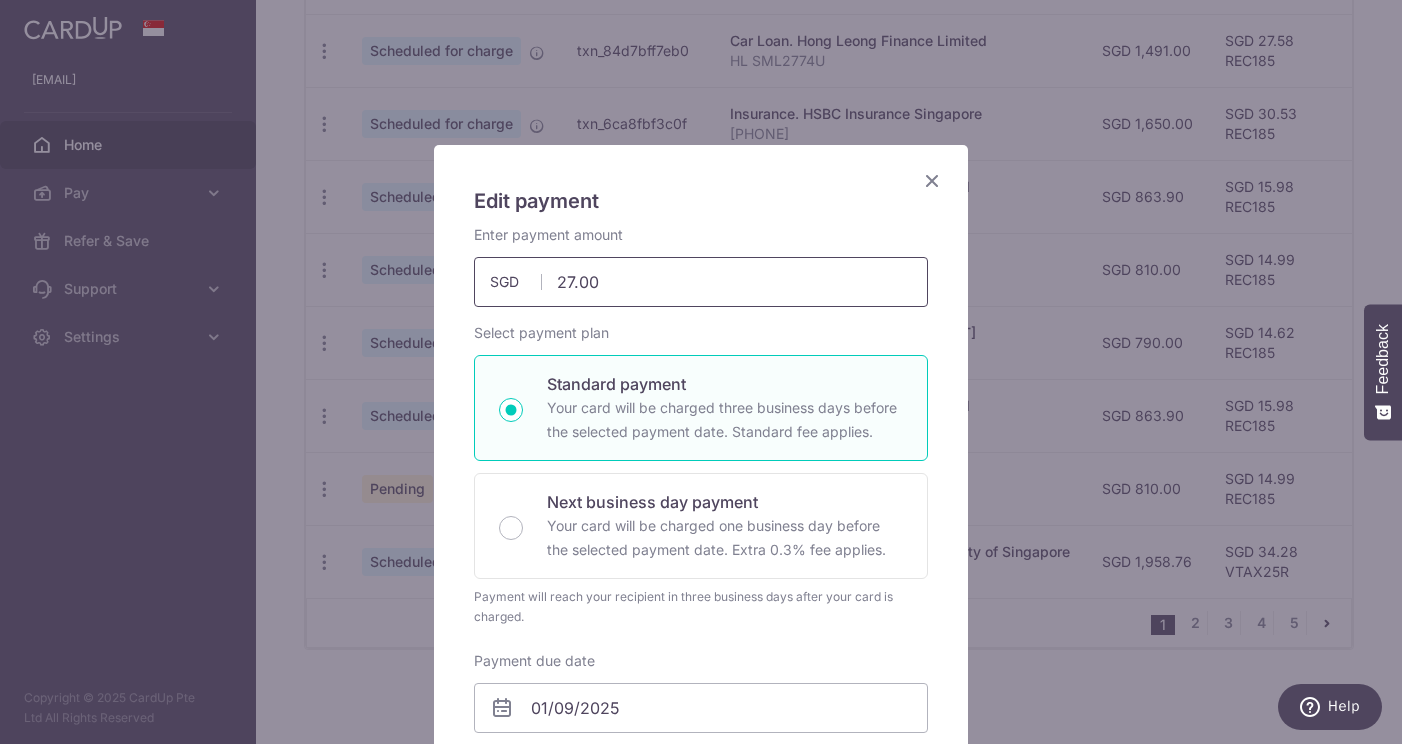 type on "270.00" 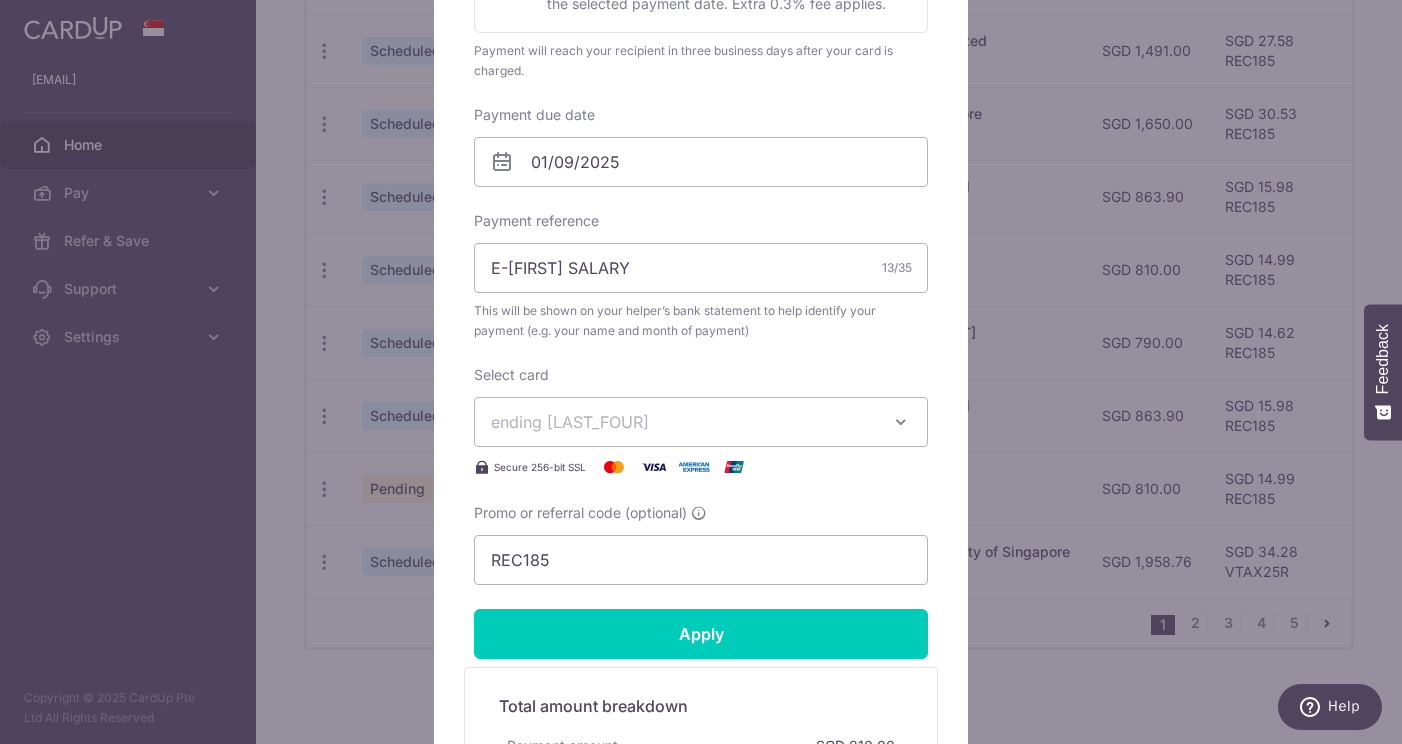 scroll, scrollTop: 547, scrollLeft: 0, axis: vertical 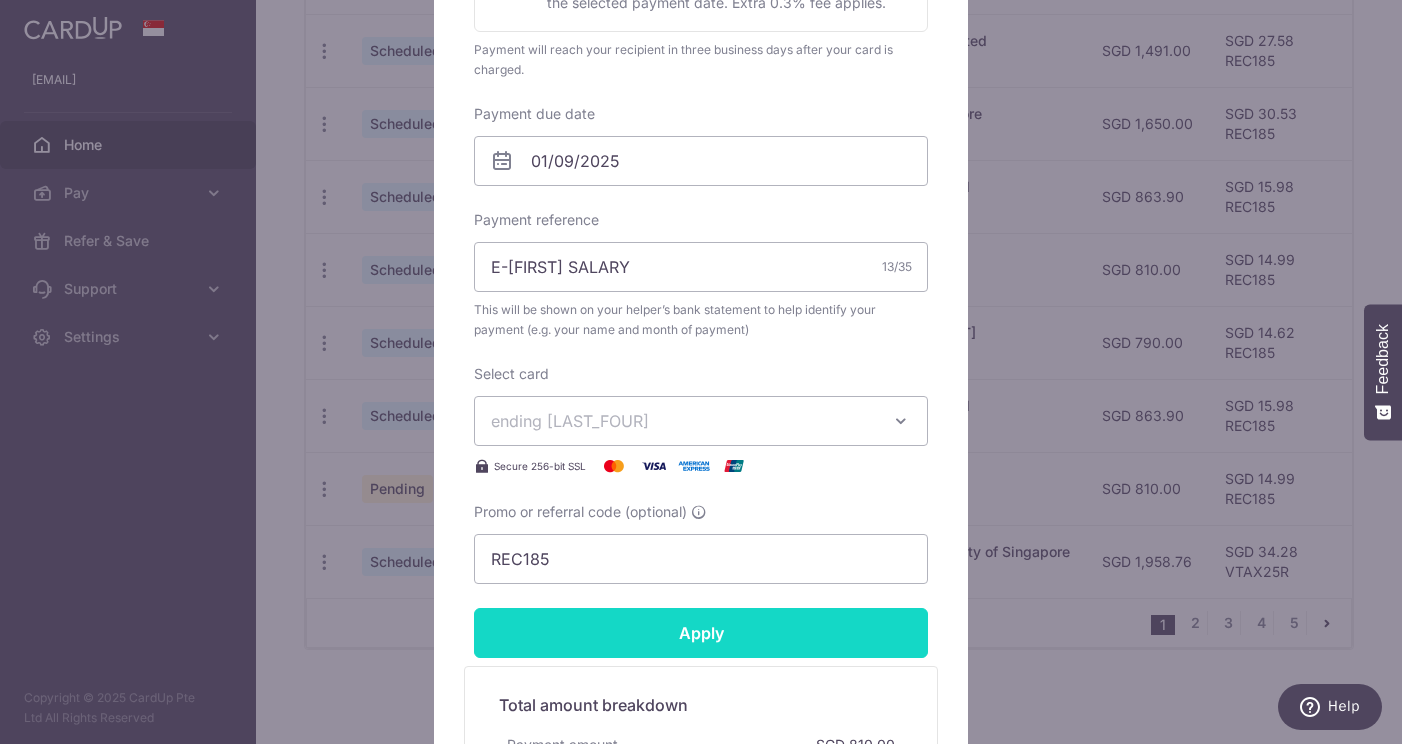 click on "Apply" at bounding box center [701, 633] 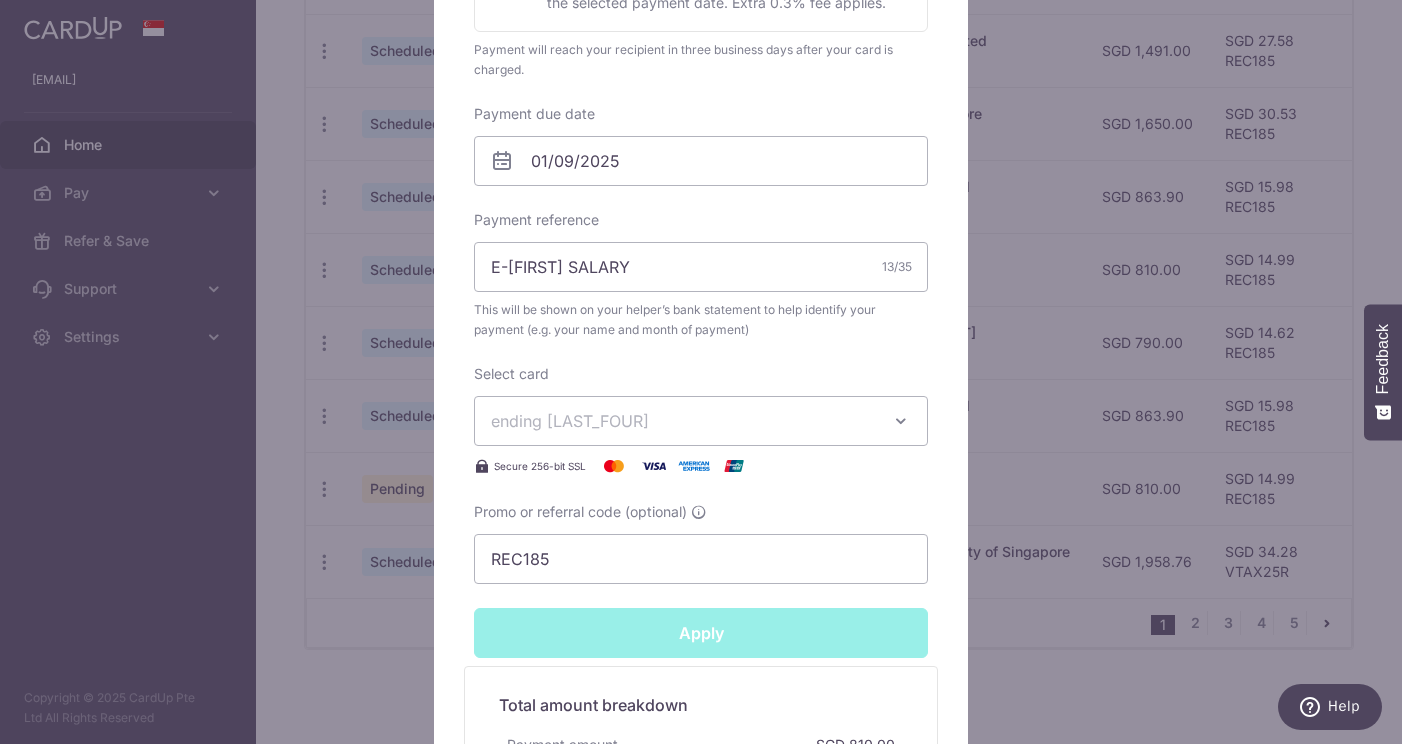 type on "Successfully Applied" 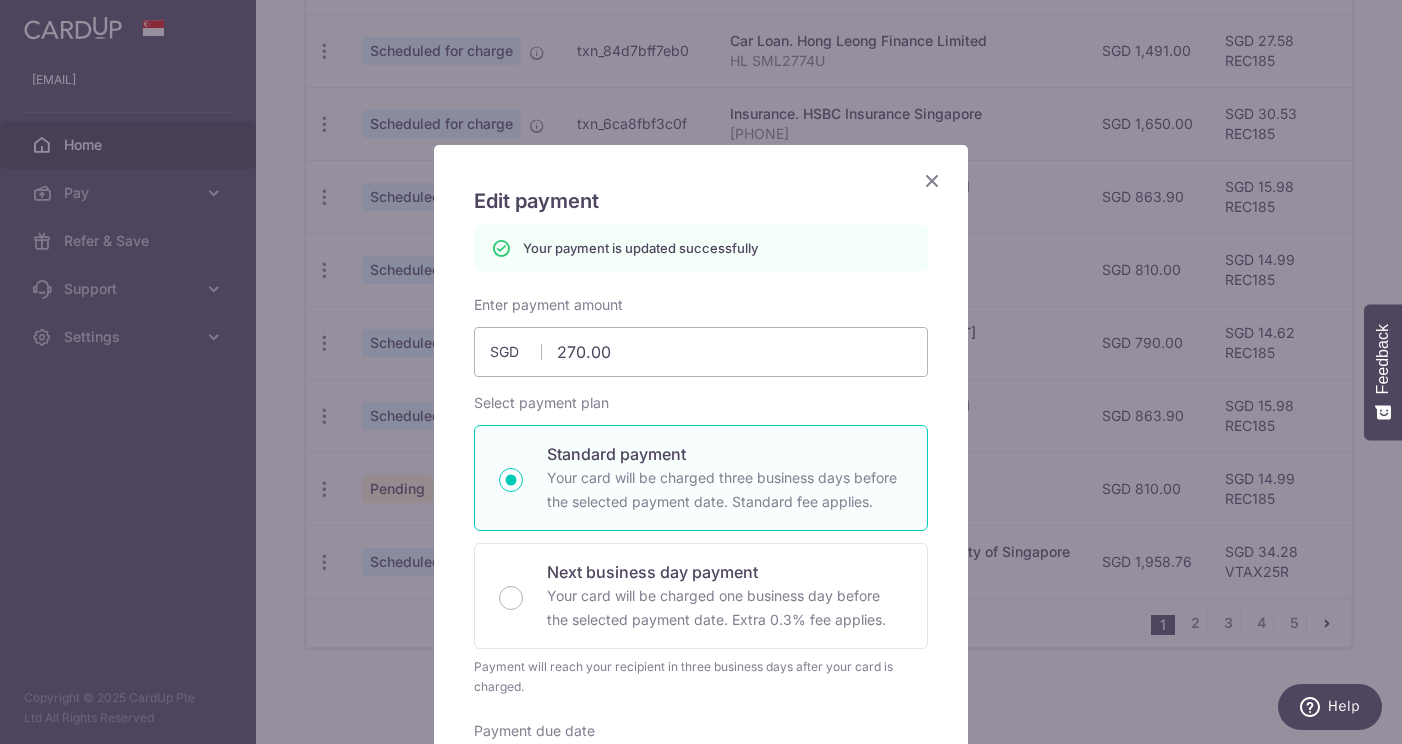 scroll, scrollTop: -1, scrollLeft: 0, axis: vertical 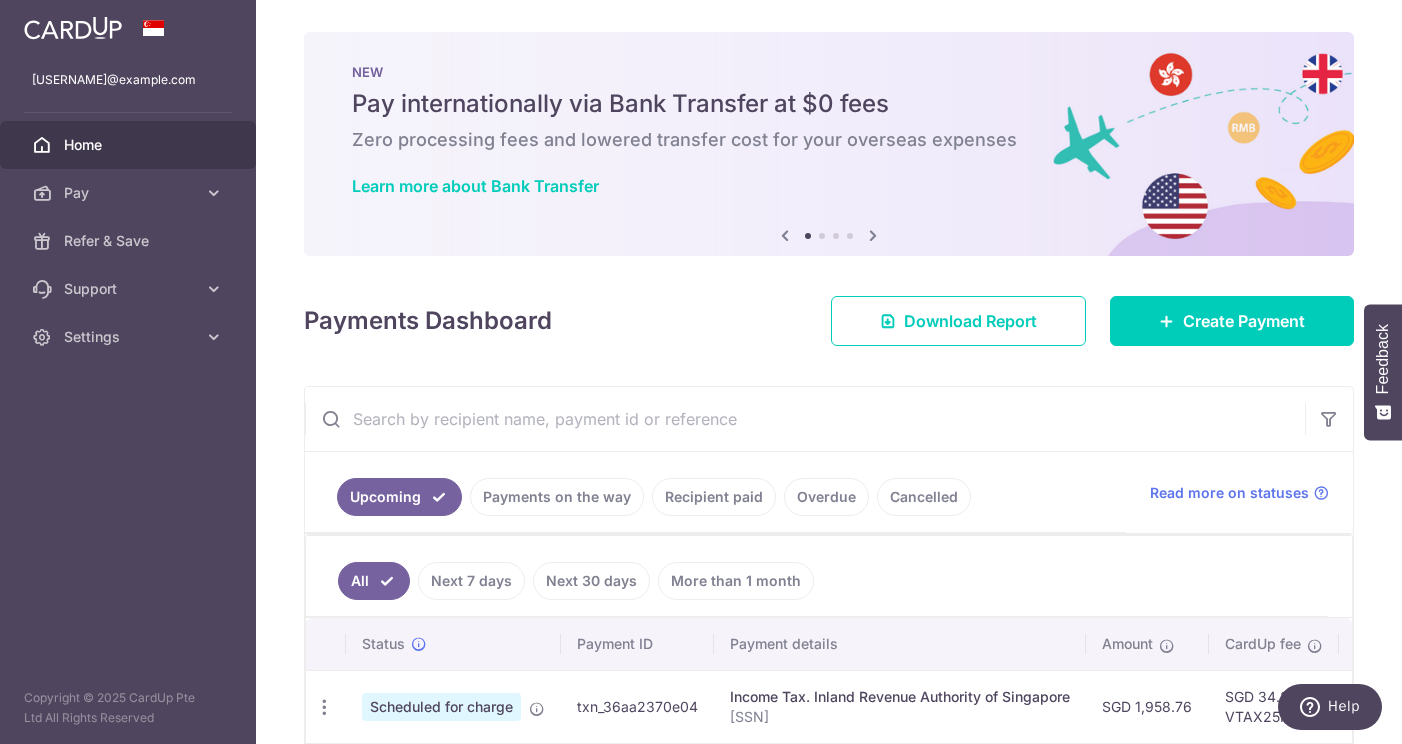 click at bounding box center (805, 419) 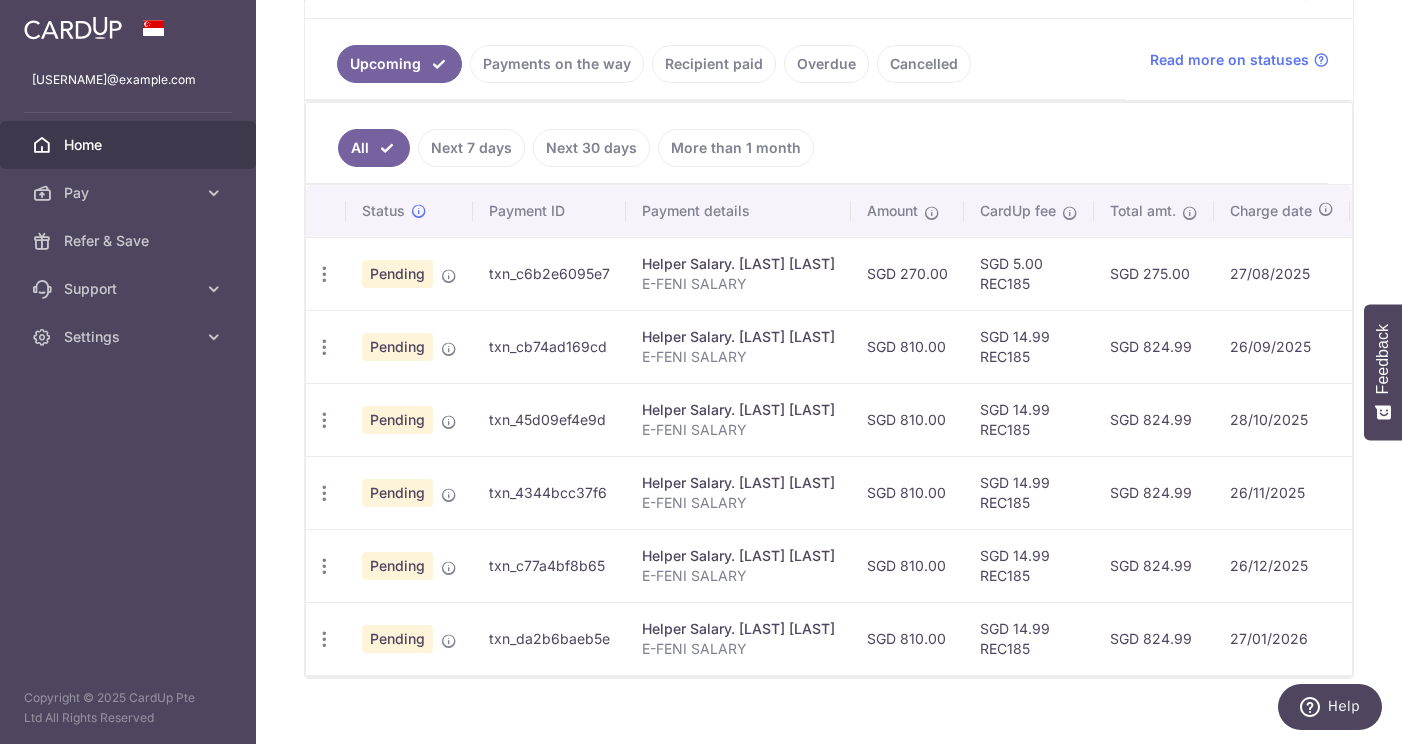 scroll, scrollTop: 439, scrollLeft: 0, axis: vertical 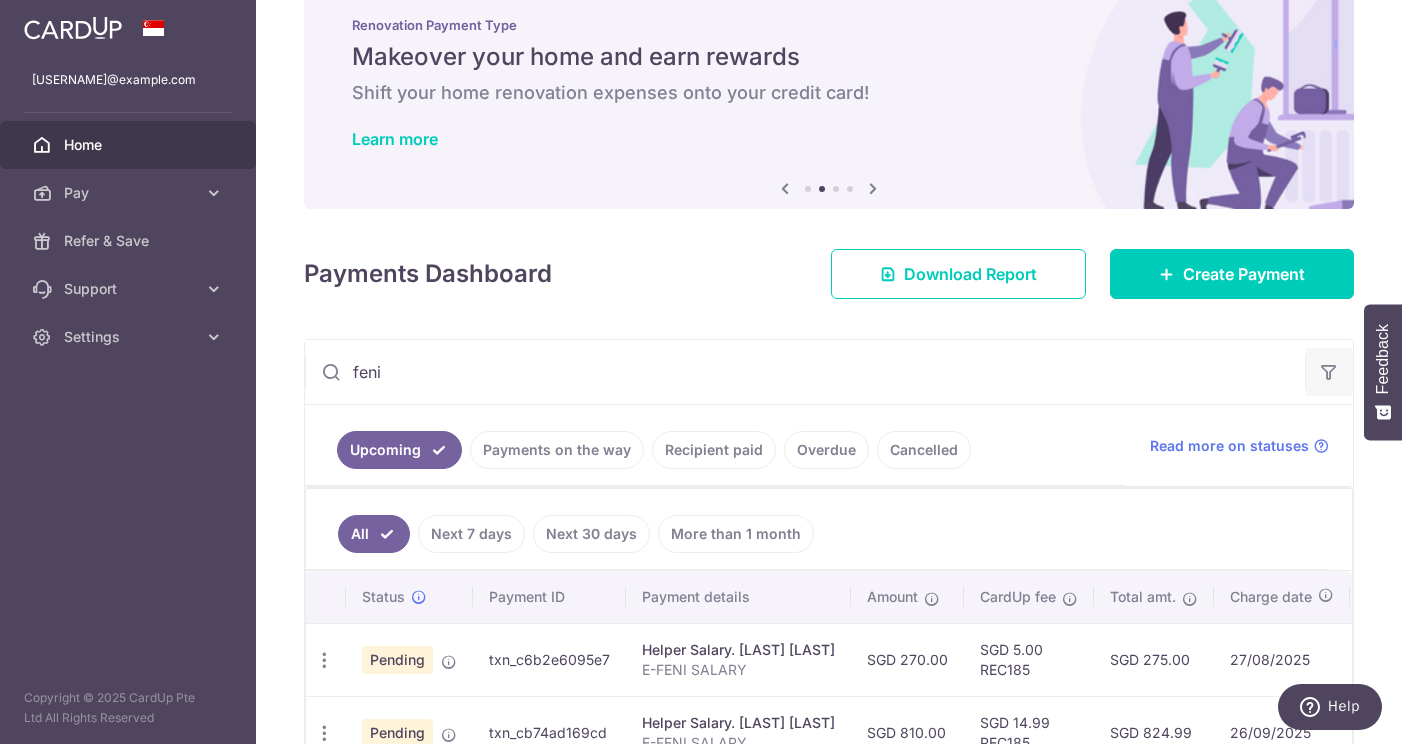 type on "feni" 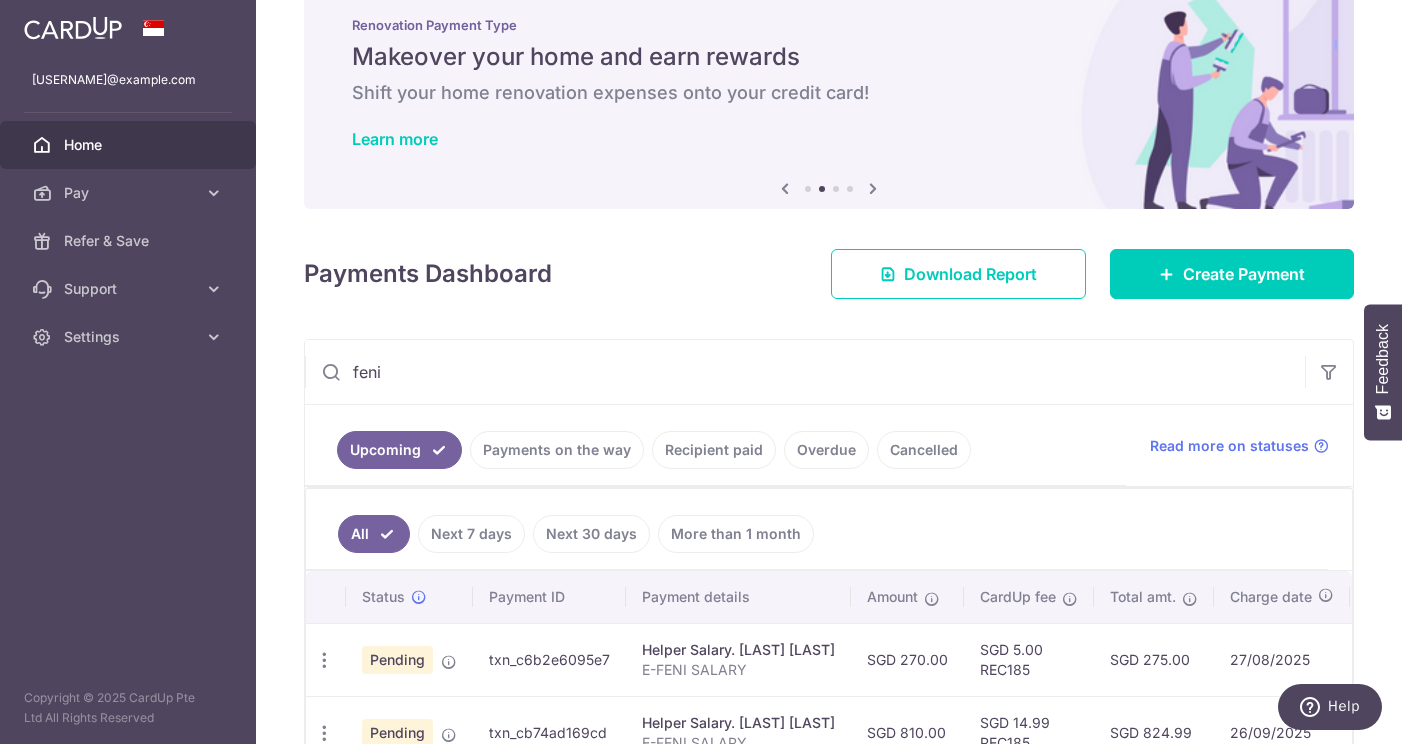 scroll, scrollTop: 61, scrollLeft: 0, axis: vertical 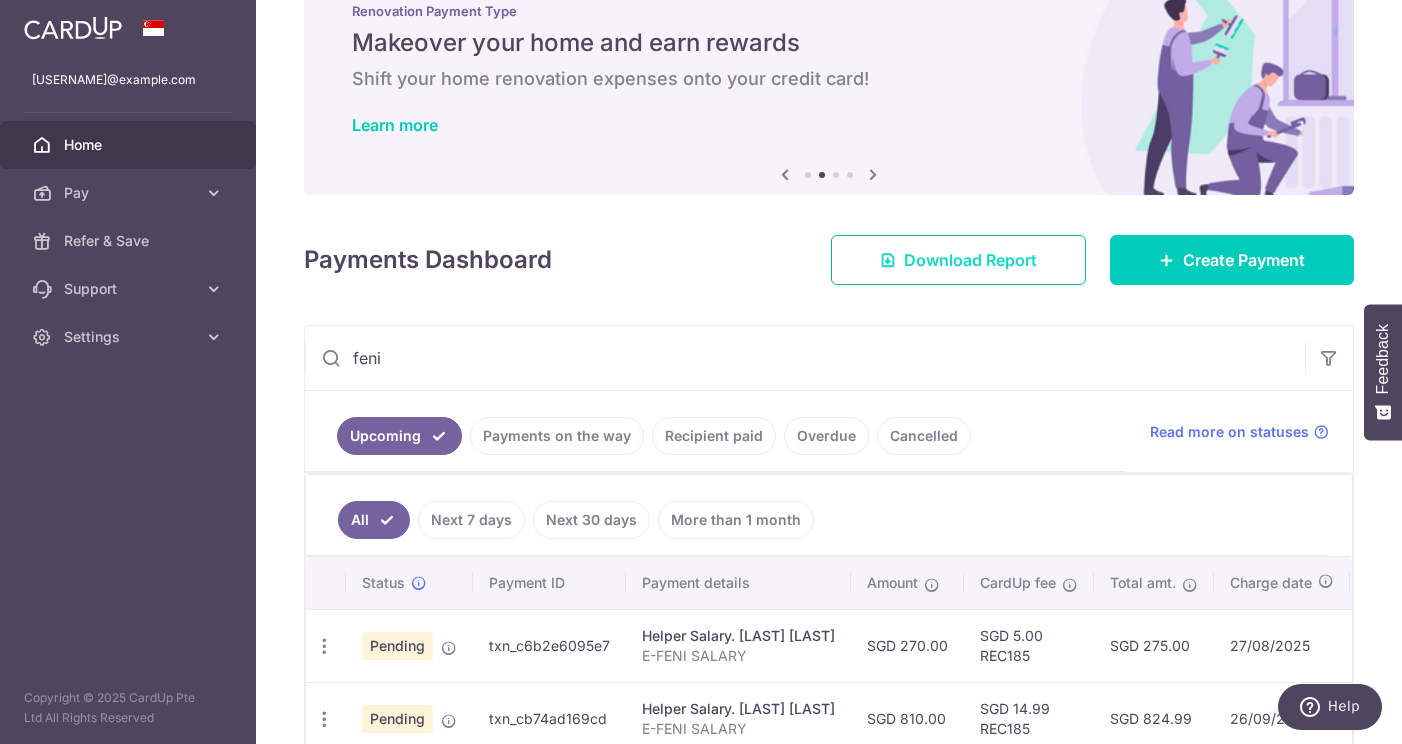 click on "Download Report" at bounding box center (970, 260) 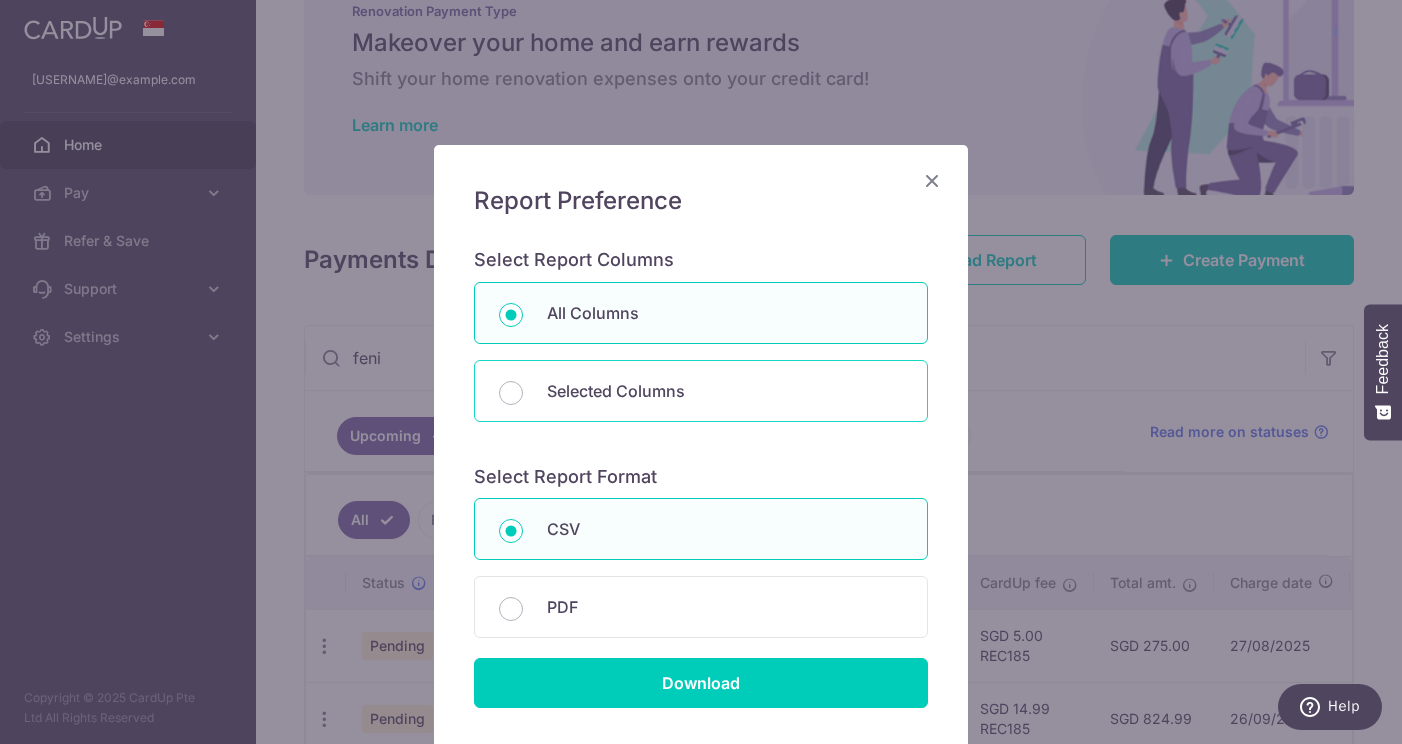 click on "Selected Columns" at bounding box center (725, 391) 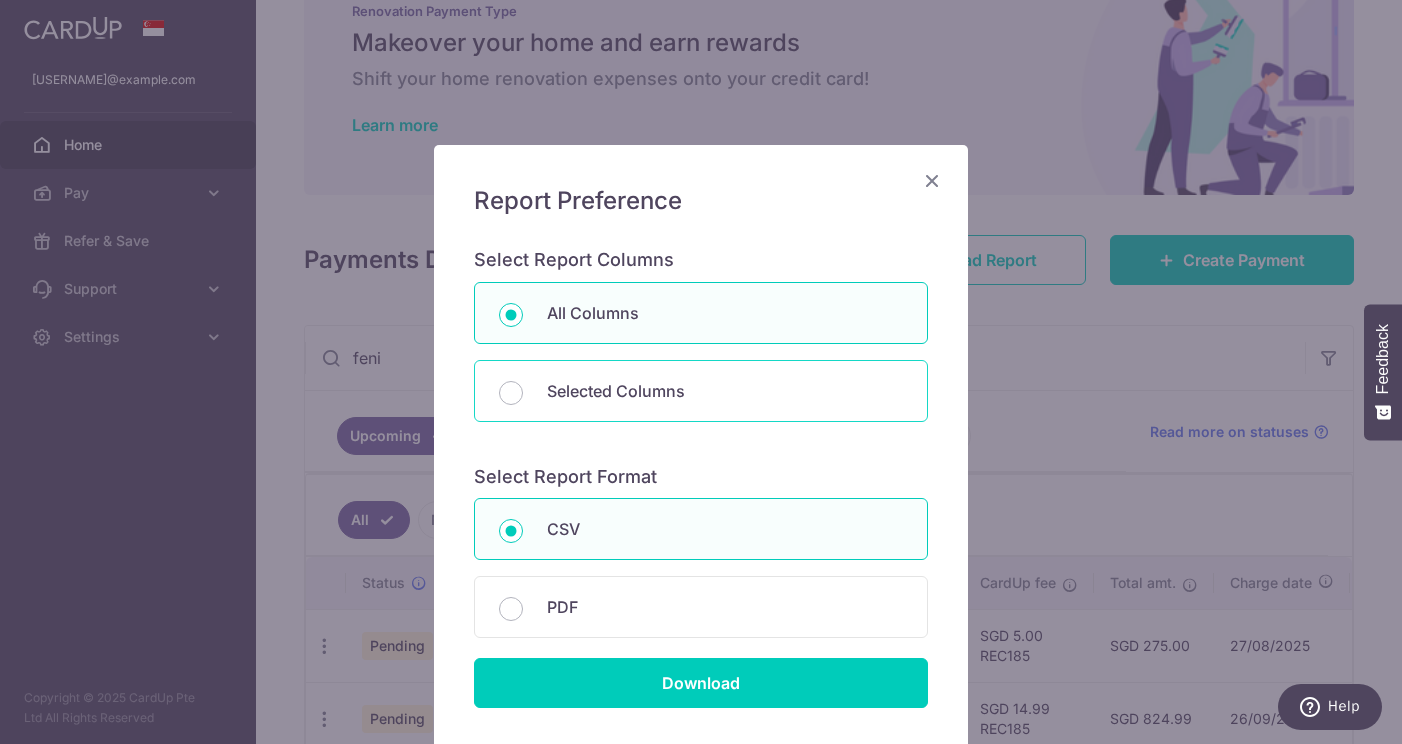 radio on "false" 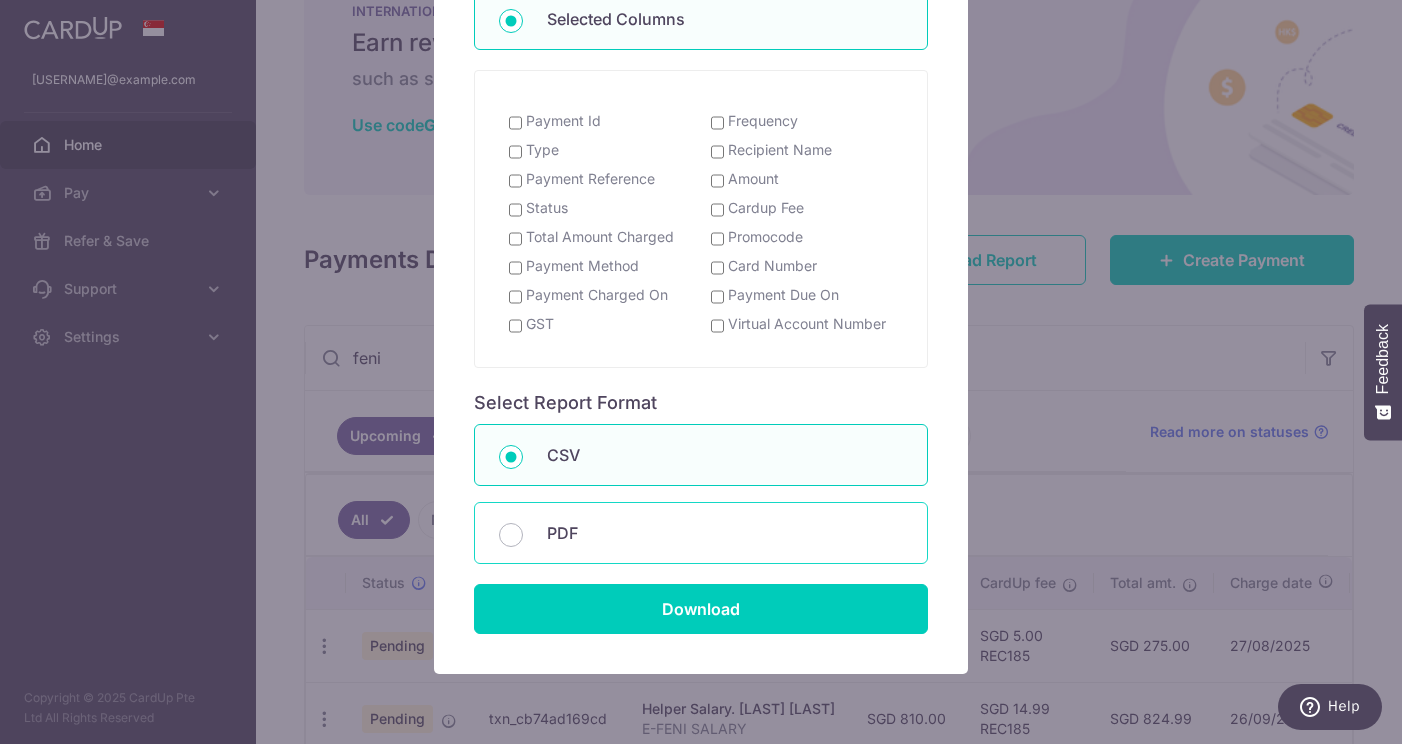 scroll, scrollTop: 372, scrollLeft: 0, axis: vertical 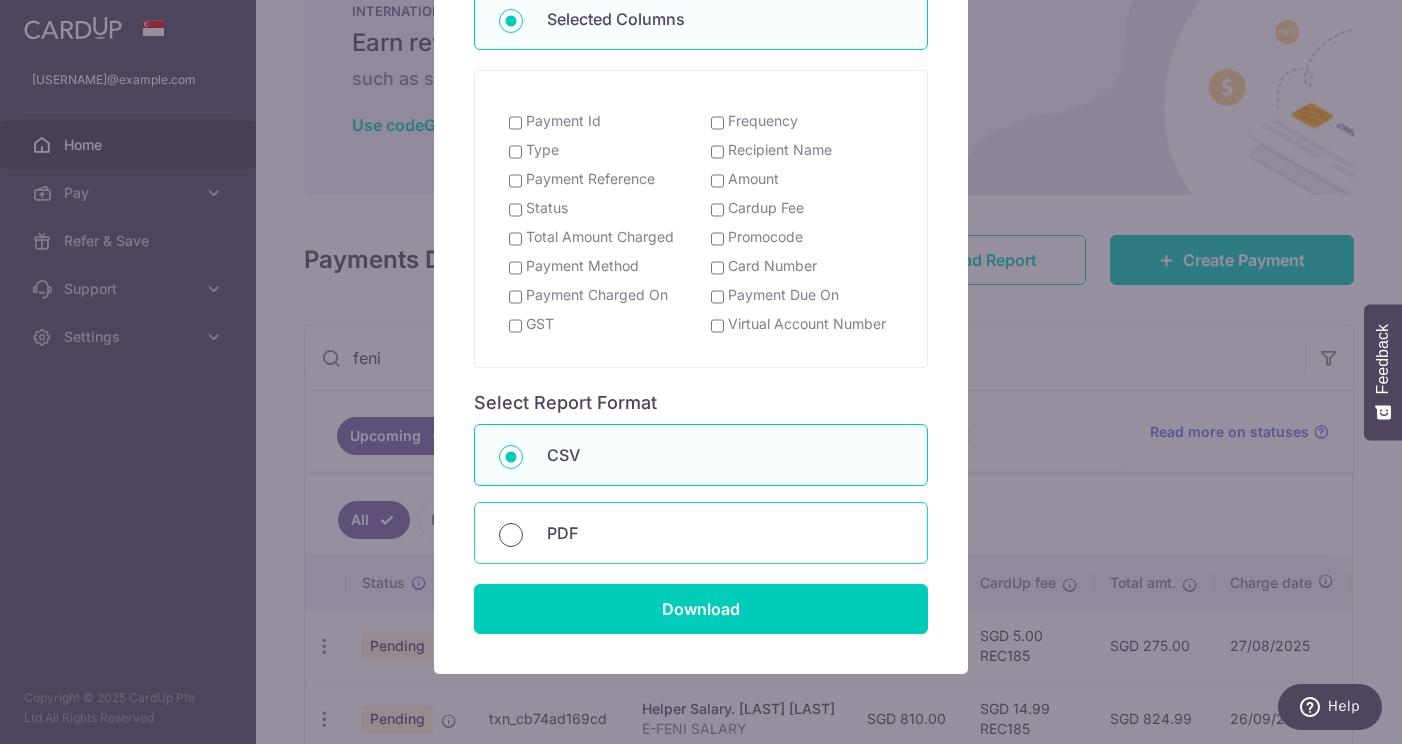 click on "PDF" at bounding box center (511, 535) 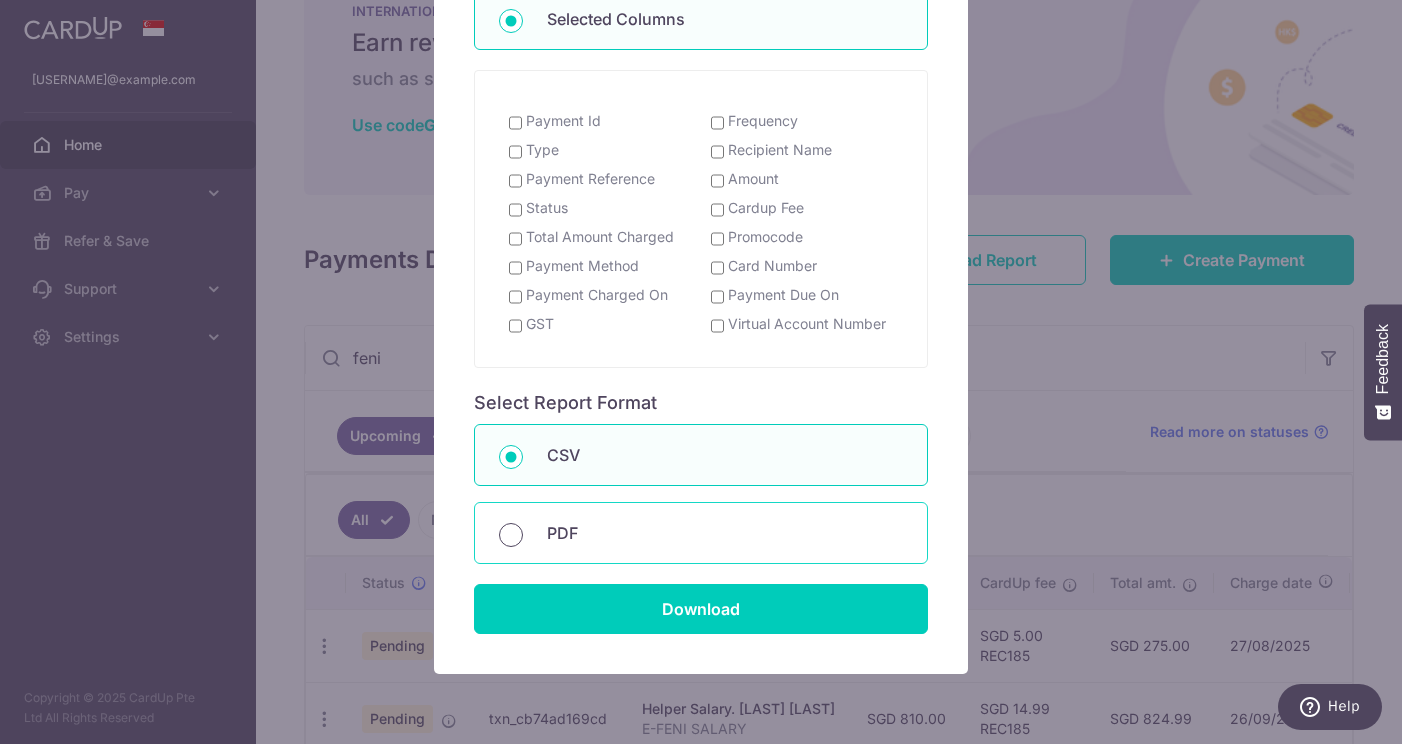 radio on "true" 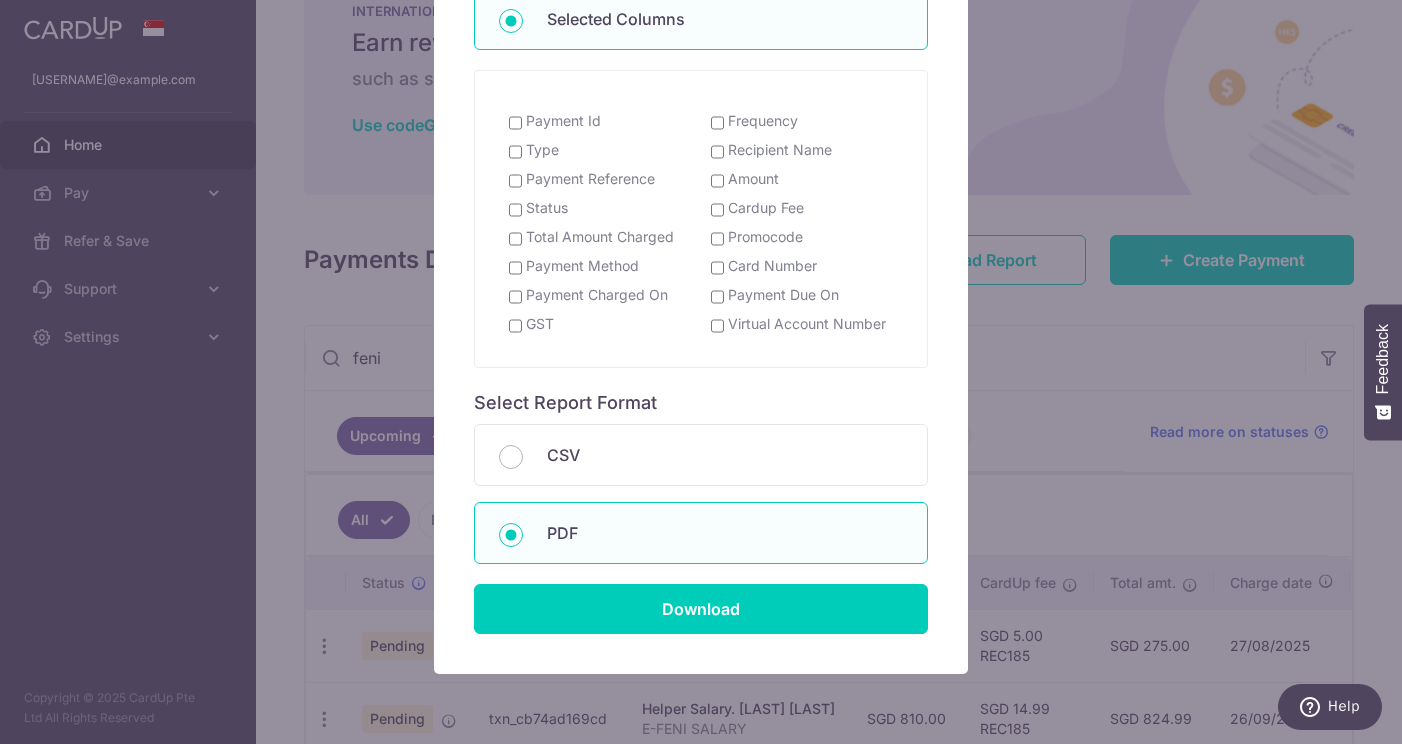 click on "Recipient Name" at bounding box center [717, 152] 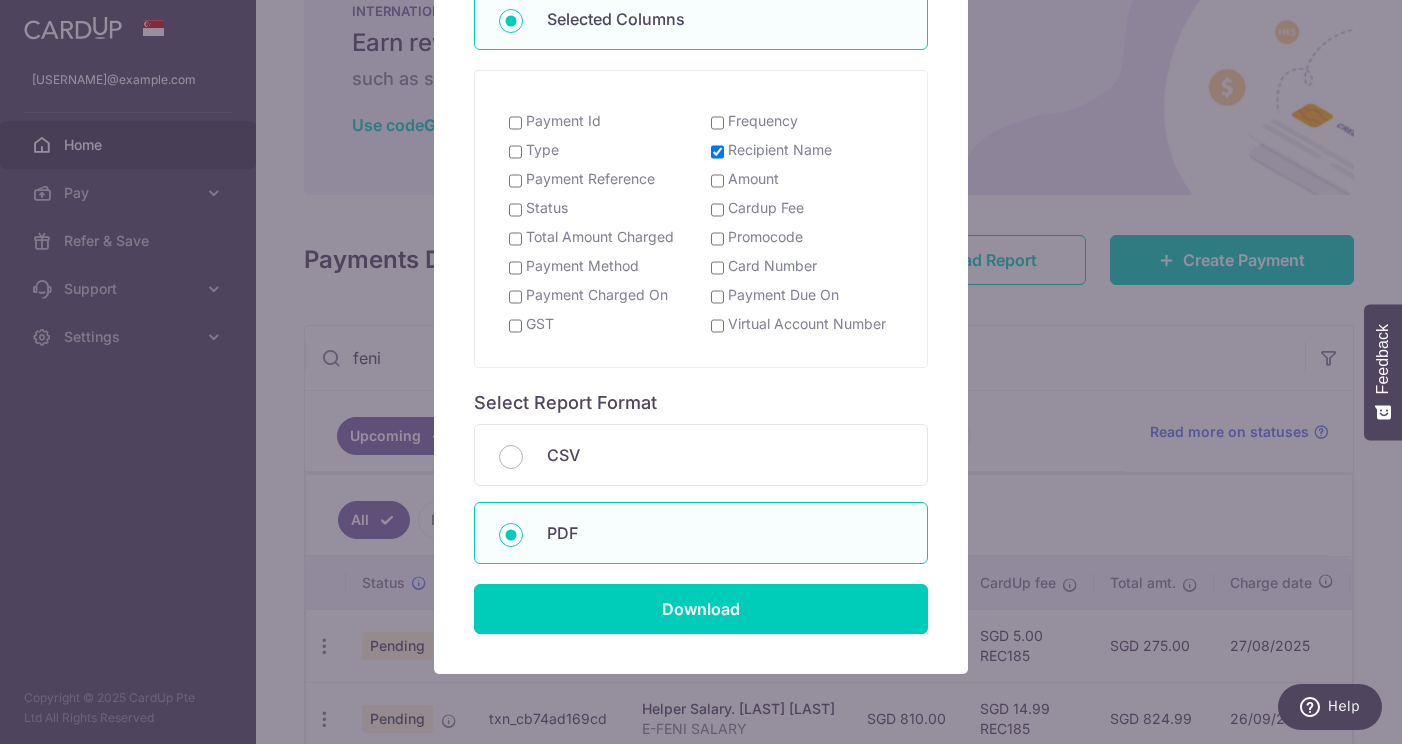 click on "Amount" at bounding box center (717, 181) 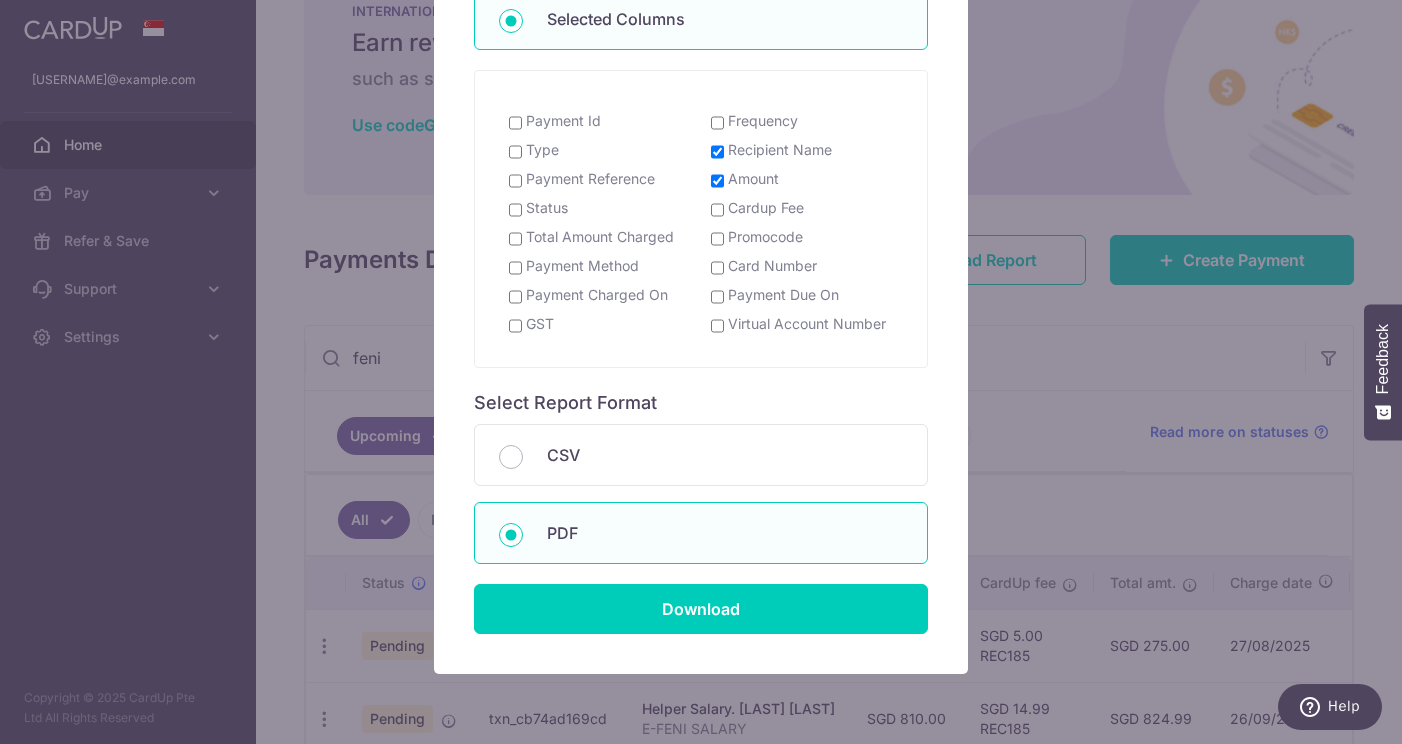 click on "Payment Due On" at bounding box center (717, 297) 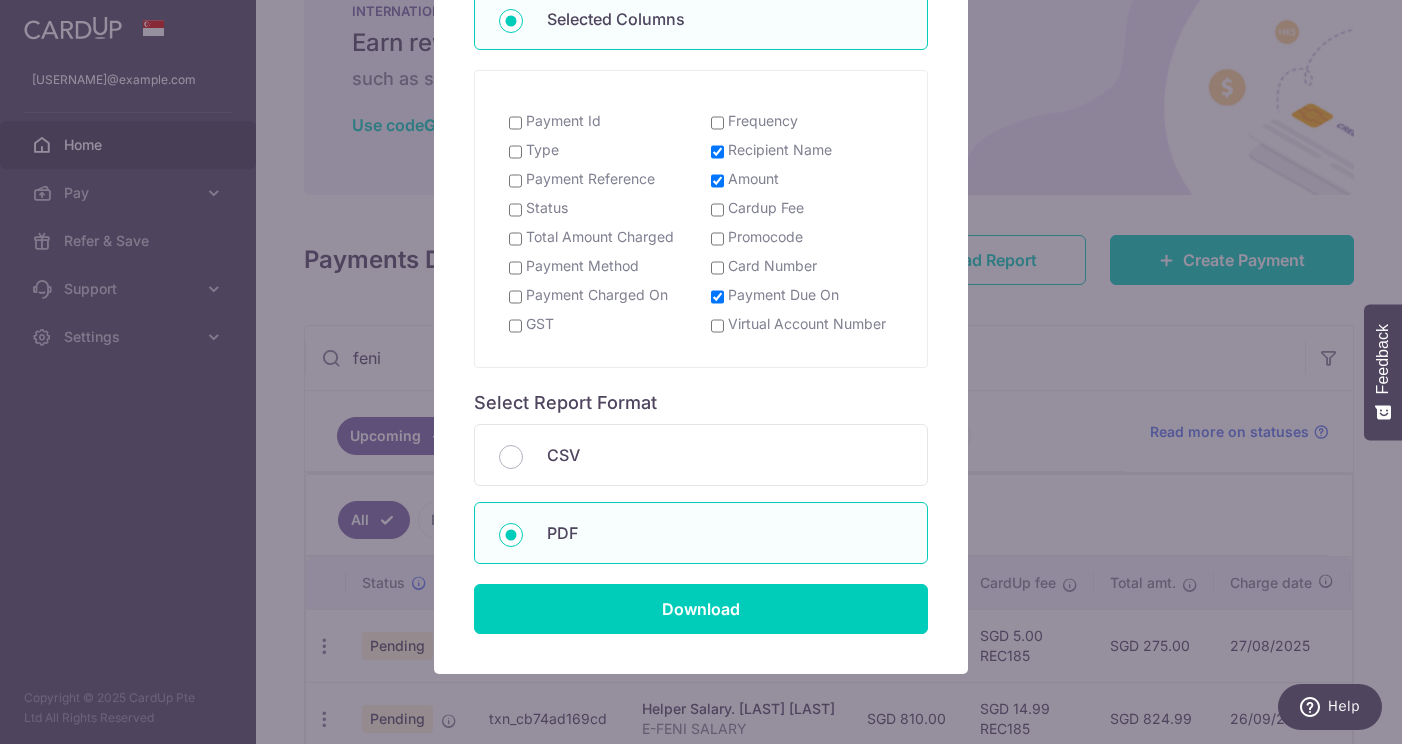 click on "Payment Reference" at bounding box center [515, 181] 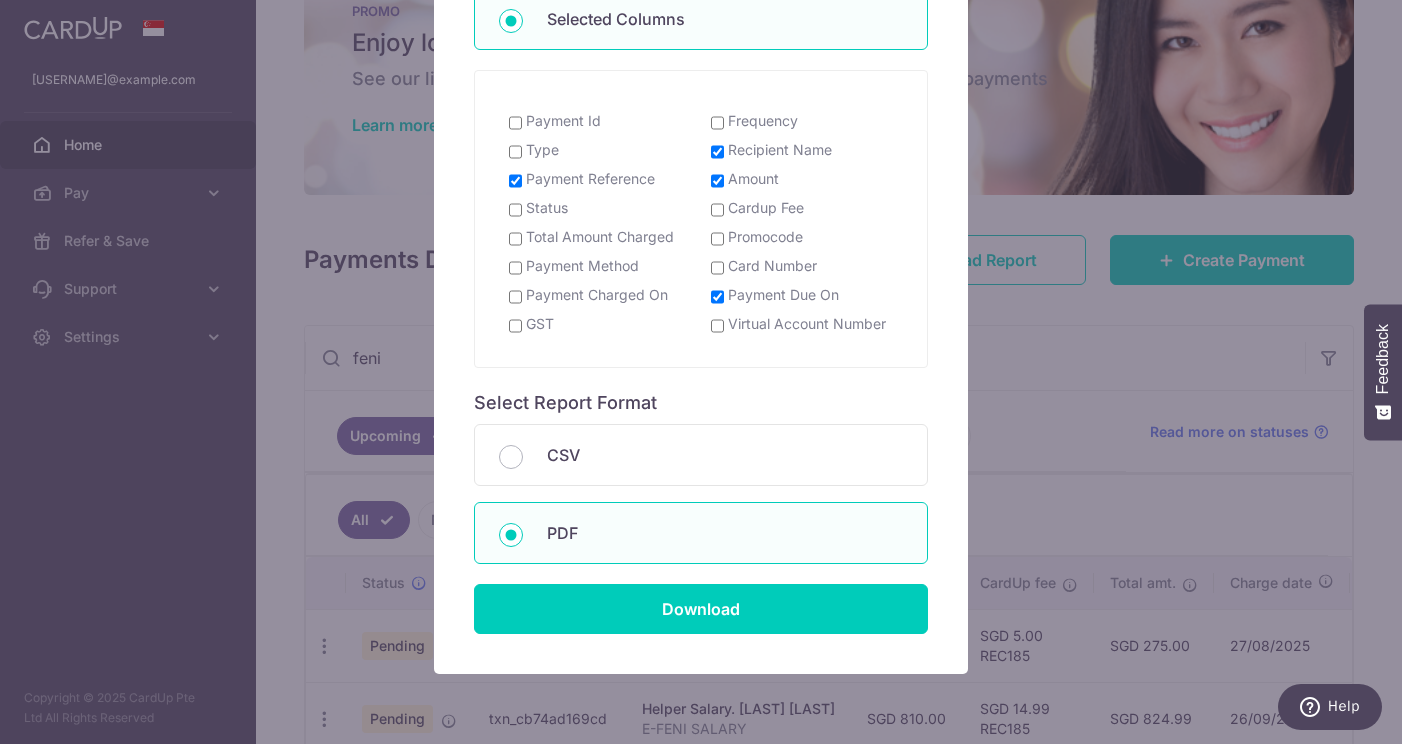 click on "Type" at bounding box center [515, 152] 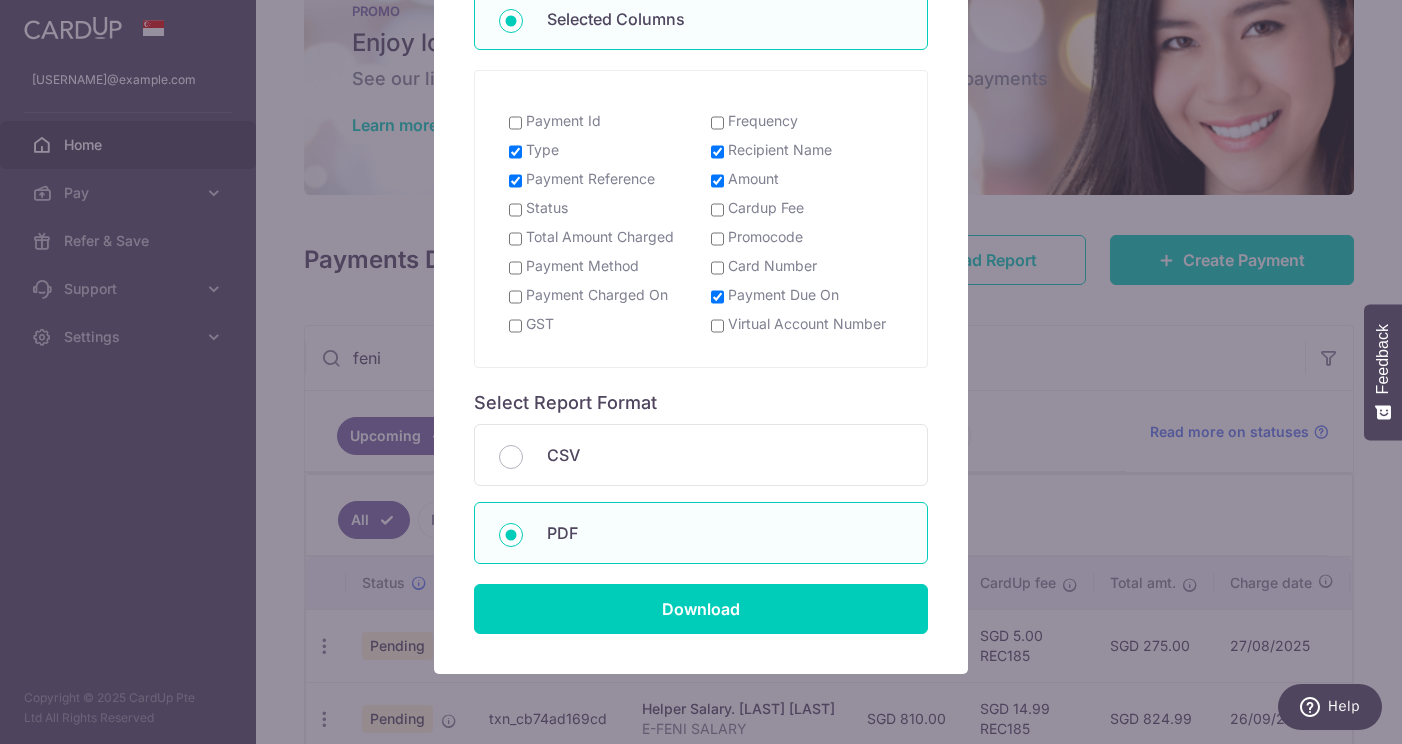 click on "Payment Id" at bounding box center [515, 123] 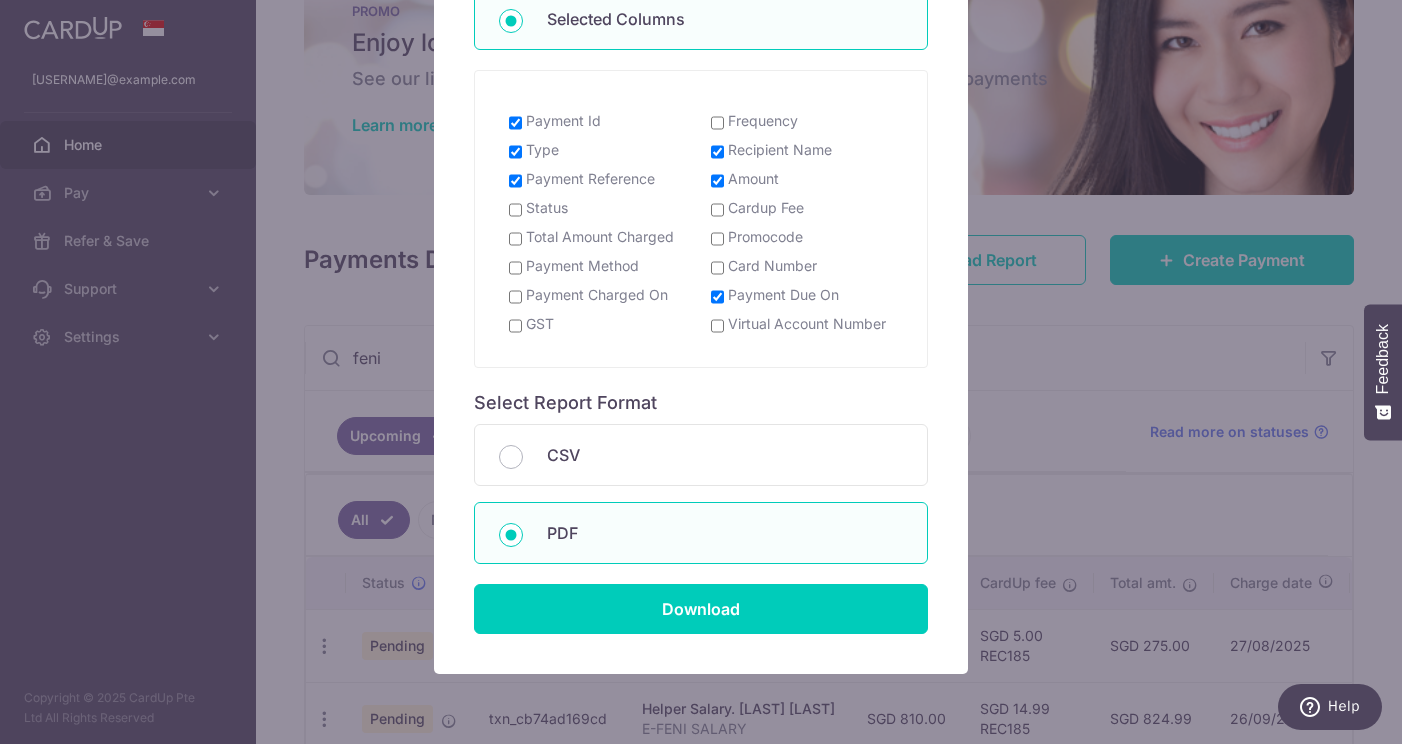 click on "Status" at bounding box center [515, 210] 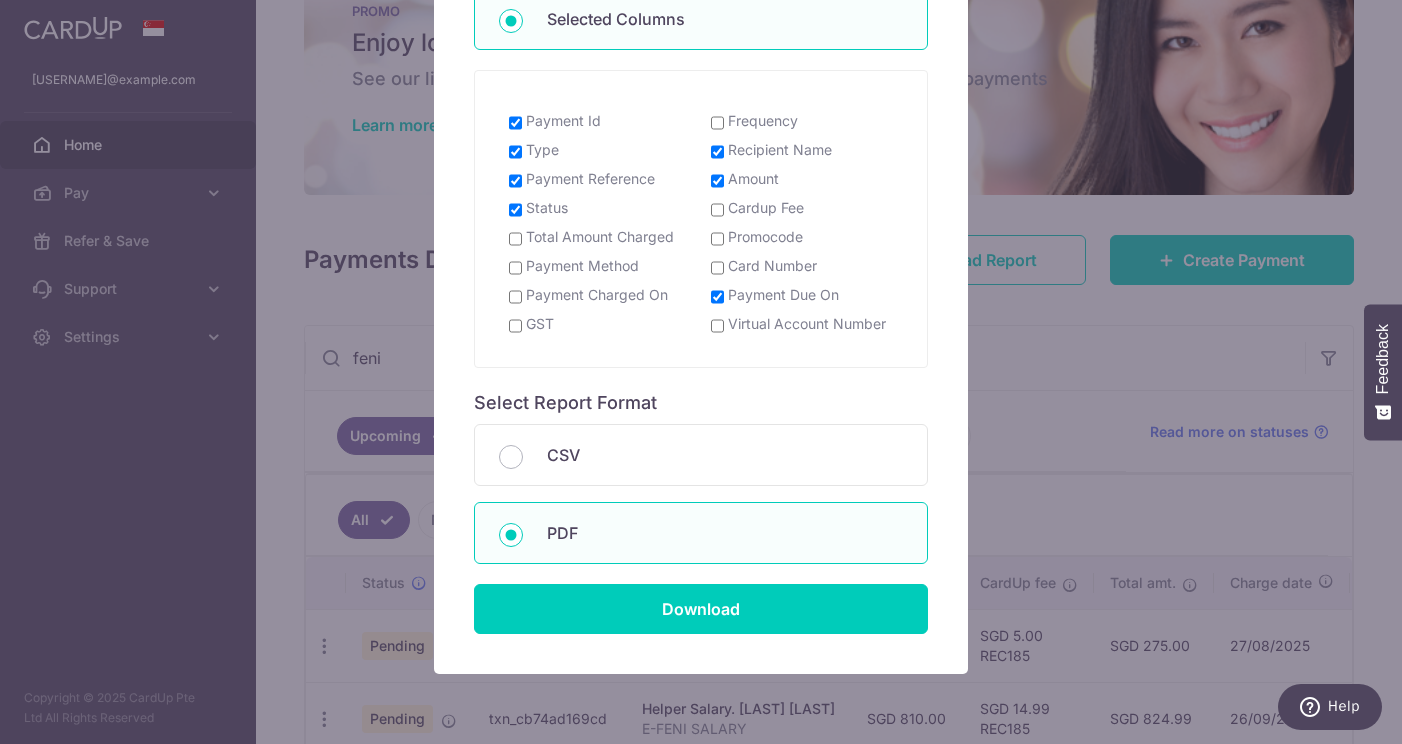click on "Frequency" at bounding box center (717, 123) 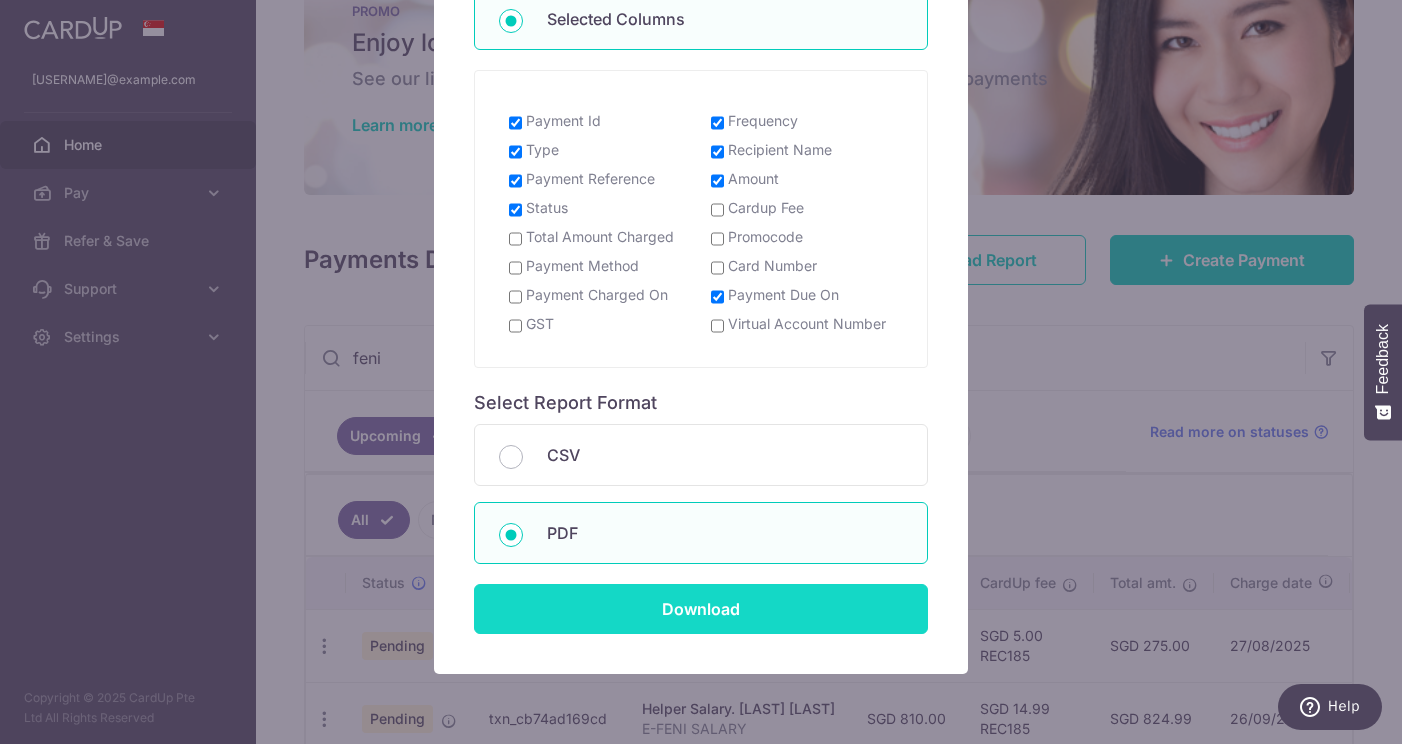 click on "Download" at bounding box center (701, 609) 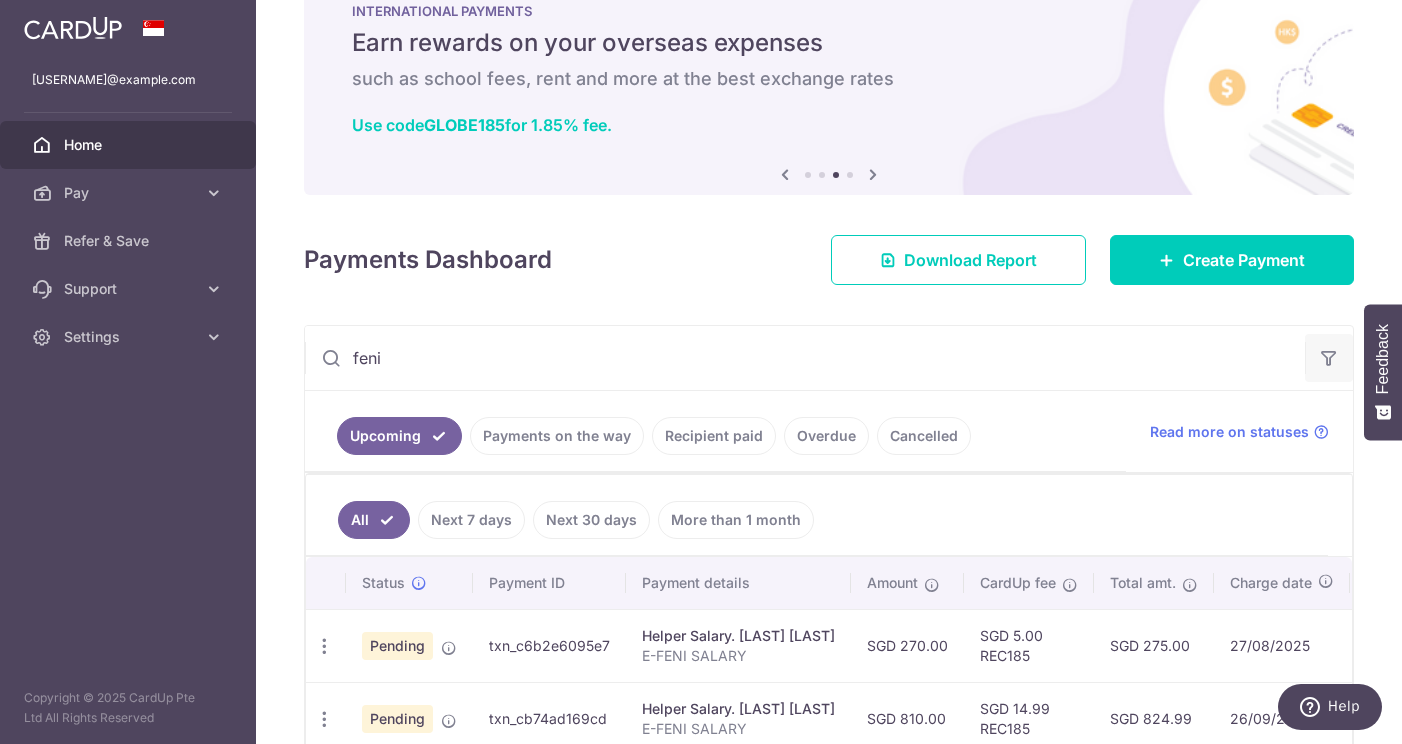 click at bounding box center (1329, 358) 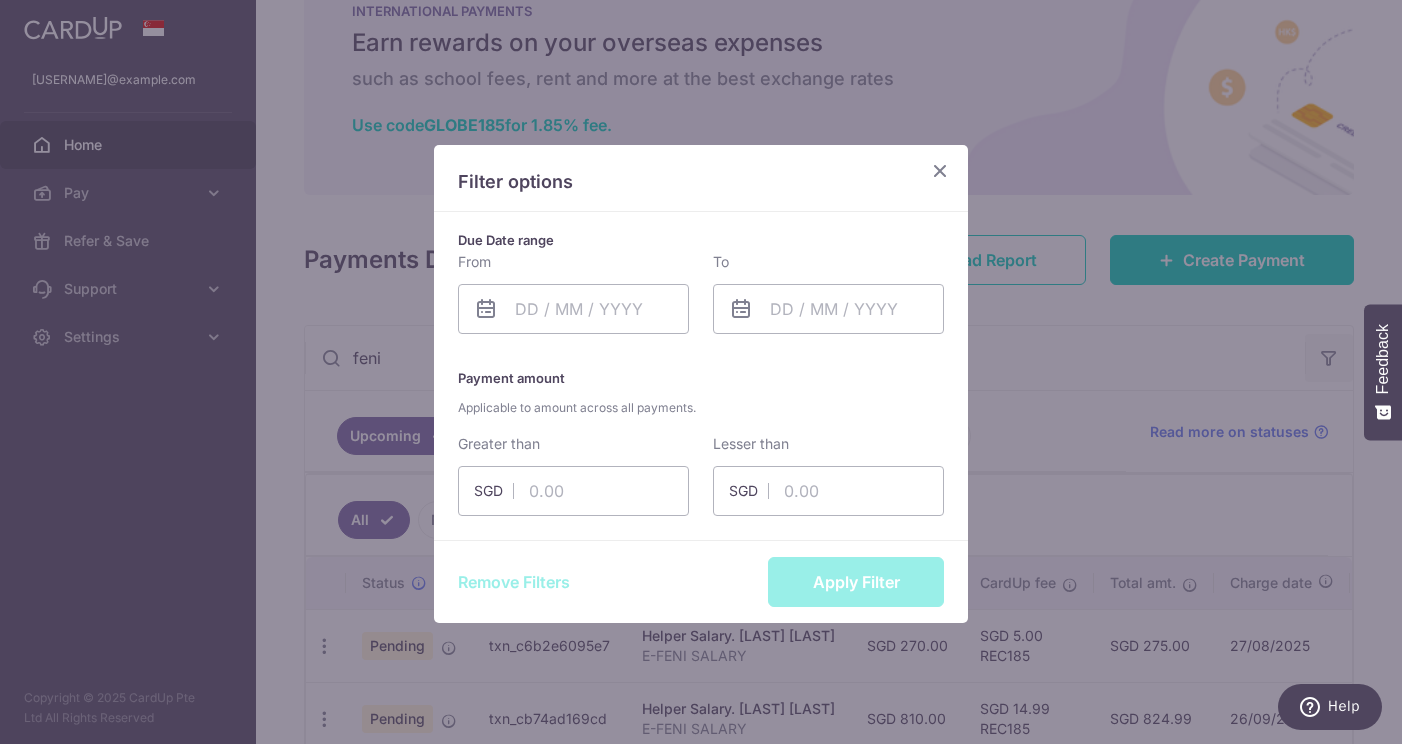 click on "Filter options
Due Date range
From
Please select valid date
To
Please select valid date
Payment amount
SGD SGD" at bounding box center (701, 372) 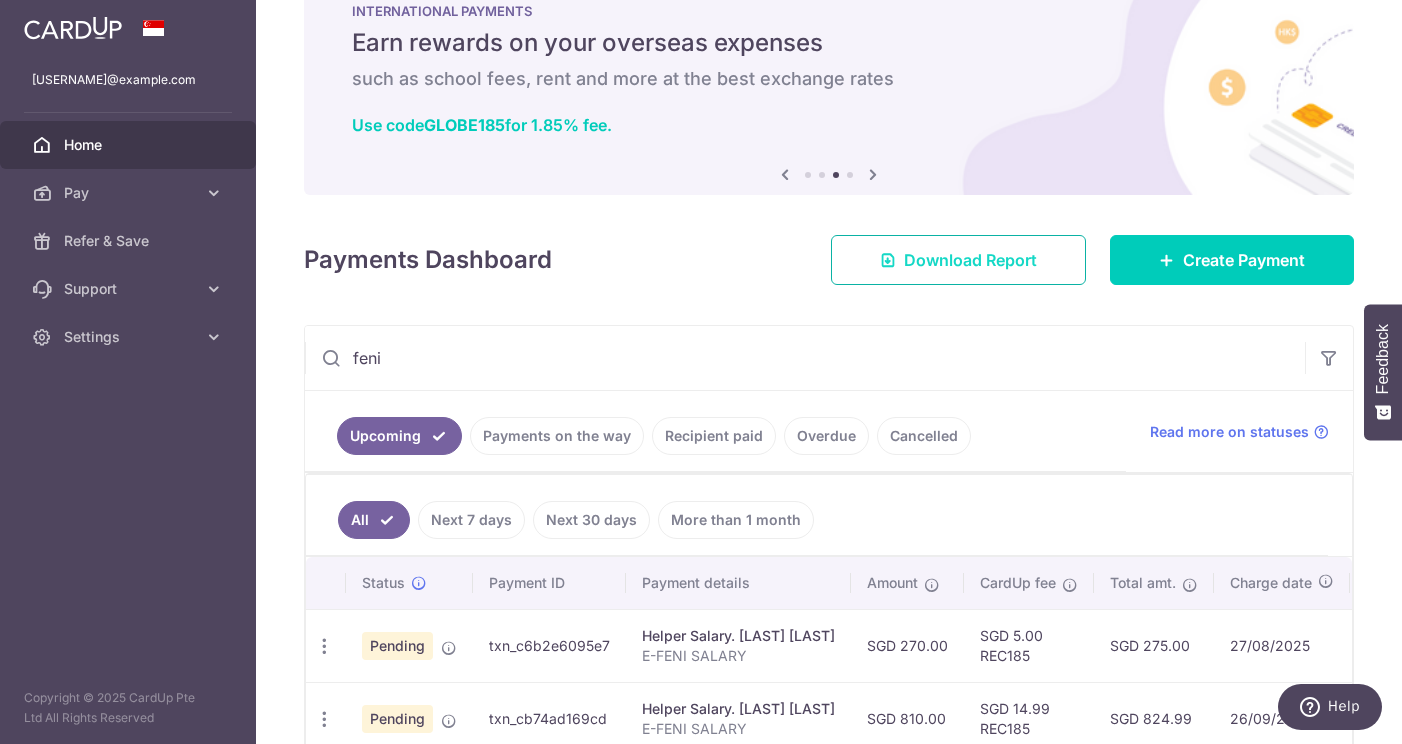 click on "Download Report" at bounding box center (970, 260) 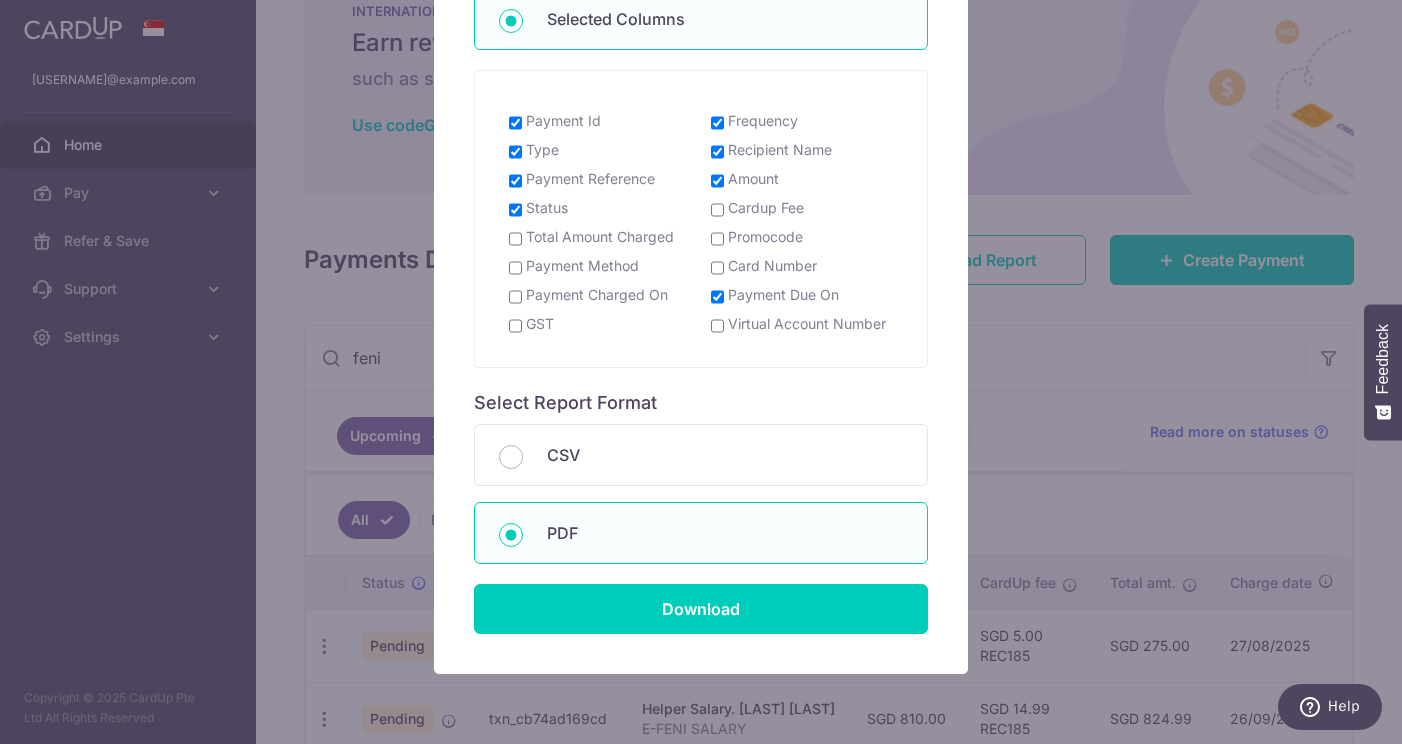 scroll, scrollTop: 0, scrollLeft: 0, axis: both 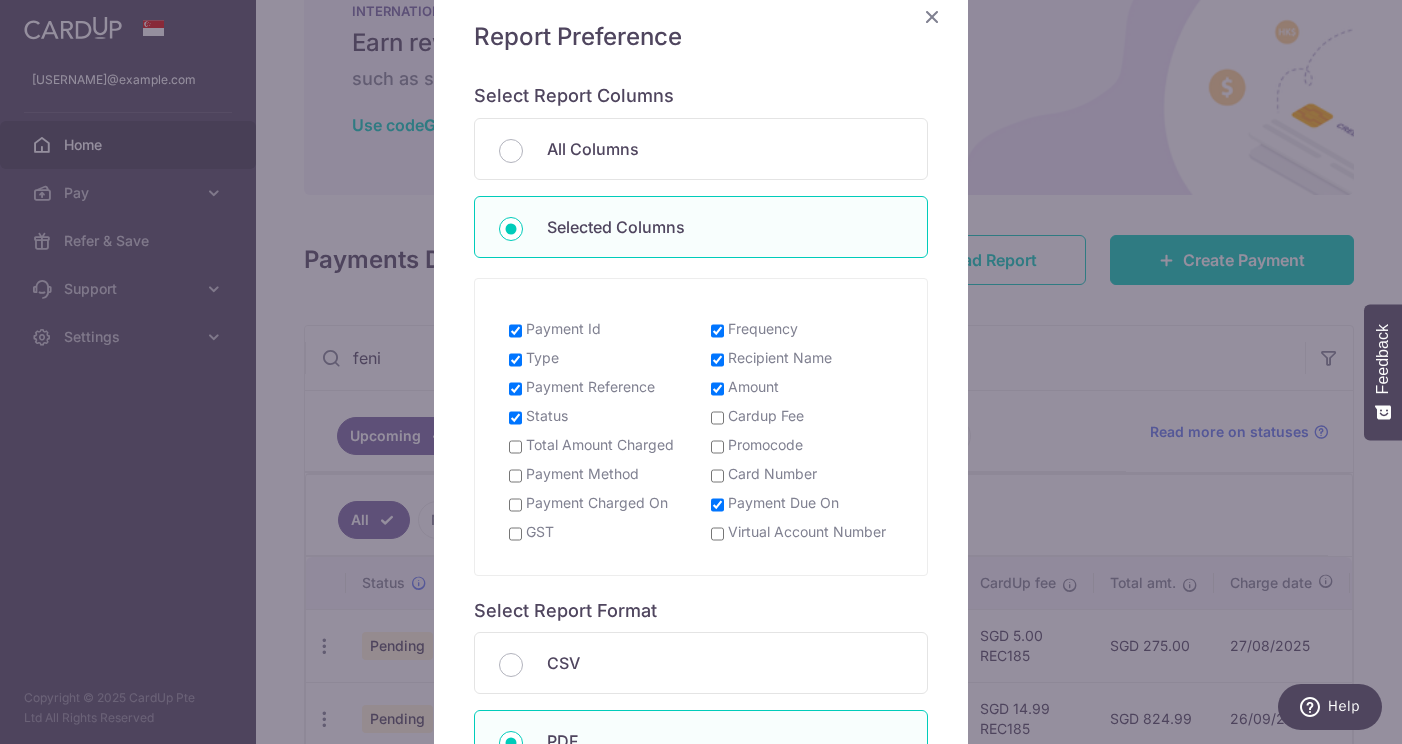 click on "Virtual Account Number" at bounding box center (717, 534) 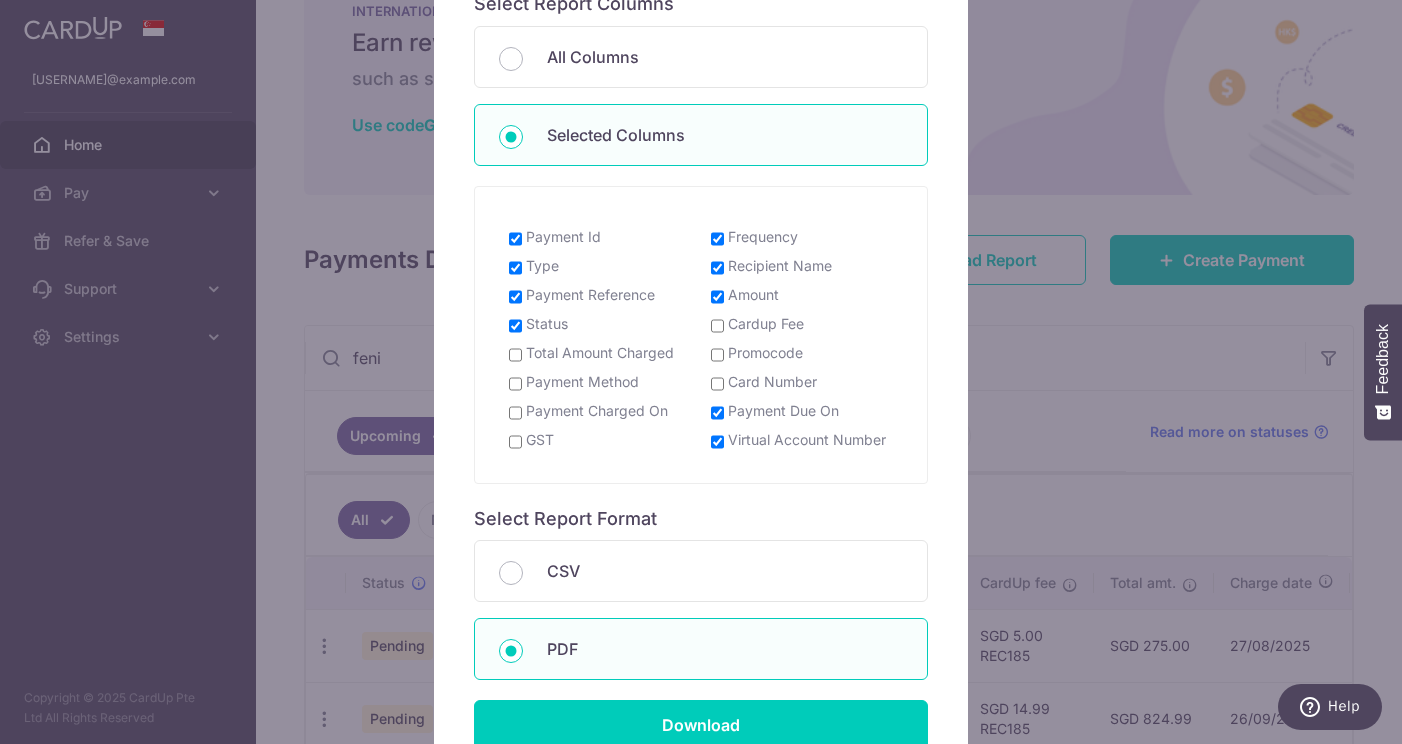 scroll, scrollTop: 287, scrollLeft: 0, axis: vertical 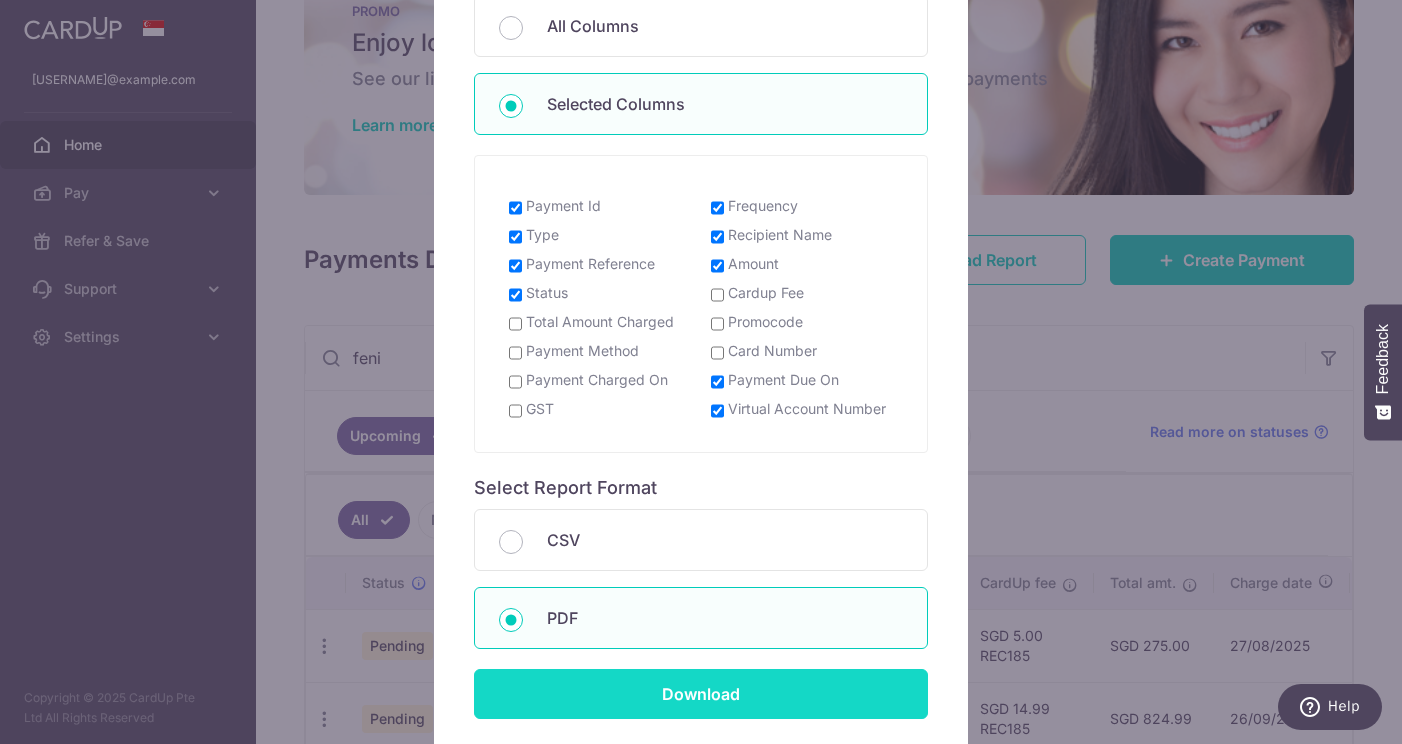 click on "Download" at bounding box center [701, 694] 